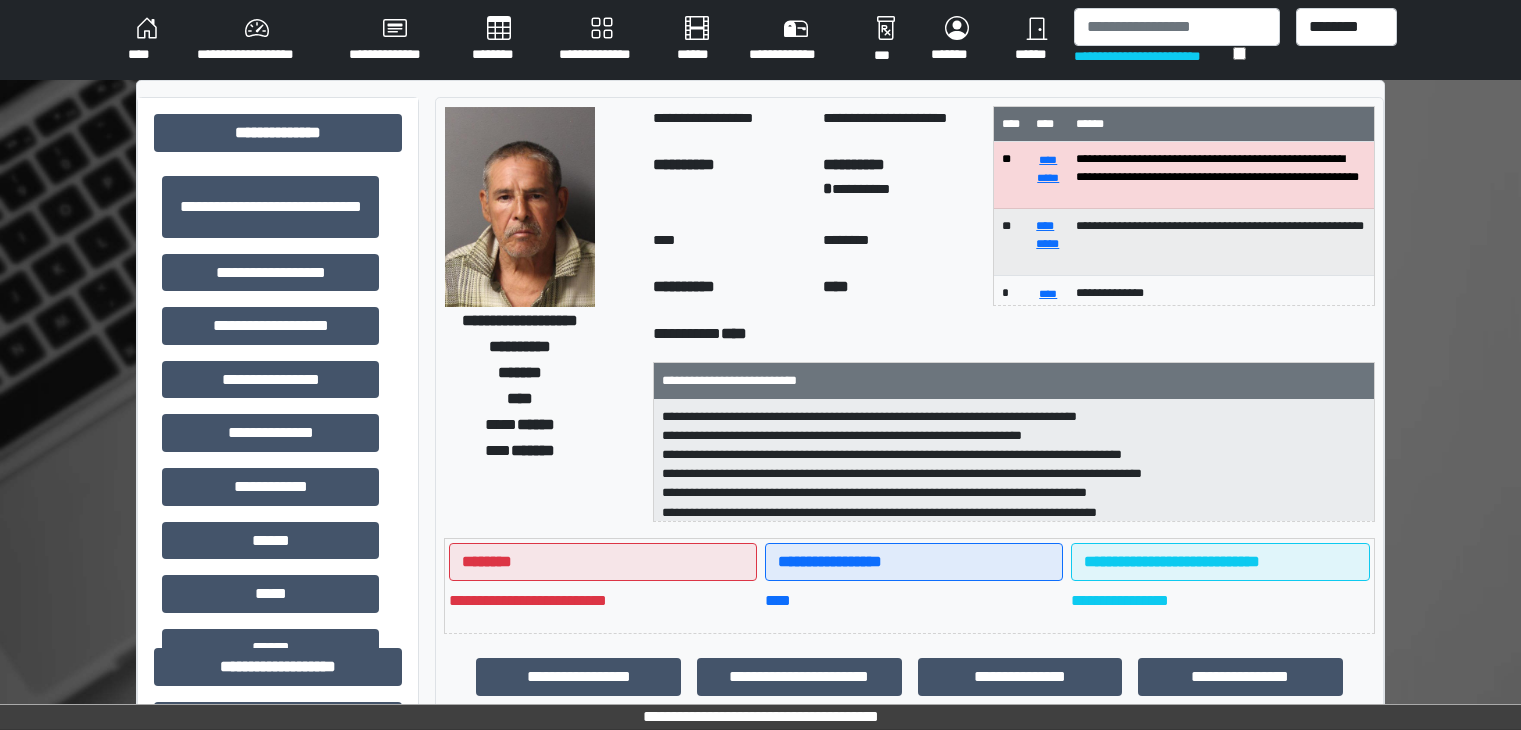 scroll, scrollTop: 916, scrollLeft: 0, axis: vertical 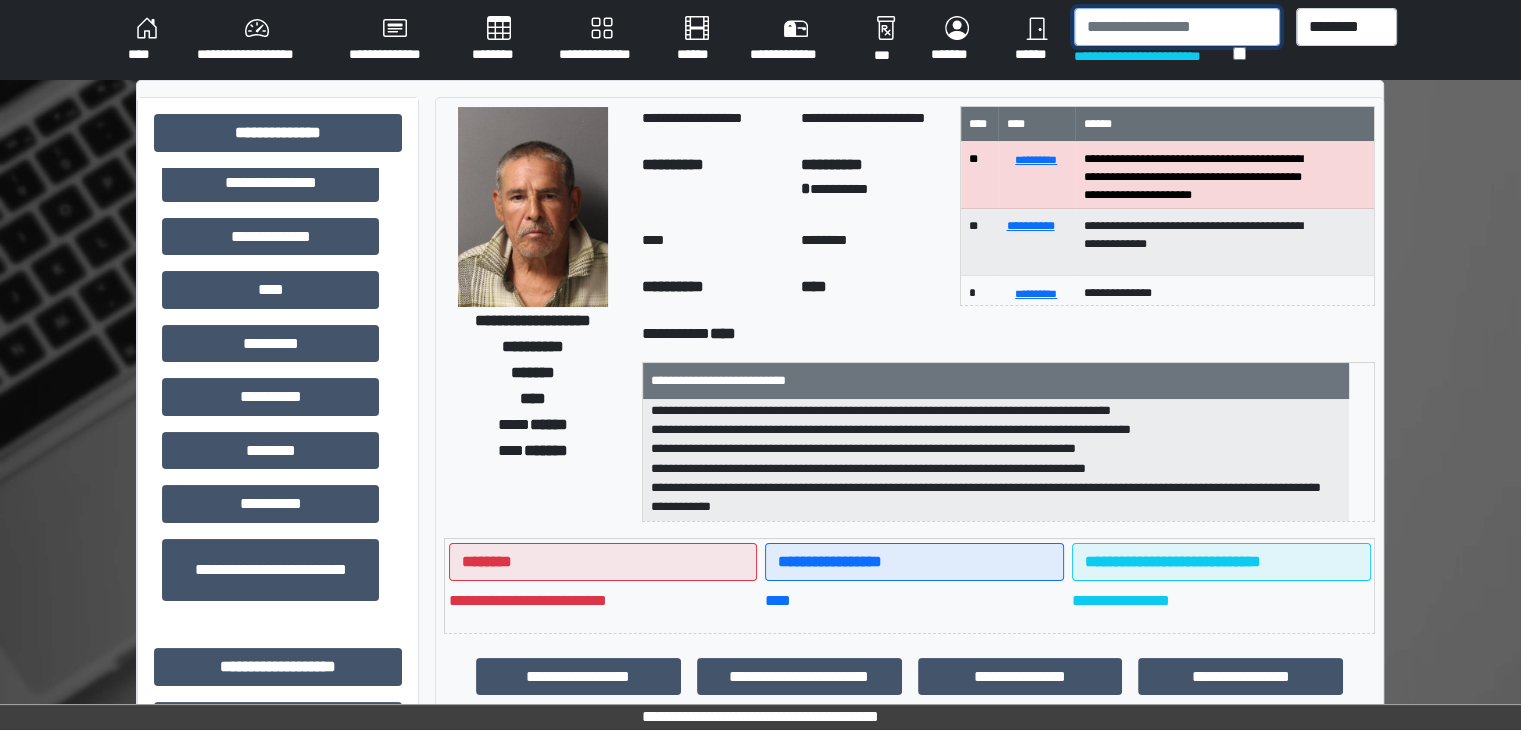 click at bounding box center [1177, 27] 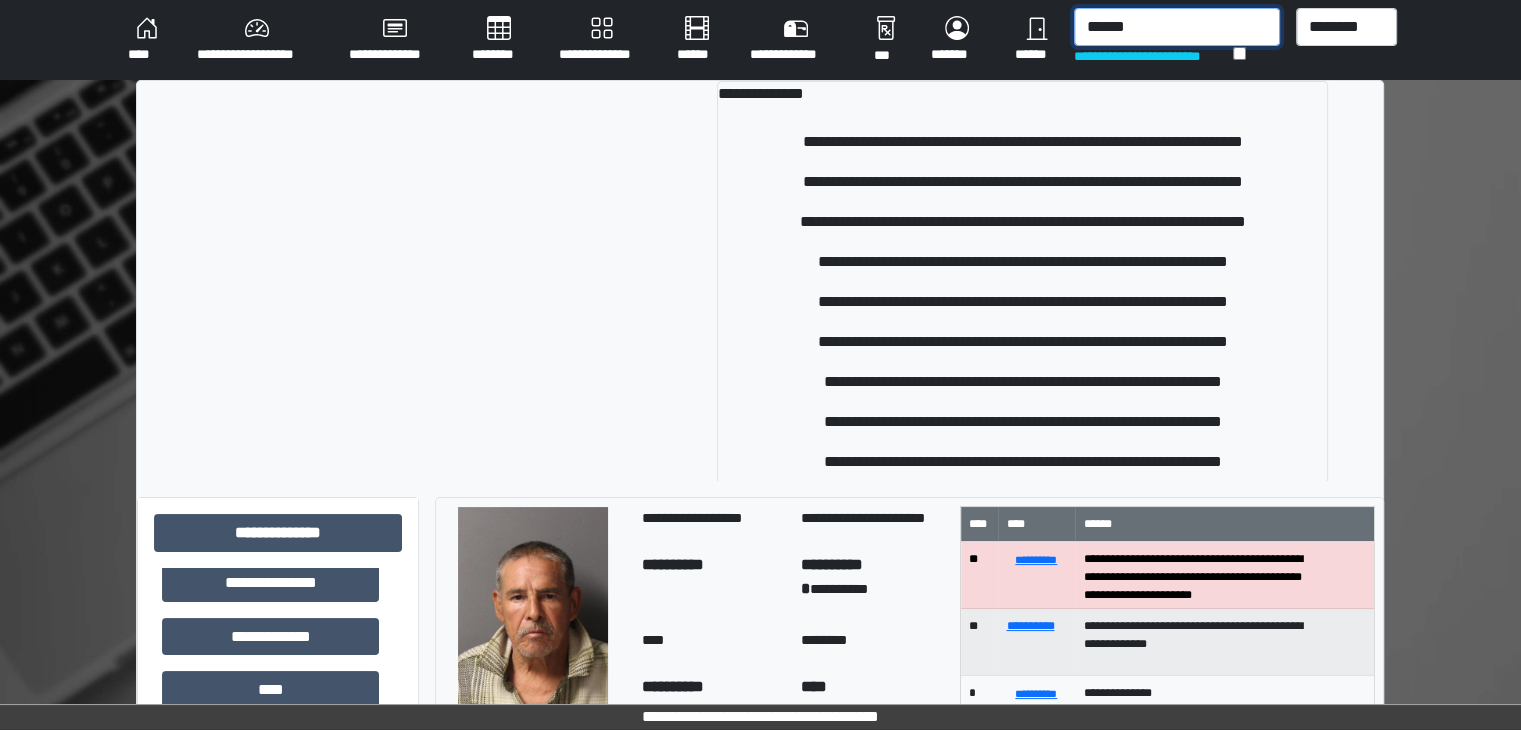 type on "******" 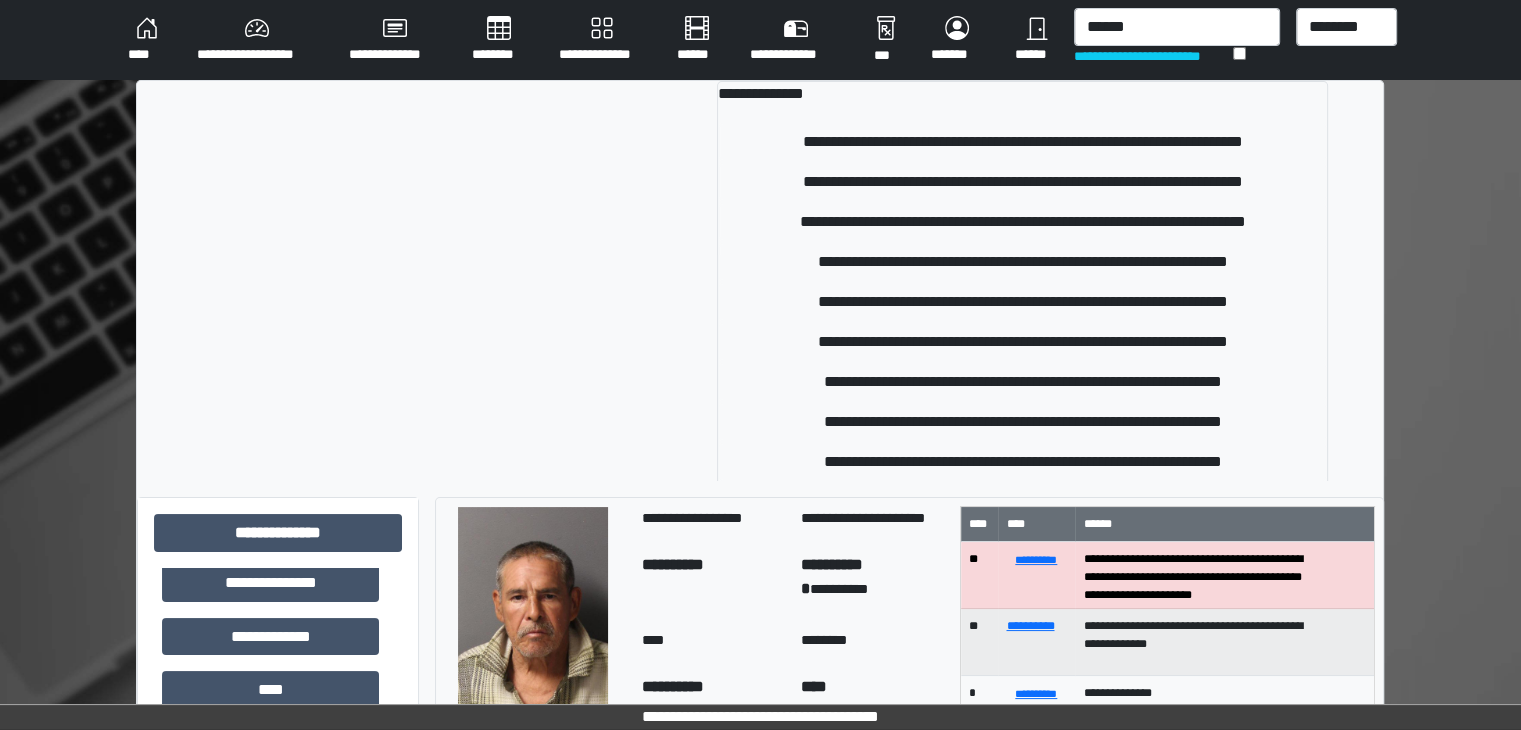 click on "**********" at bounding box center [1022, 342] 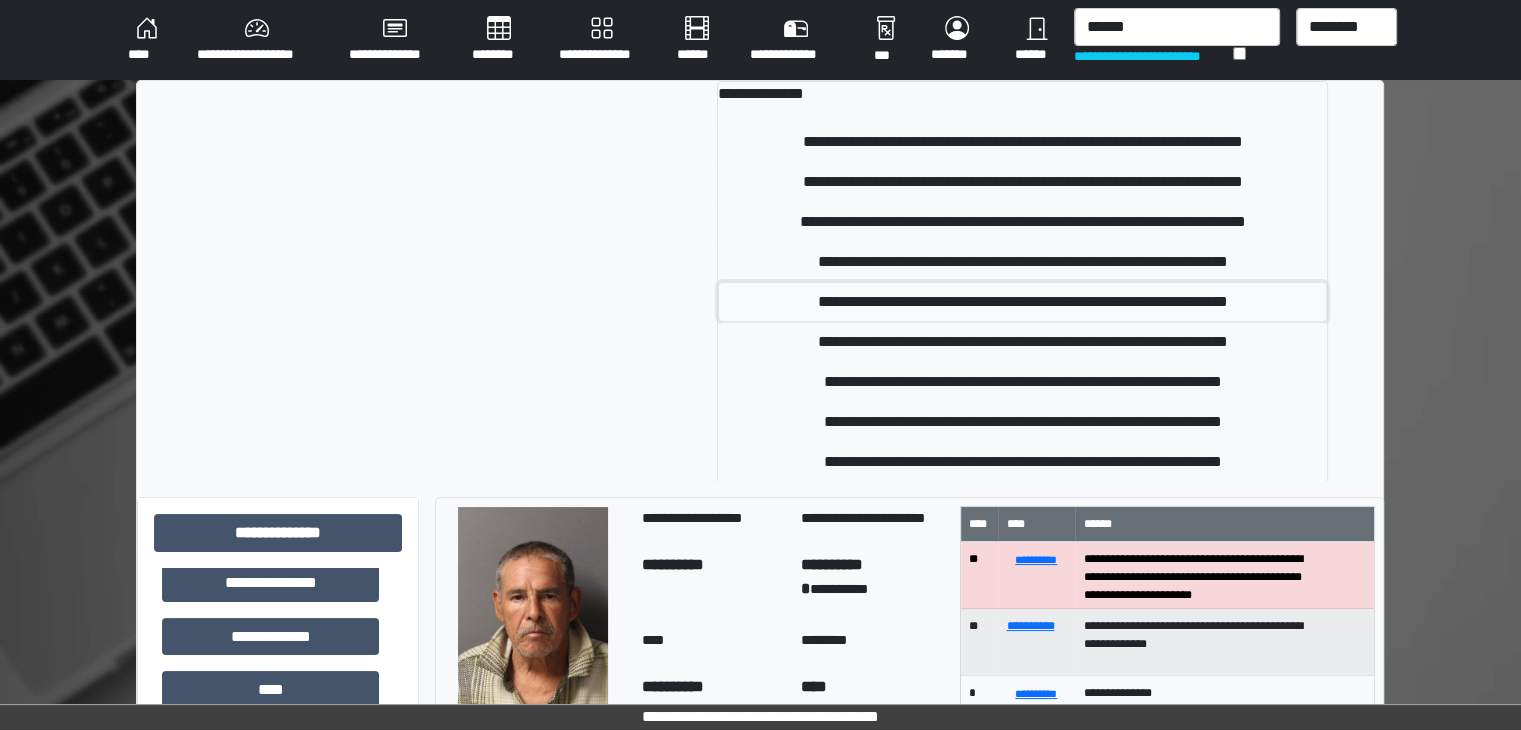 click on "**********" at bounding box center (1022, 302) 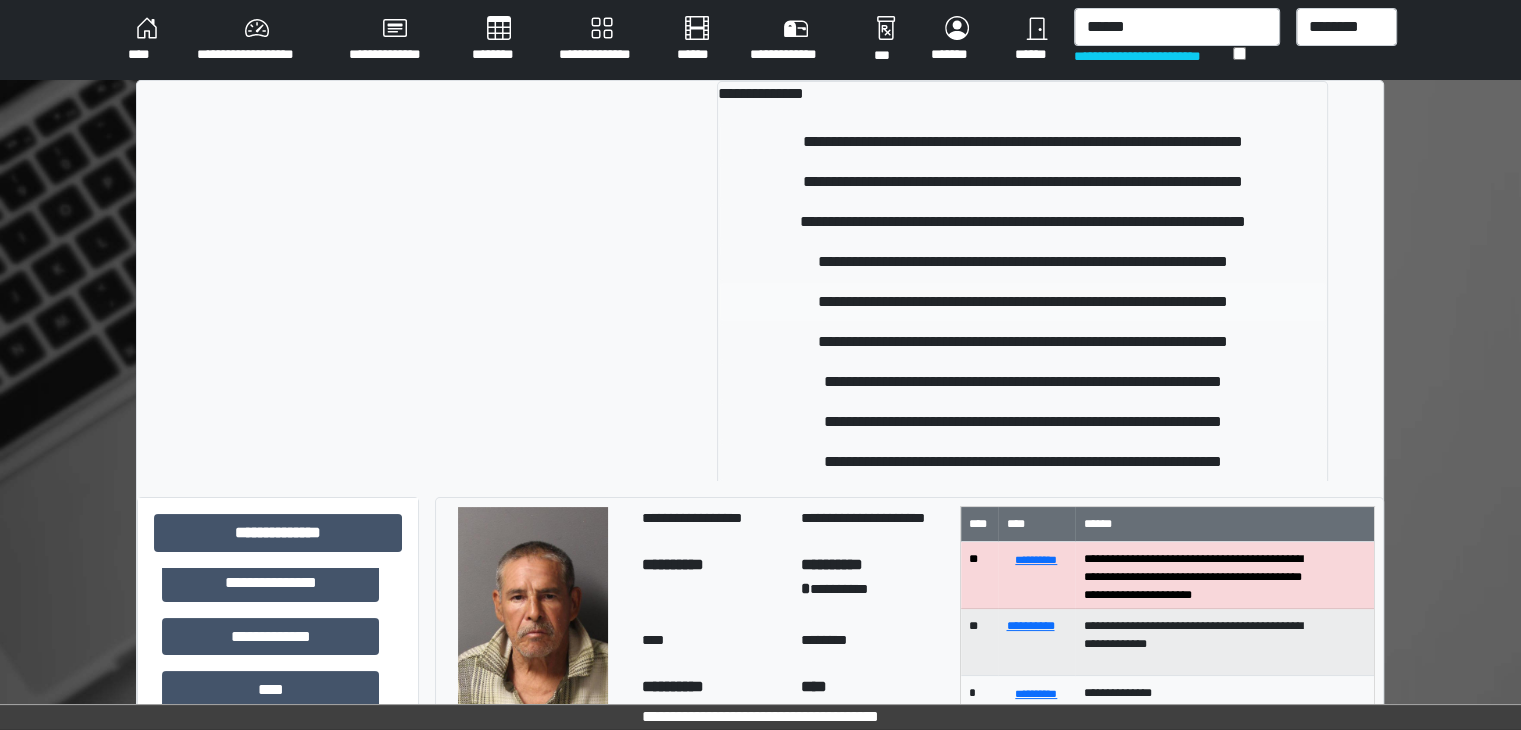 type 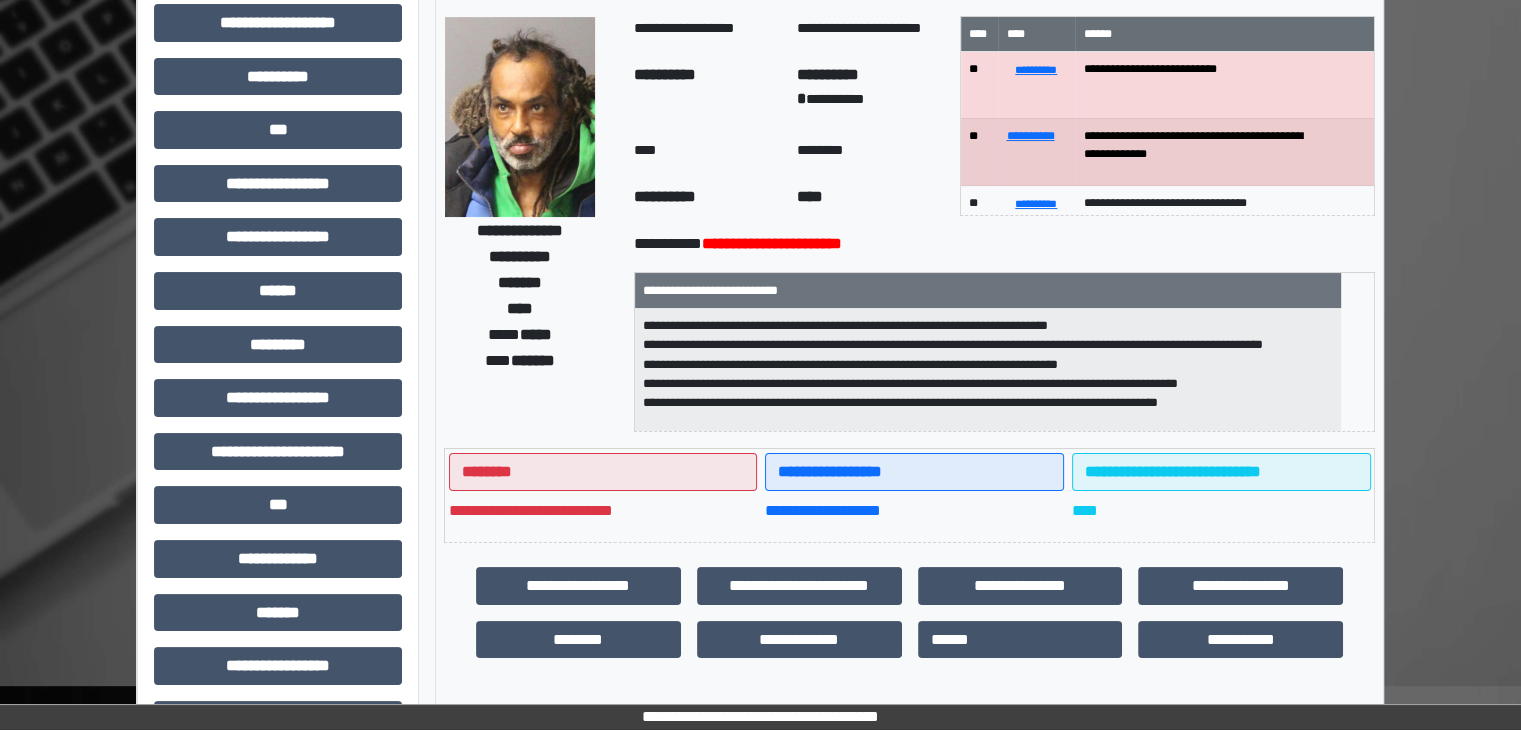 scroll, scrollTop: 436, scrollLeft: 0, axis: vertical 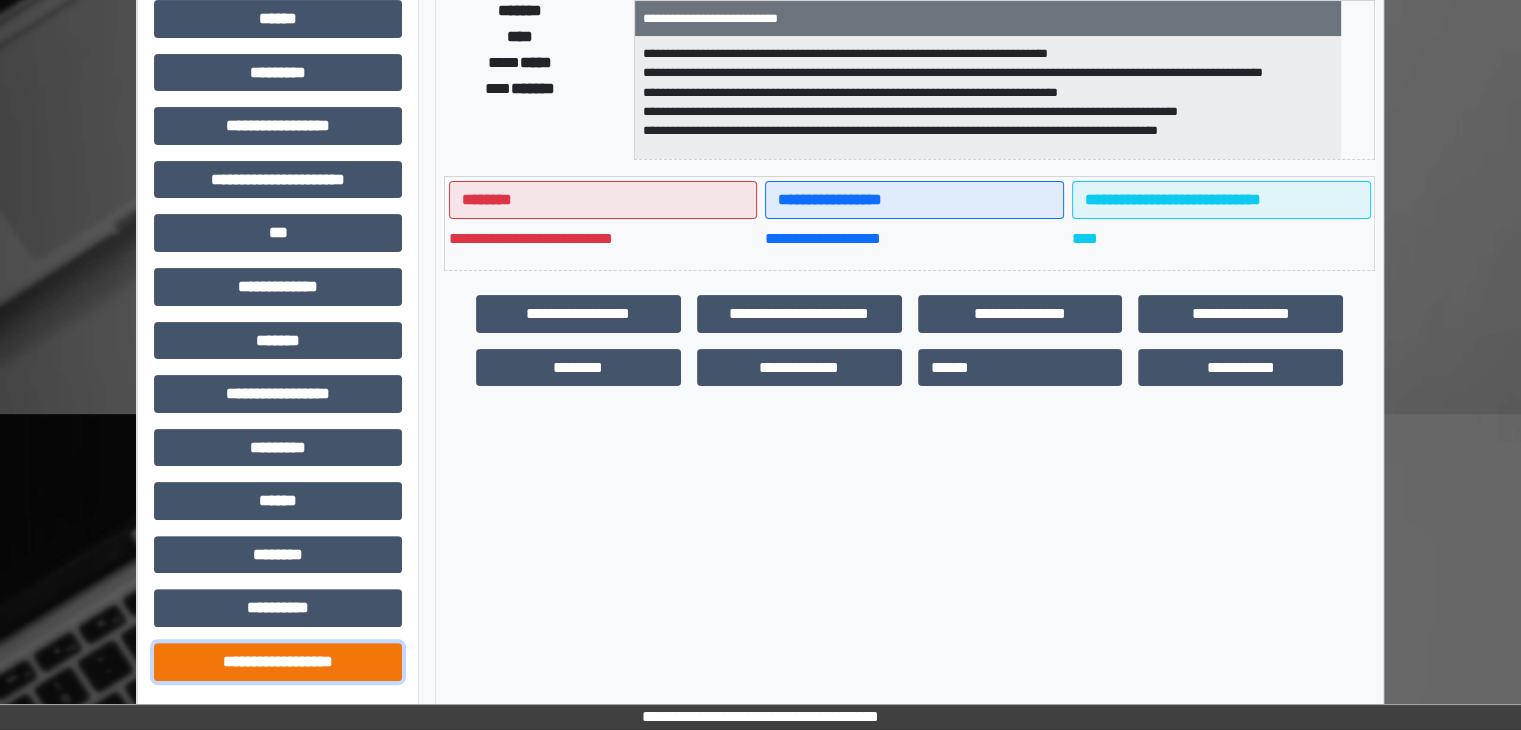 click on "**********" at bounding box center [278, 662] 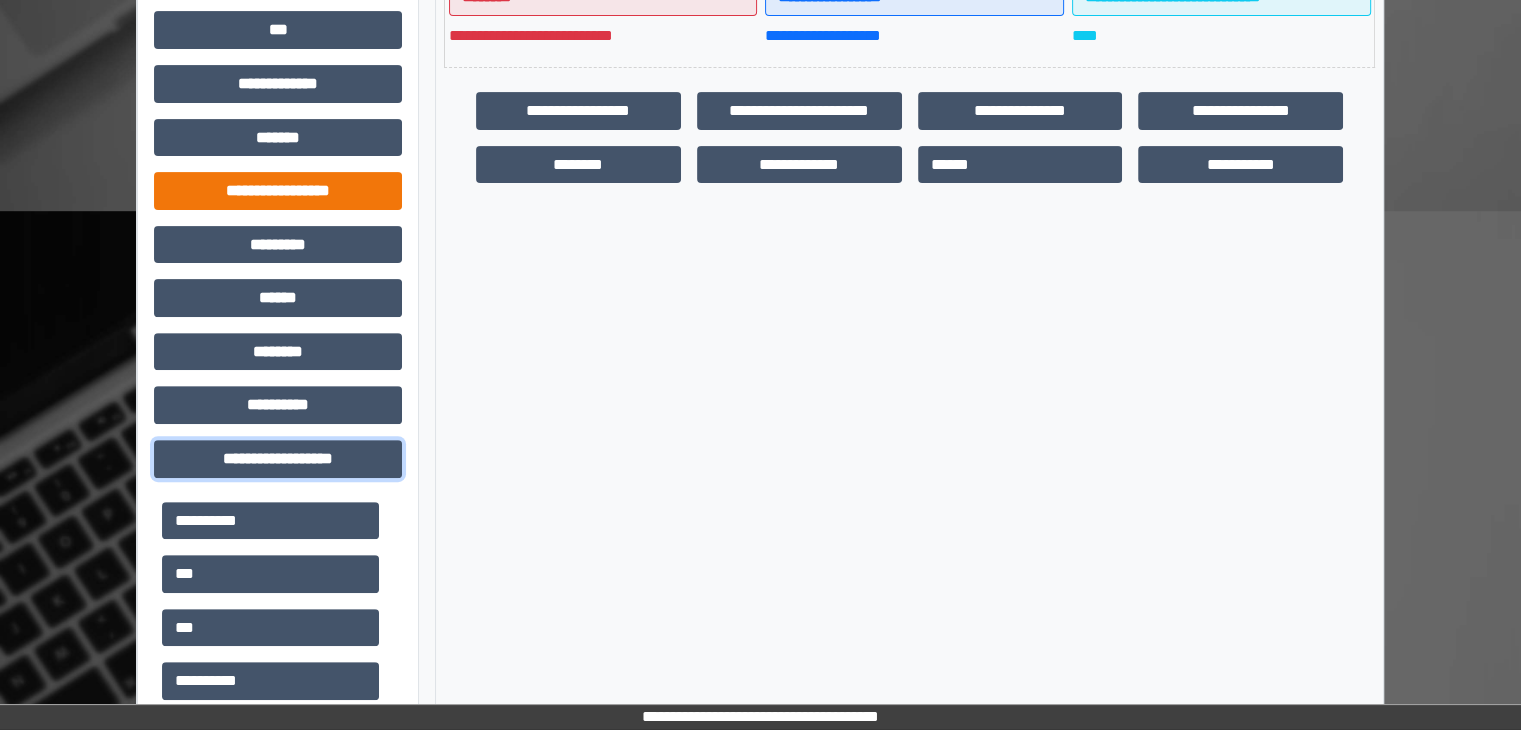 scroll, scrollTop: 916, scrollLeft: 0, axis: vertical 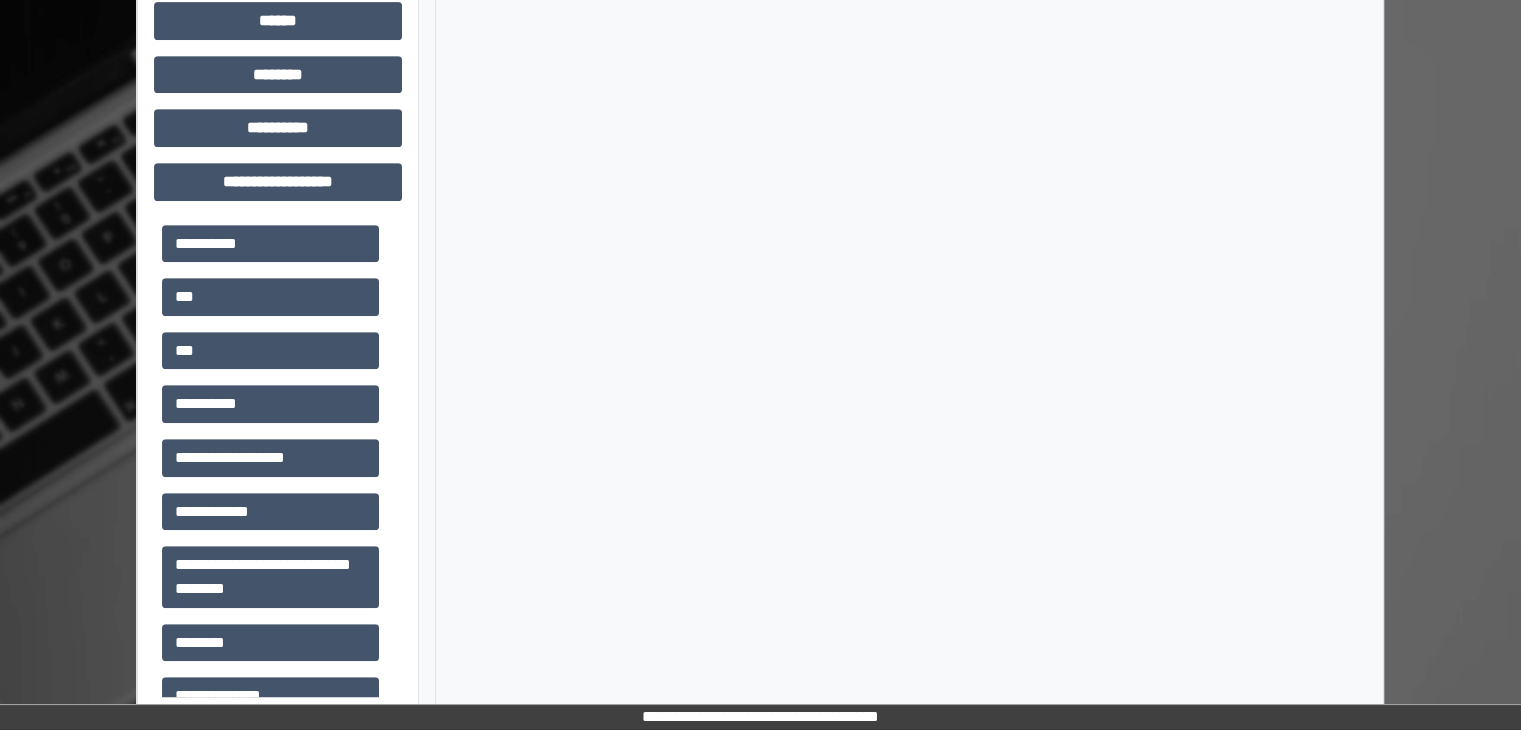 click on "***" at bounding box center [278, 297] 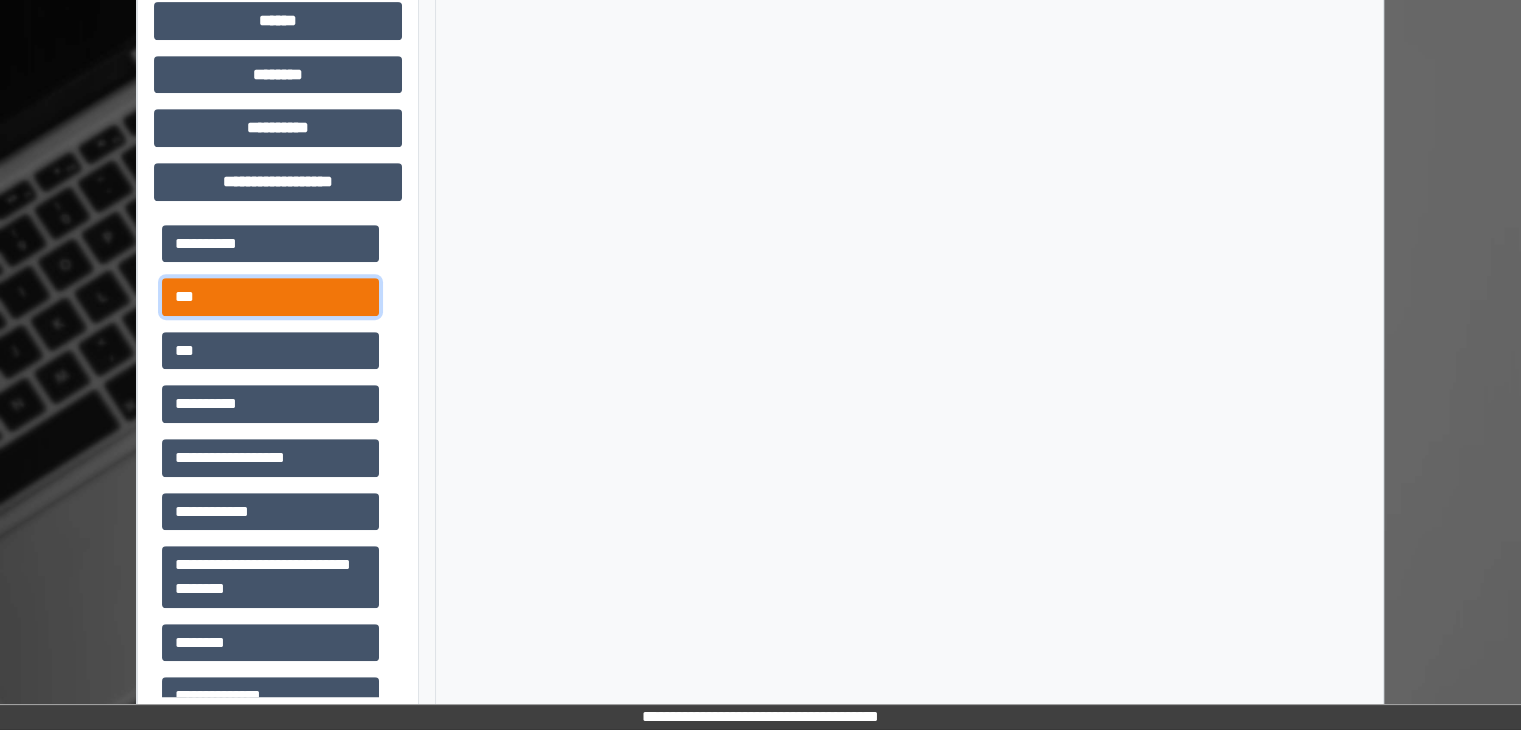 click on "***" at bounding box center (270, 297) 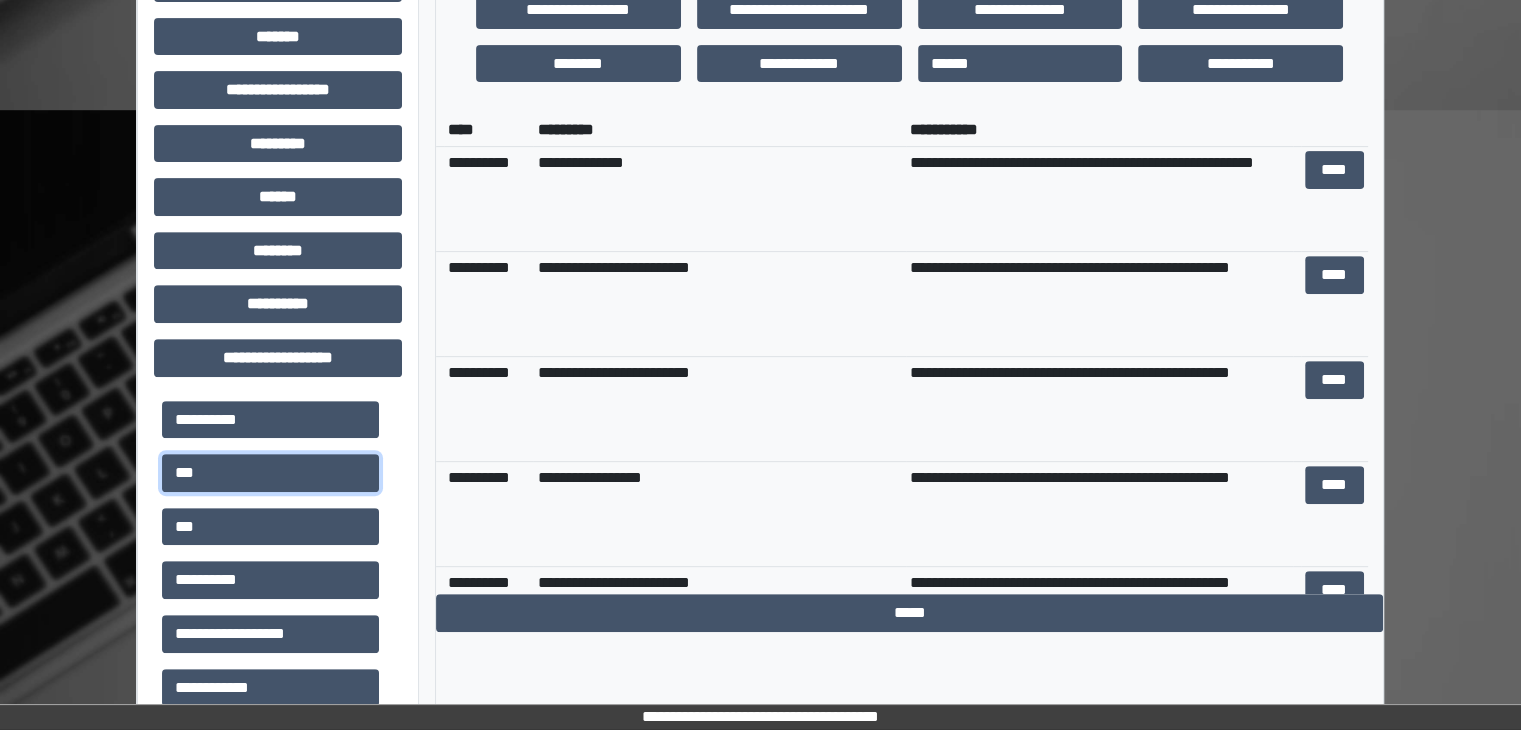 scroll, scrollTop: 716, scrollLeft: 0, axis: vertical 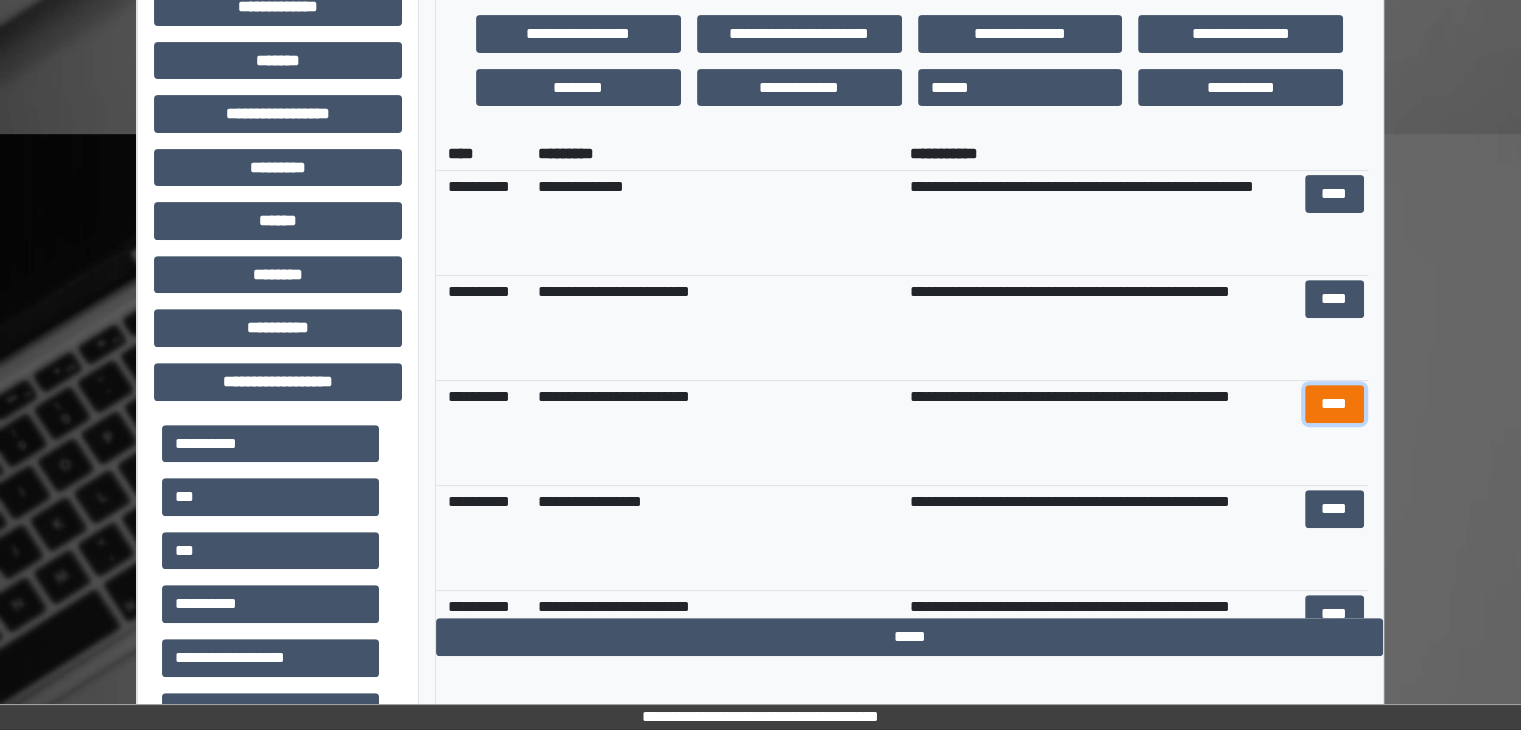 click on "****" at bounding box center [1334, 404] 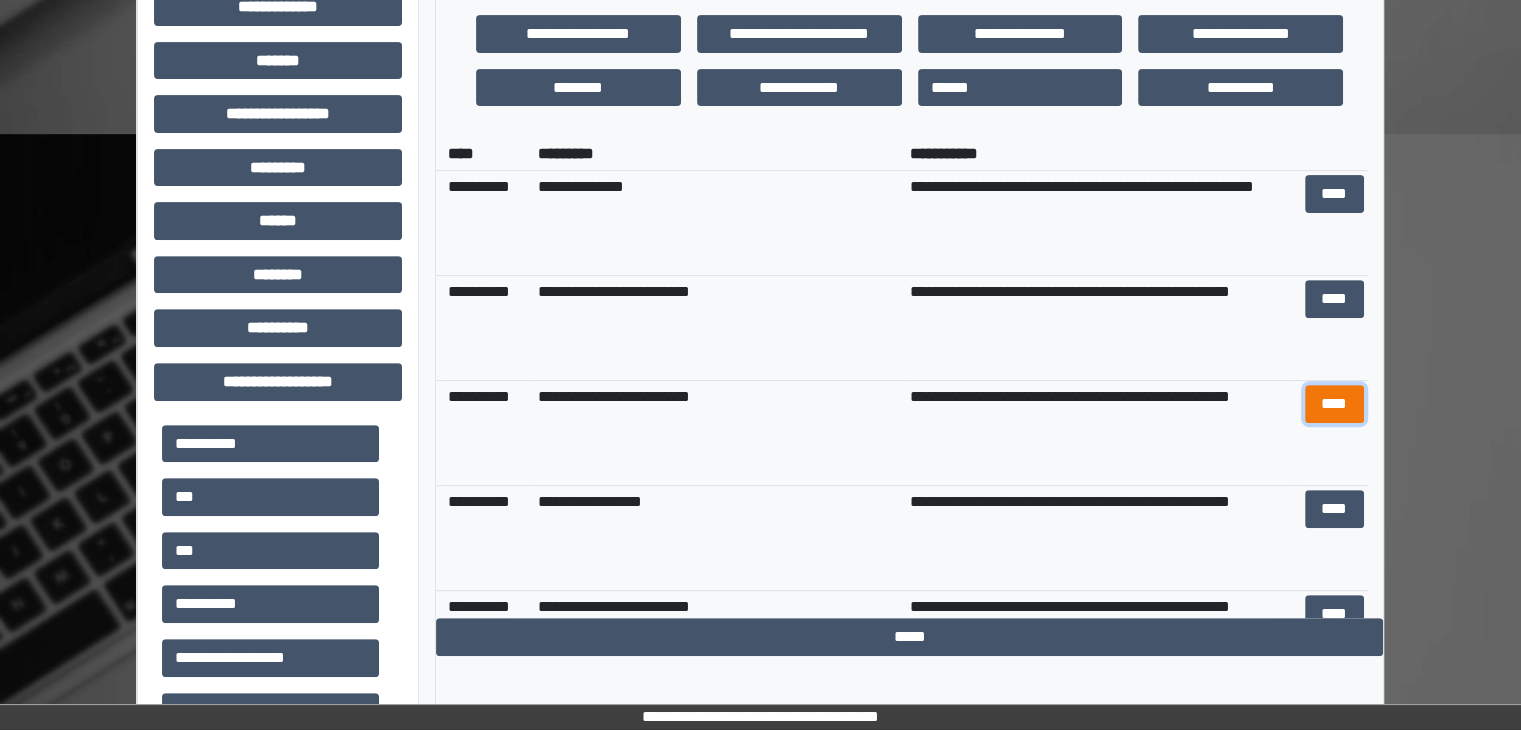click on "****" at bounding box center [1334, 404] 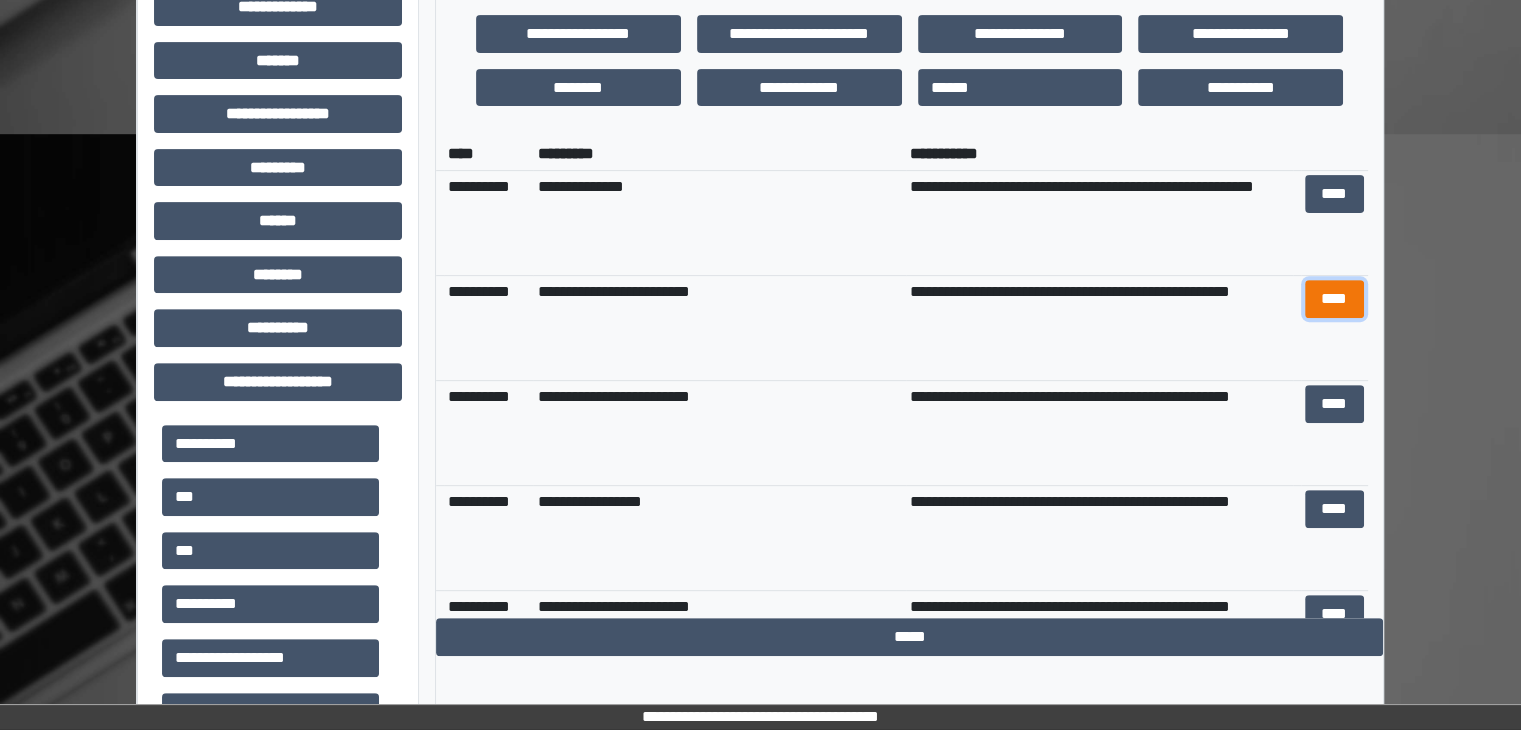 click on "****" at bounding box center [1334, 299] 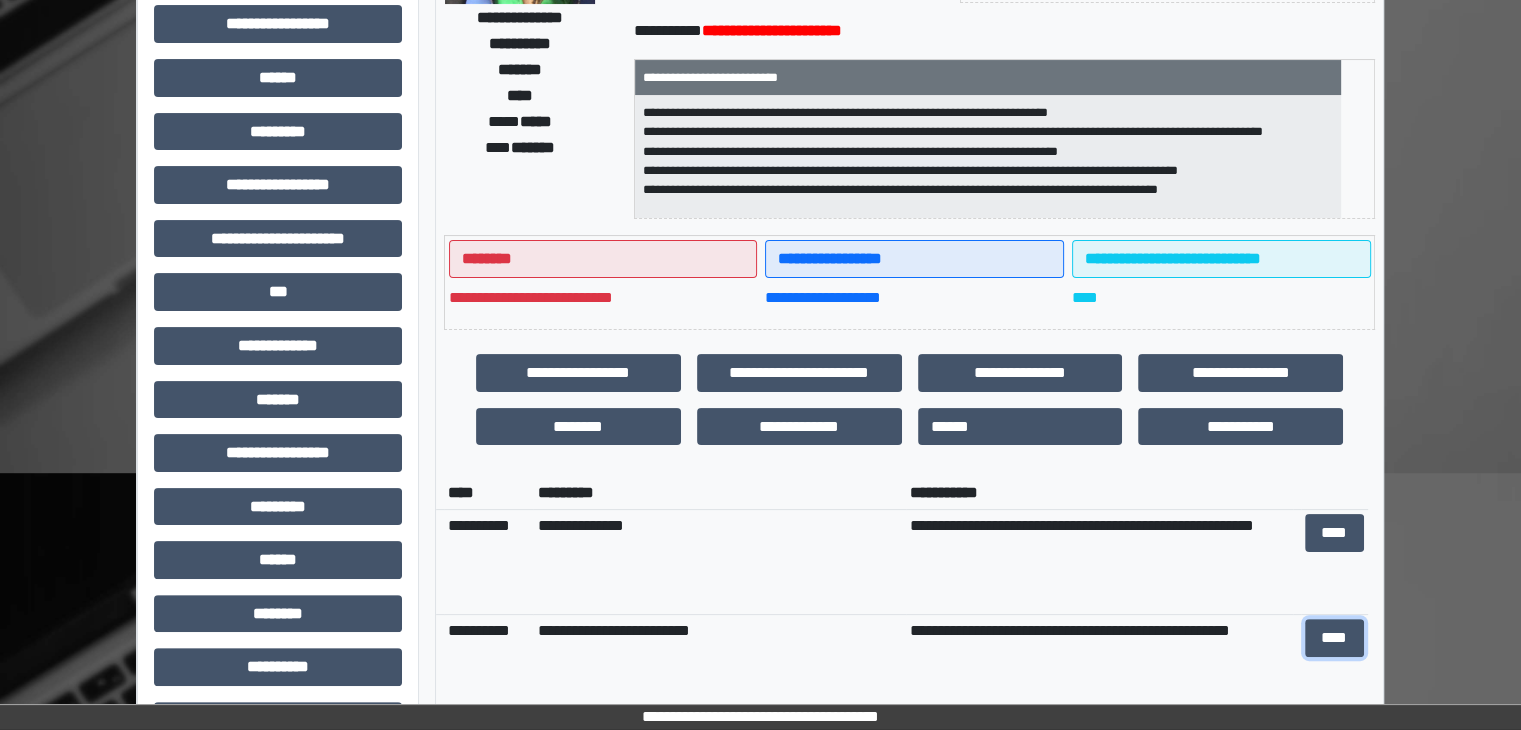 scroll, scrollTop: 316, scrollLeft: 0, axis: vertical 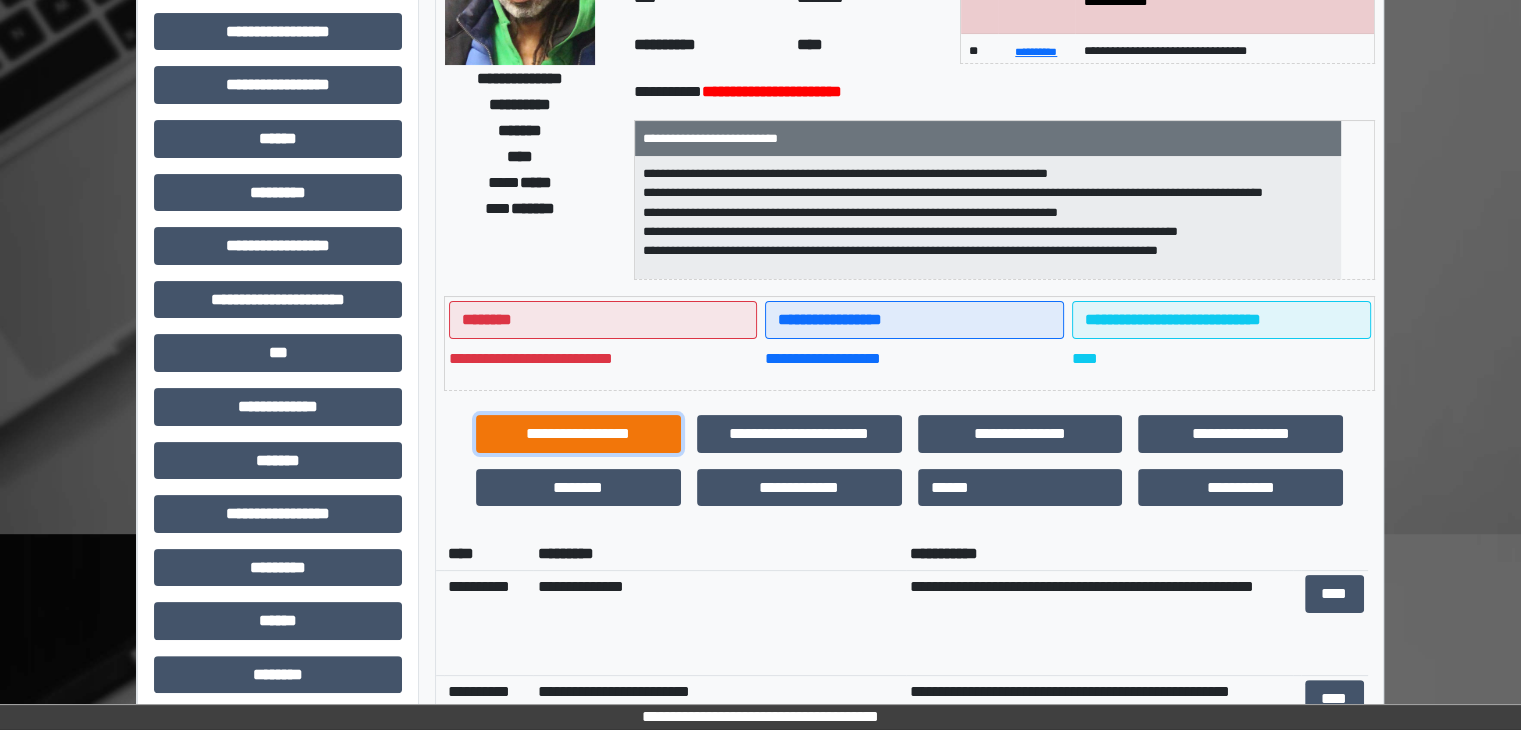 click on "**********" at bounding box center (578, 434) 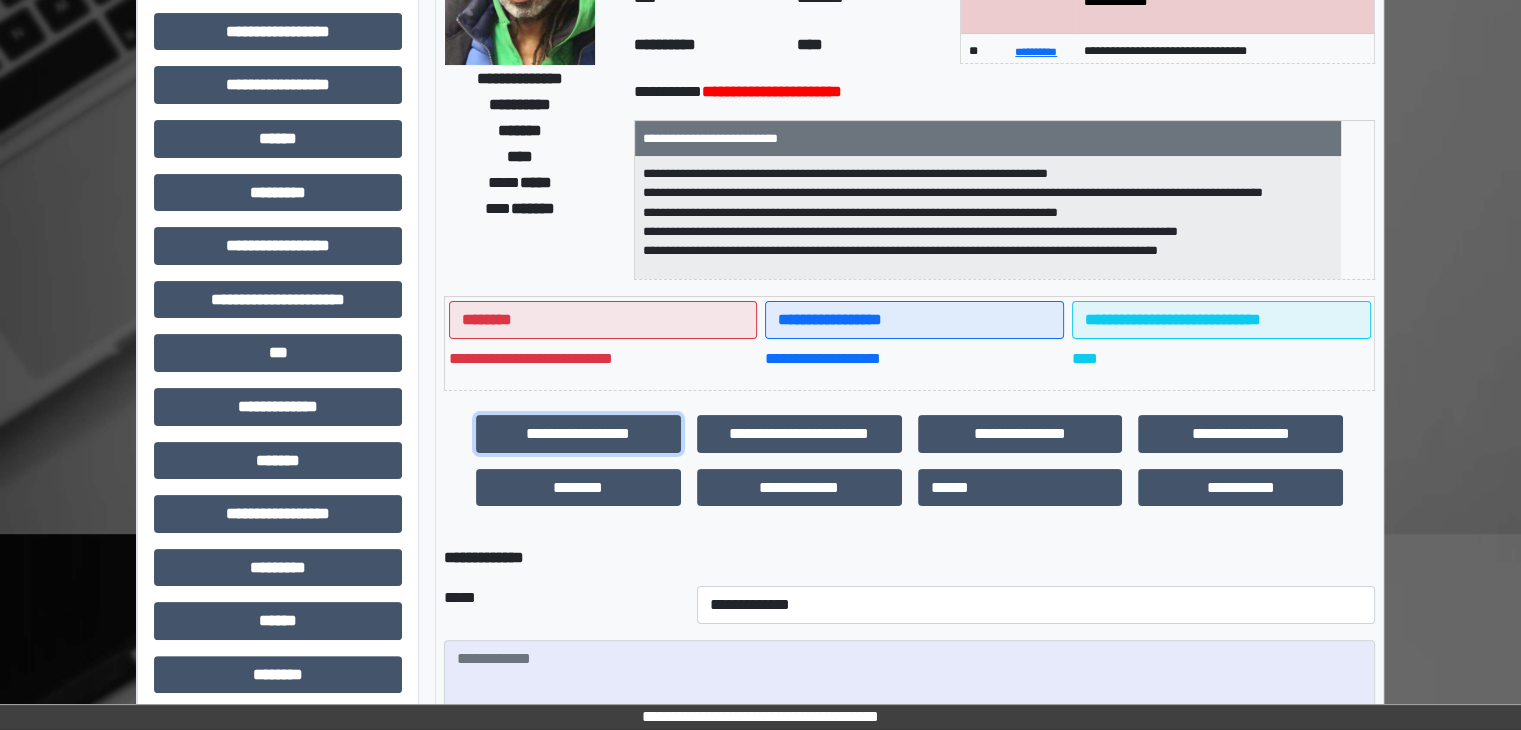 scroll, scrollTop: 6, scrollLeft: 0, axis: vertical 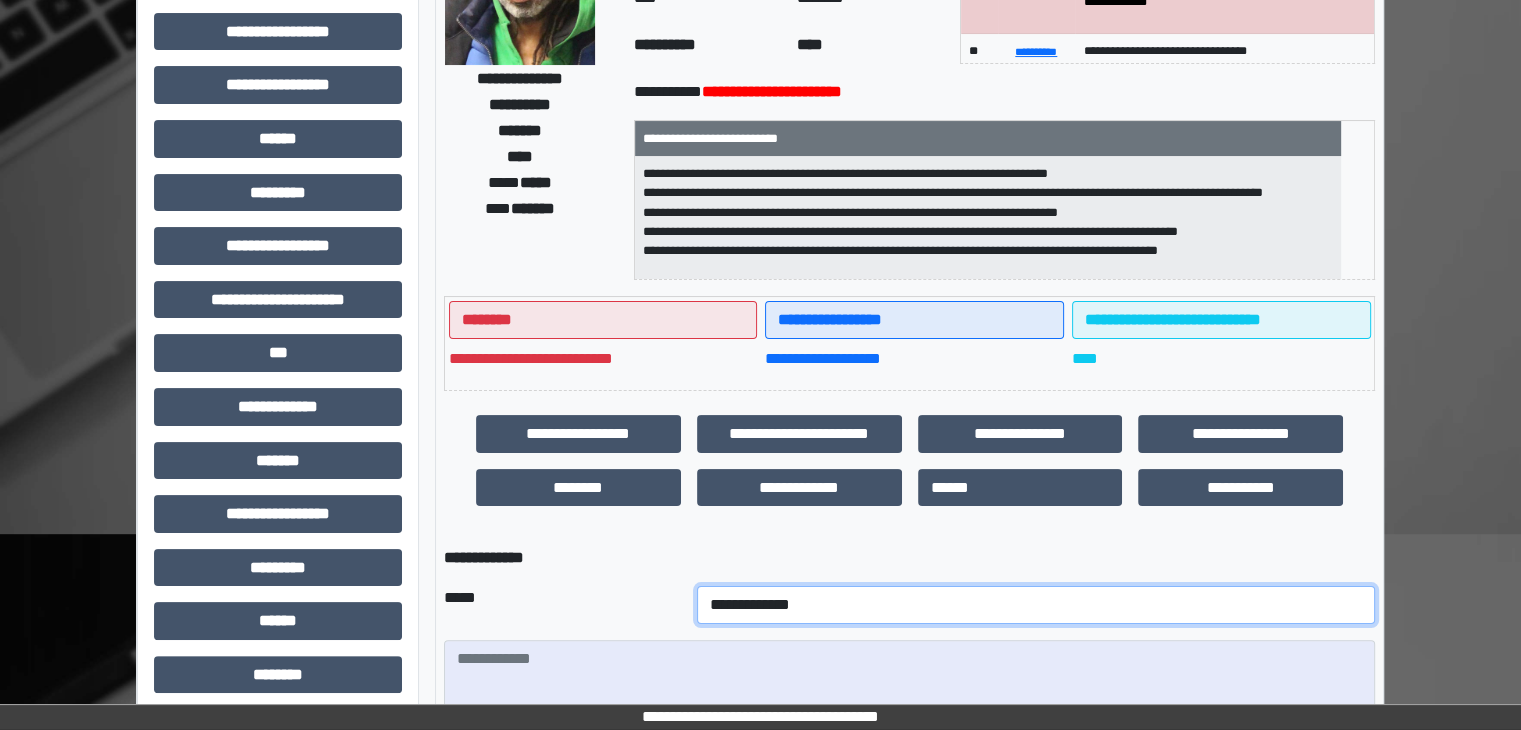 drag, startPoint x: 584, startPoint y: 611, endPoint x: 588, endPoint y: 589, distance: 22.36068 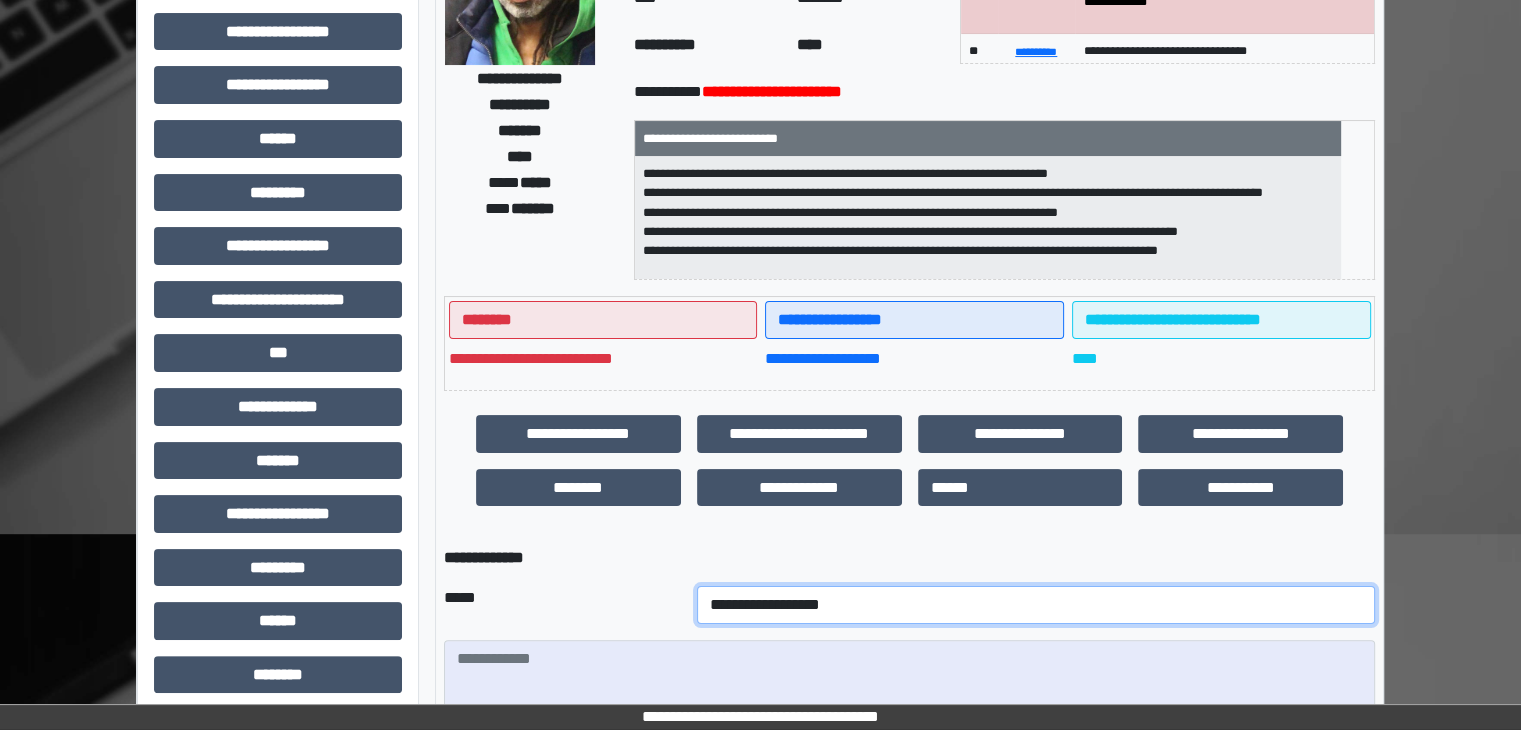 click on "**********" at bounding box center (1036, 605) 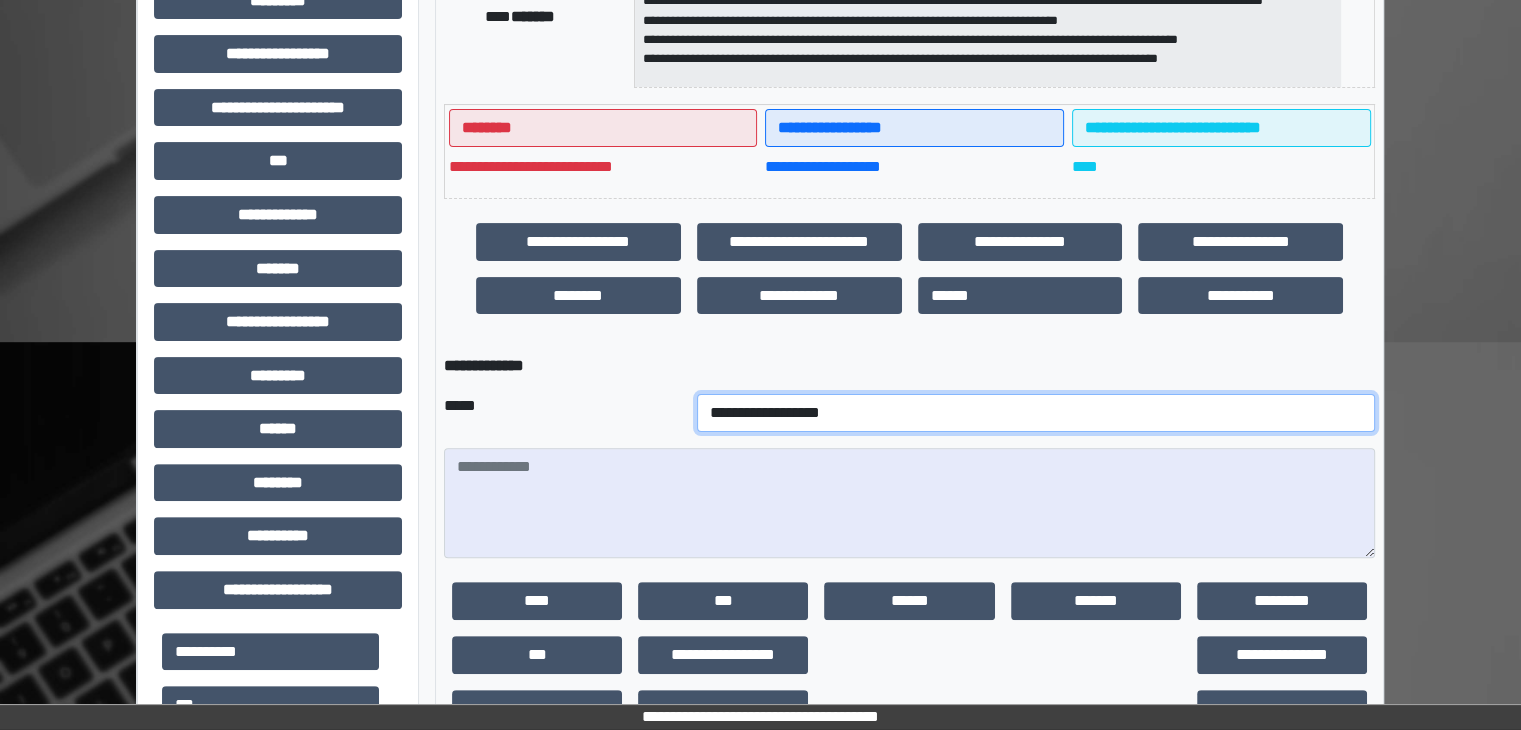 scroll, scrollTop: 516, scrollLeft: 0, axis: vertical 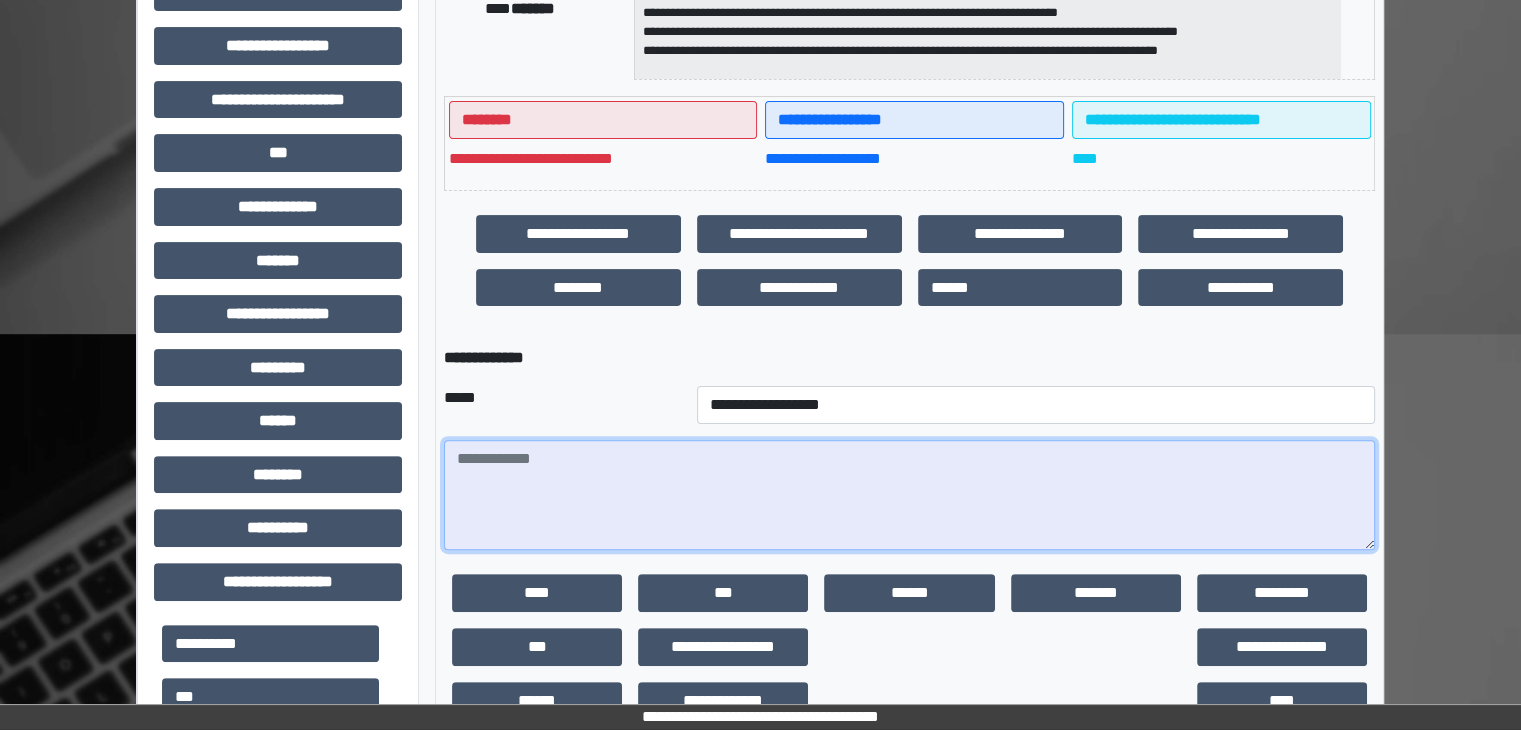 click at bounding box center (909, 495) 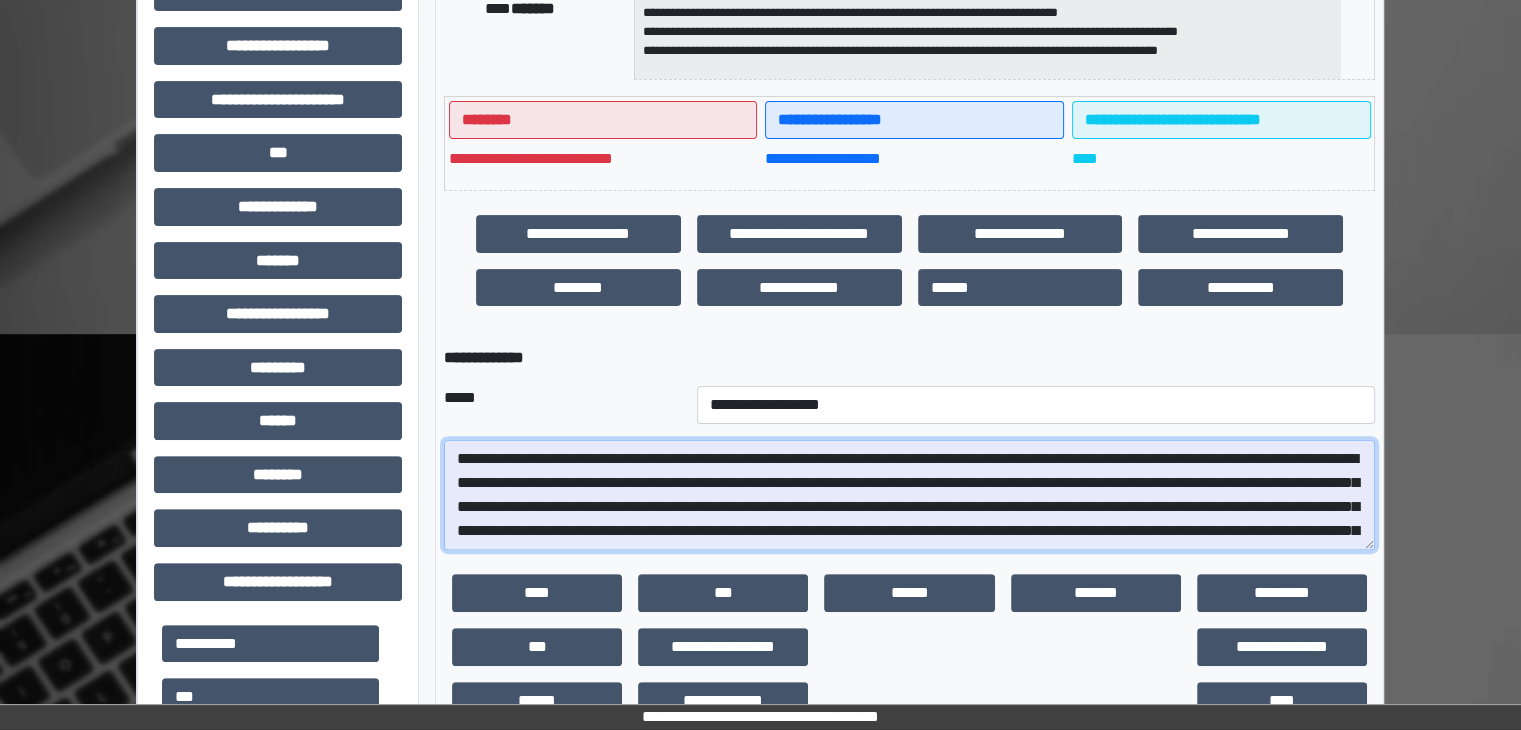 scroll, scrollTop: 40, scrollLeft: 0, axis: vertical 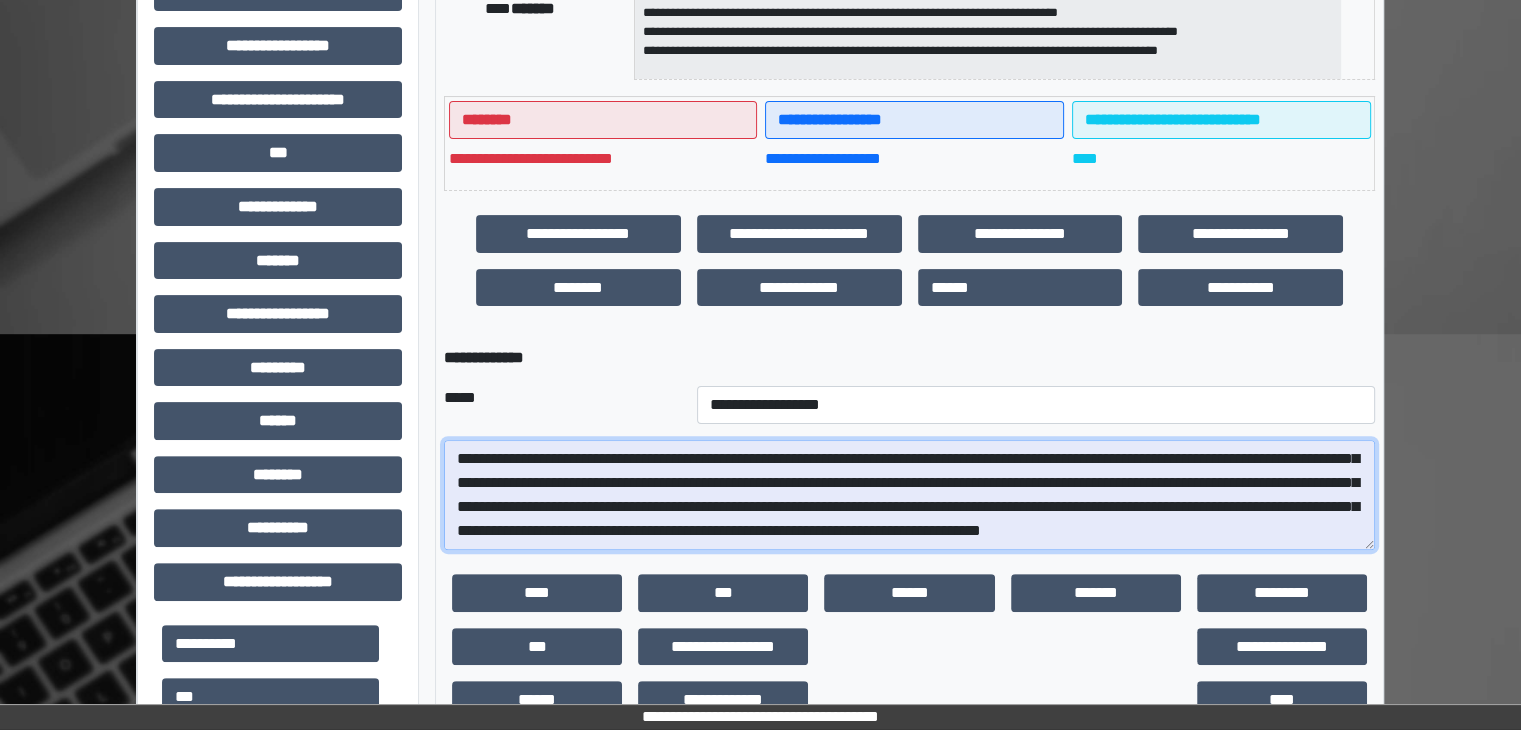 click on "**********" at bounding box center [909, 495] 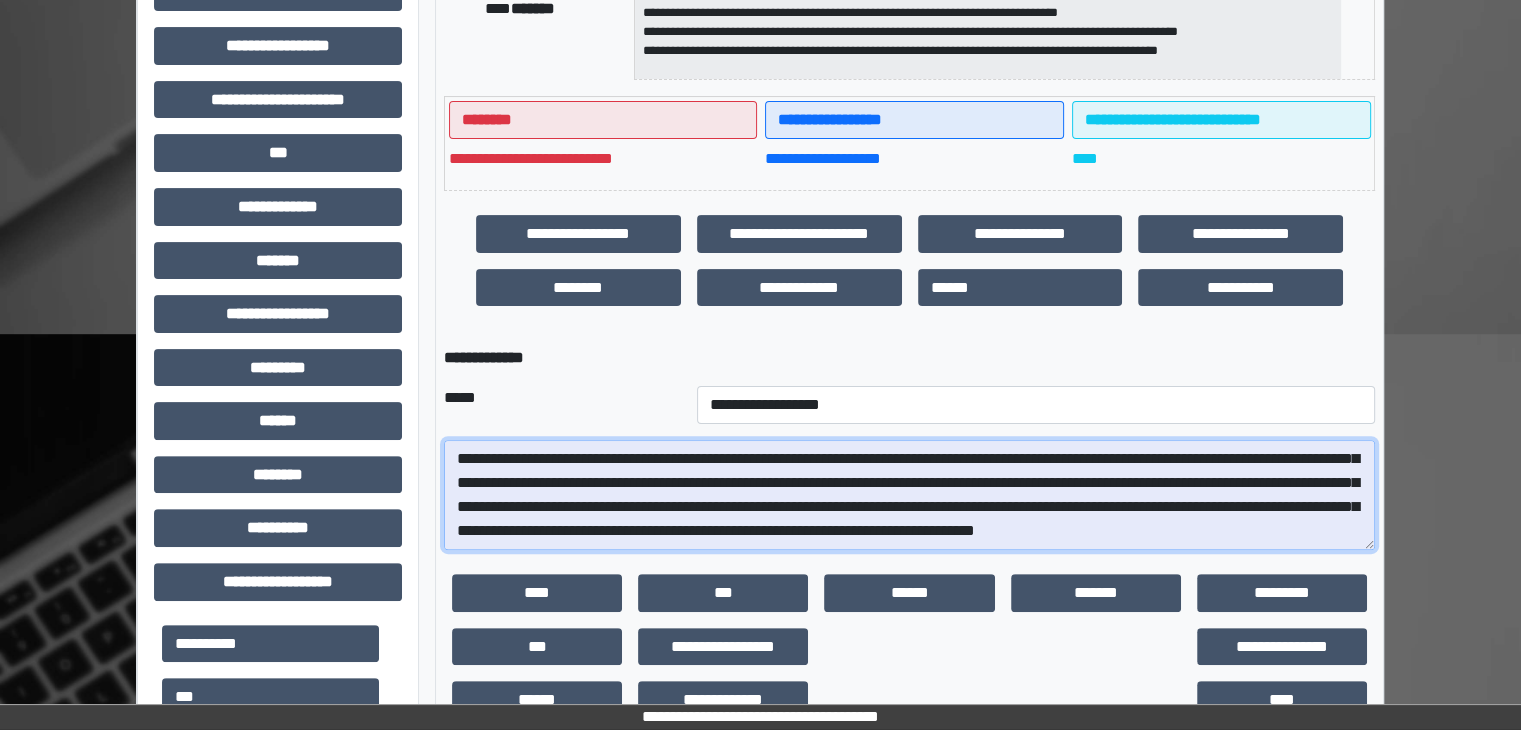 scroll, scrollTop: 31, scrollLeft: 0, axis: vertical 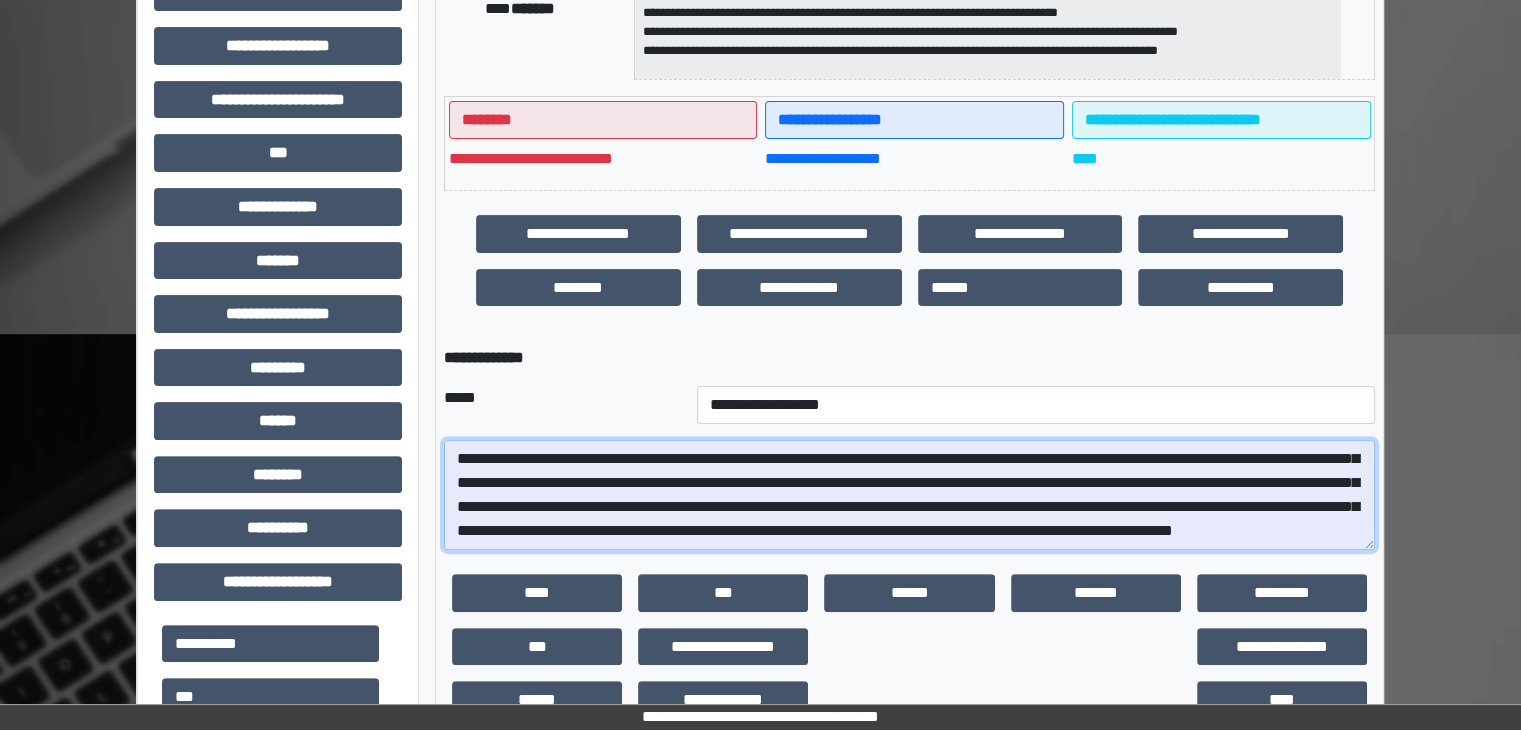drag, startPoint x: 484, startPoint y: 481, endPoint x: 456, endPoint y: 472, distance: 29.410883 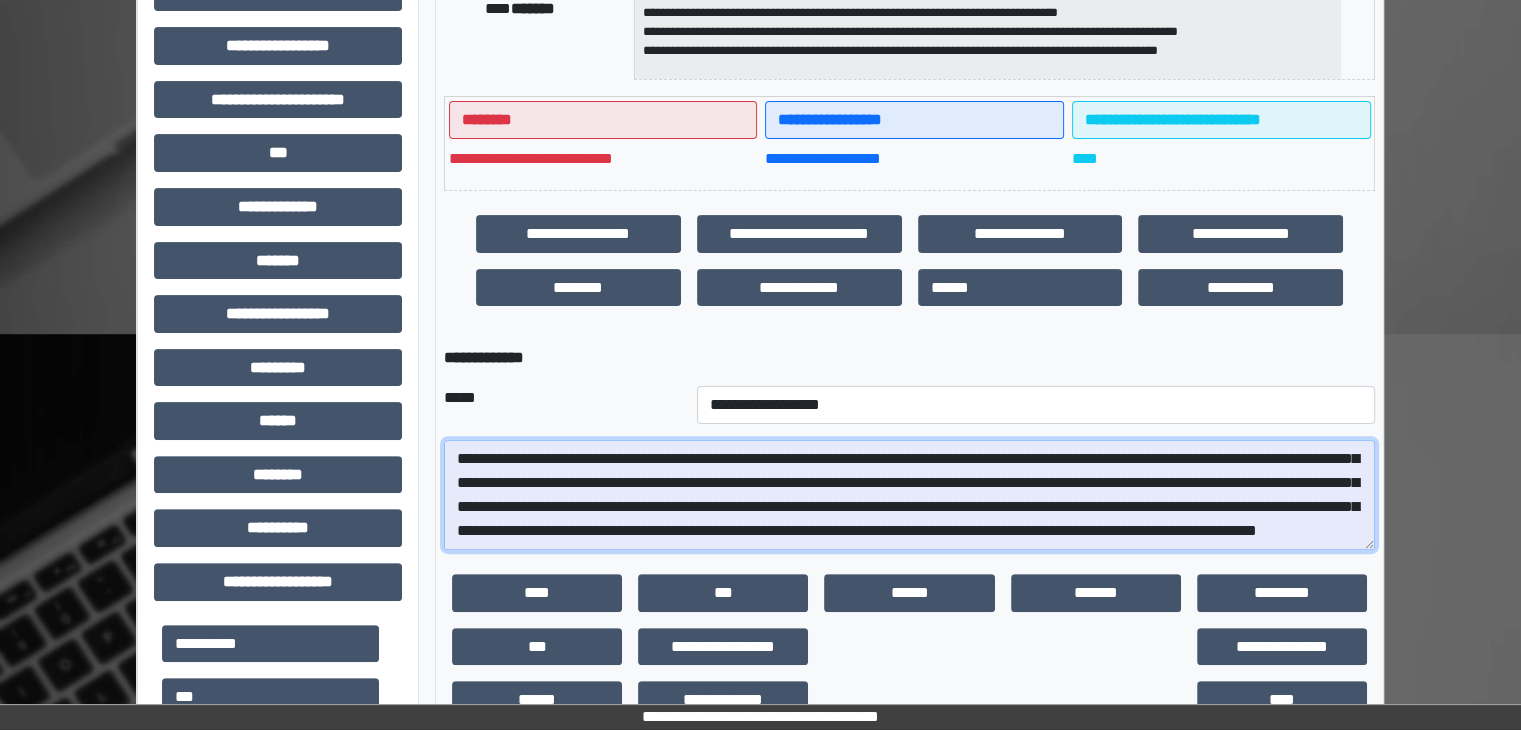 drag, startPoint x: 586, startPoint y: 501, endPoint x: 506, endPoint y: 501, distance: 80 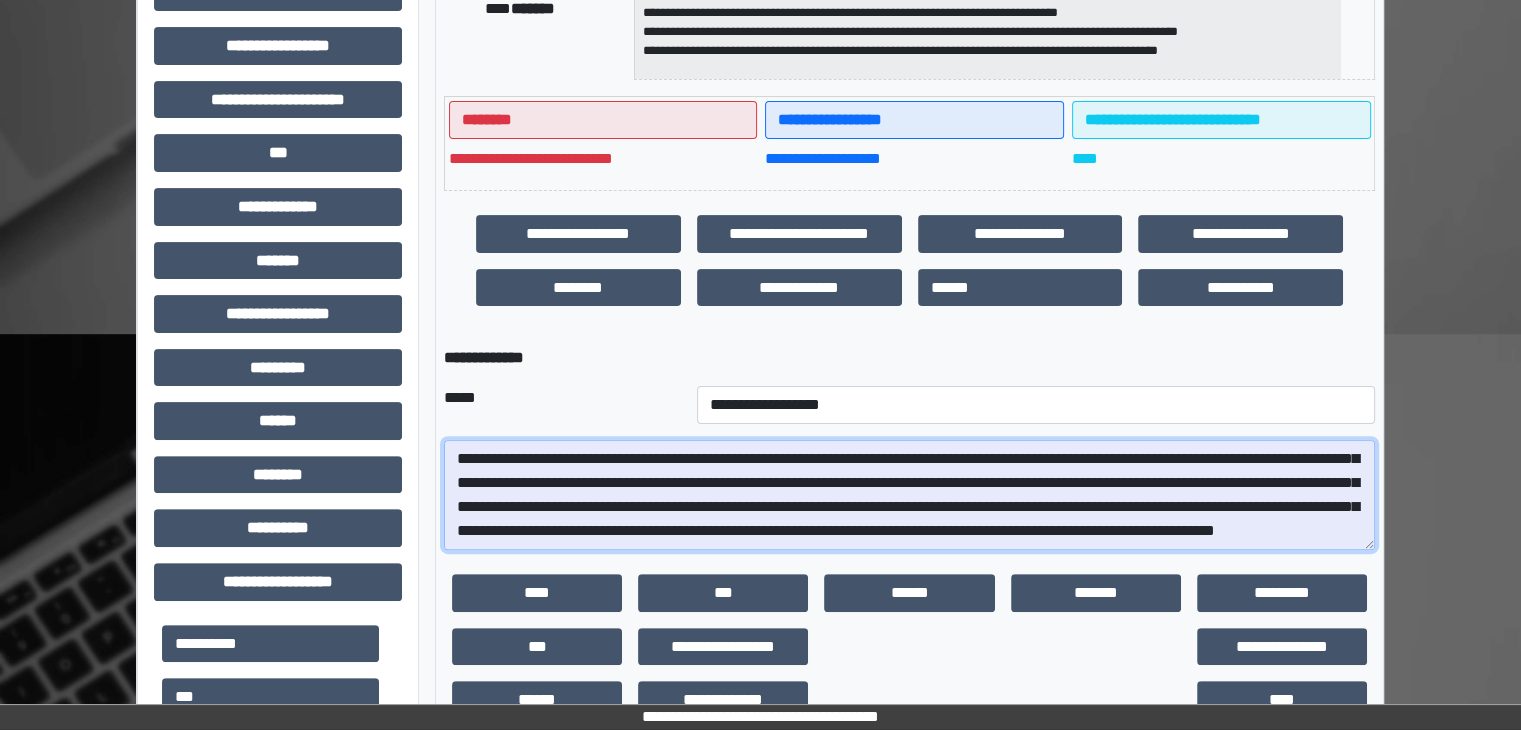 drag, startPoint x: 913, startPoint y: 498, endPoint x: 805, endPoint y: 504, distance: 108.16654 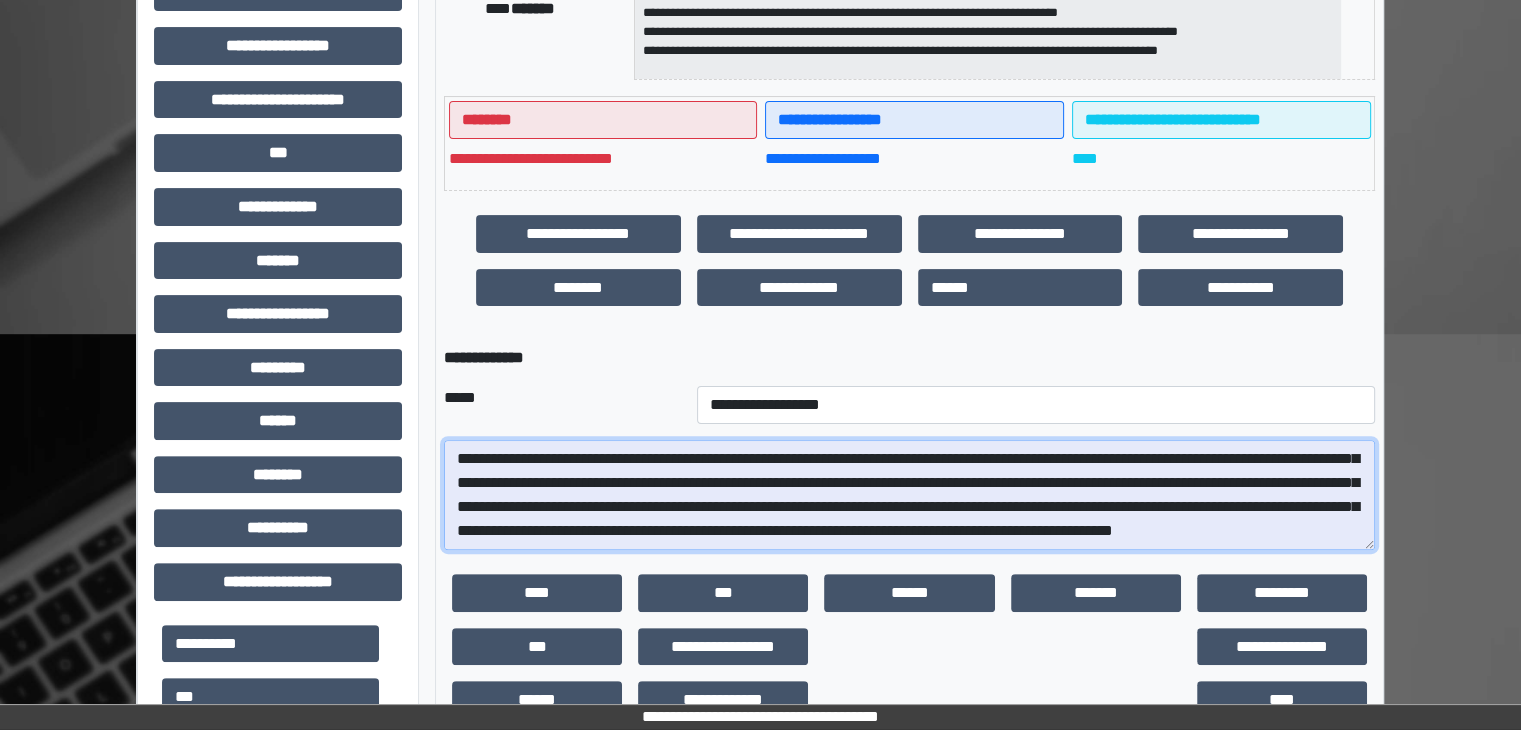 click on "**********" at bounding box center [909, 495] 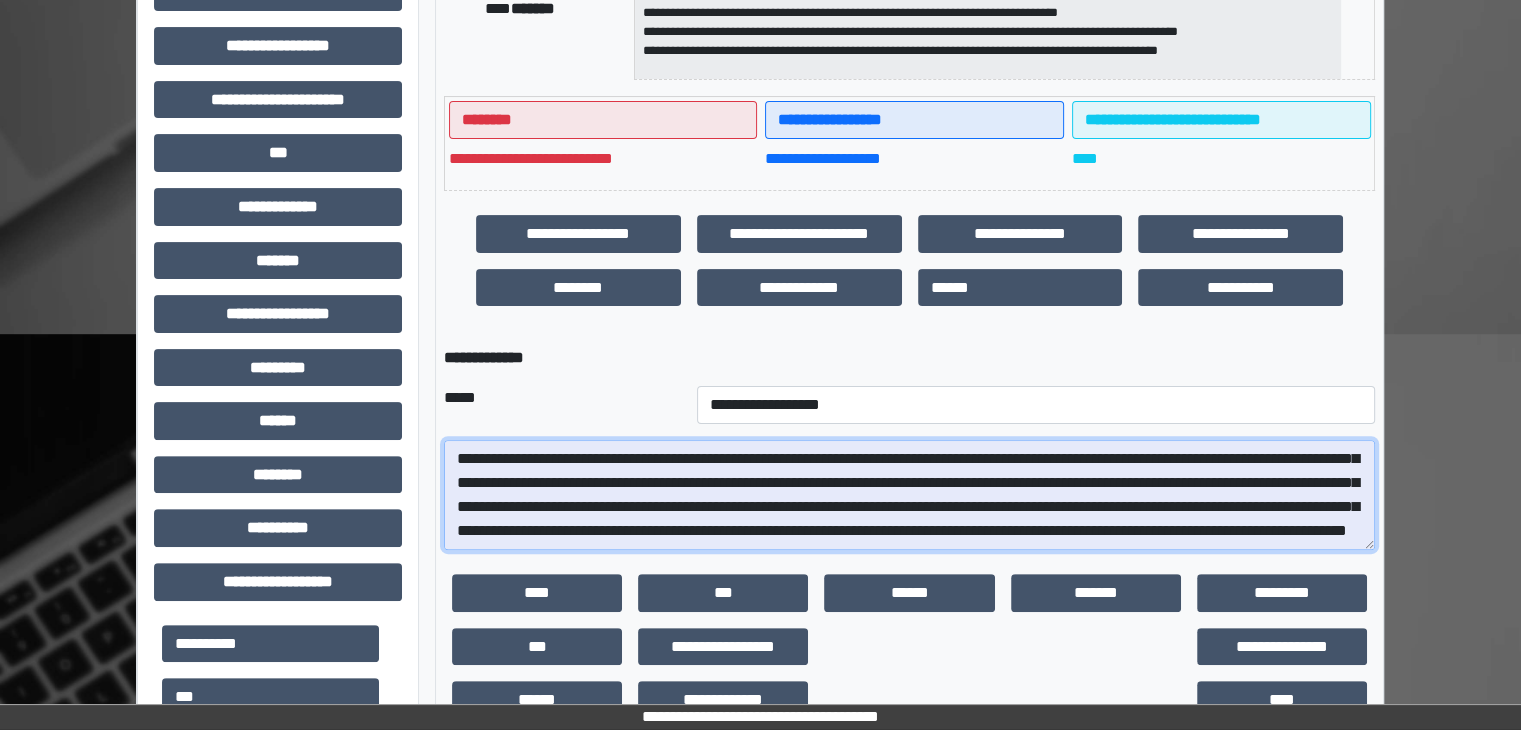 scroll, scrollTop: 48, scrollLeft: 0, axis: vertical 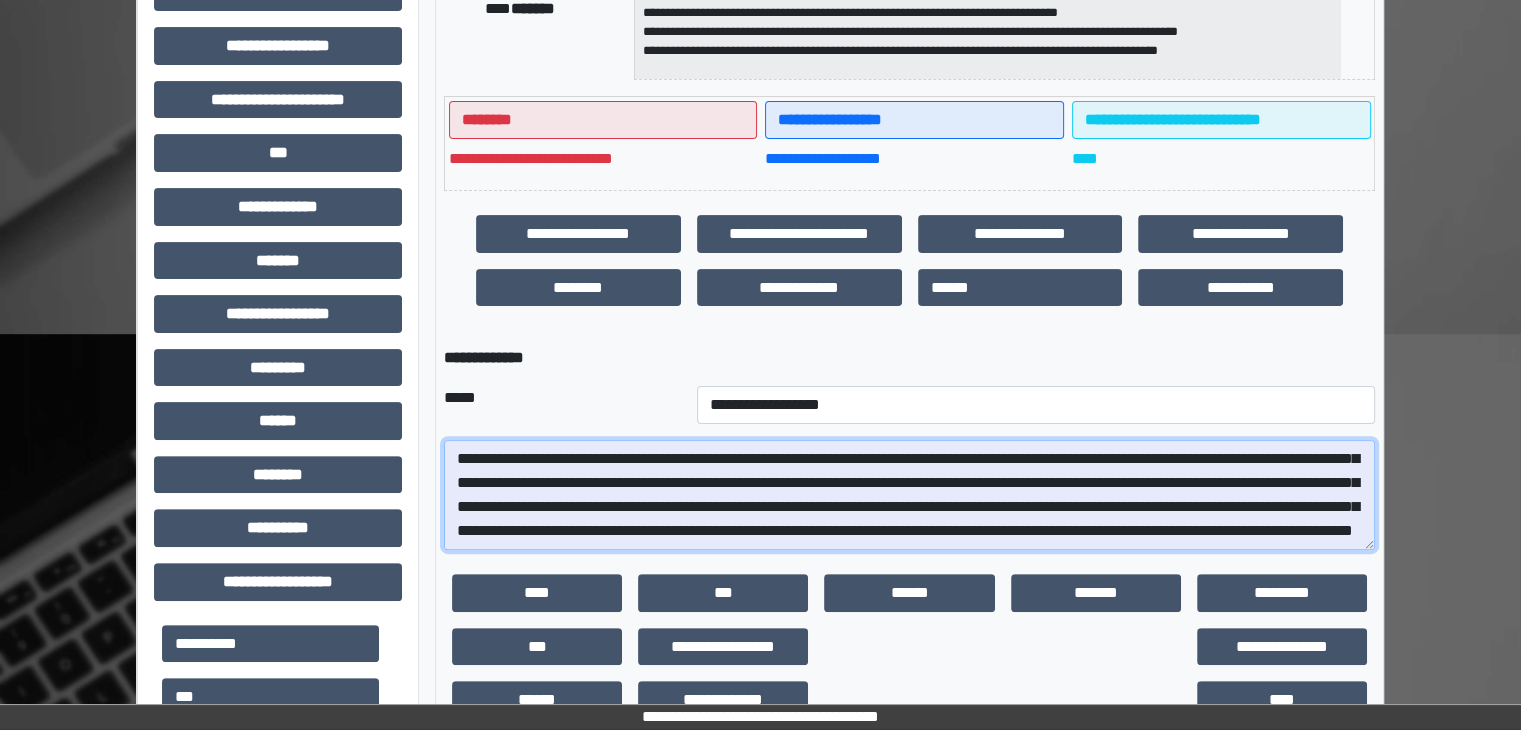click on "**********" at bounding box center [909, 495] 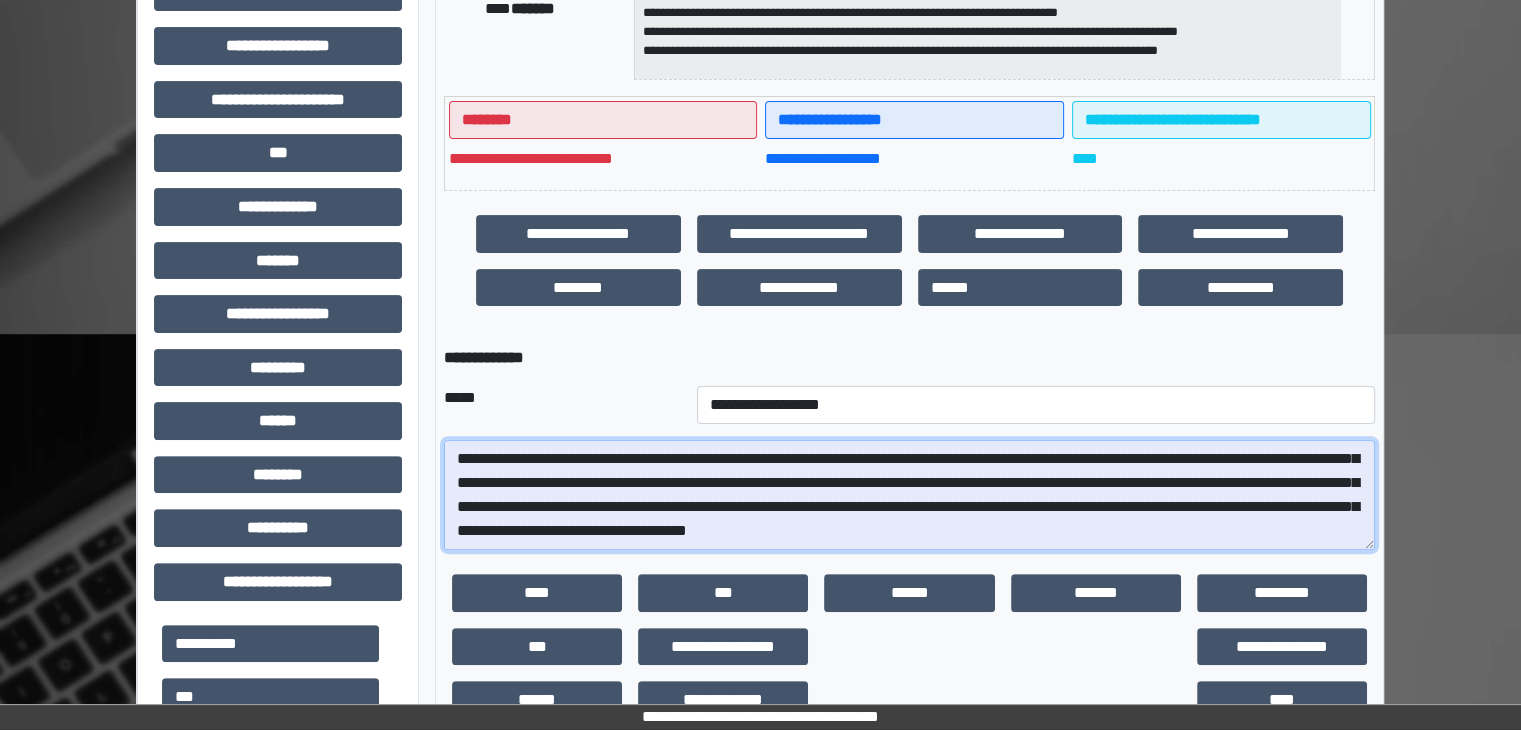 scroll, scrollTop: 72, scrollLeft: 0, axis: vertical 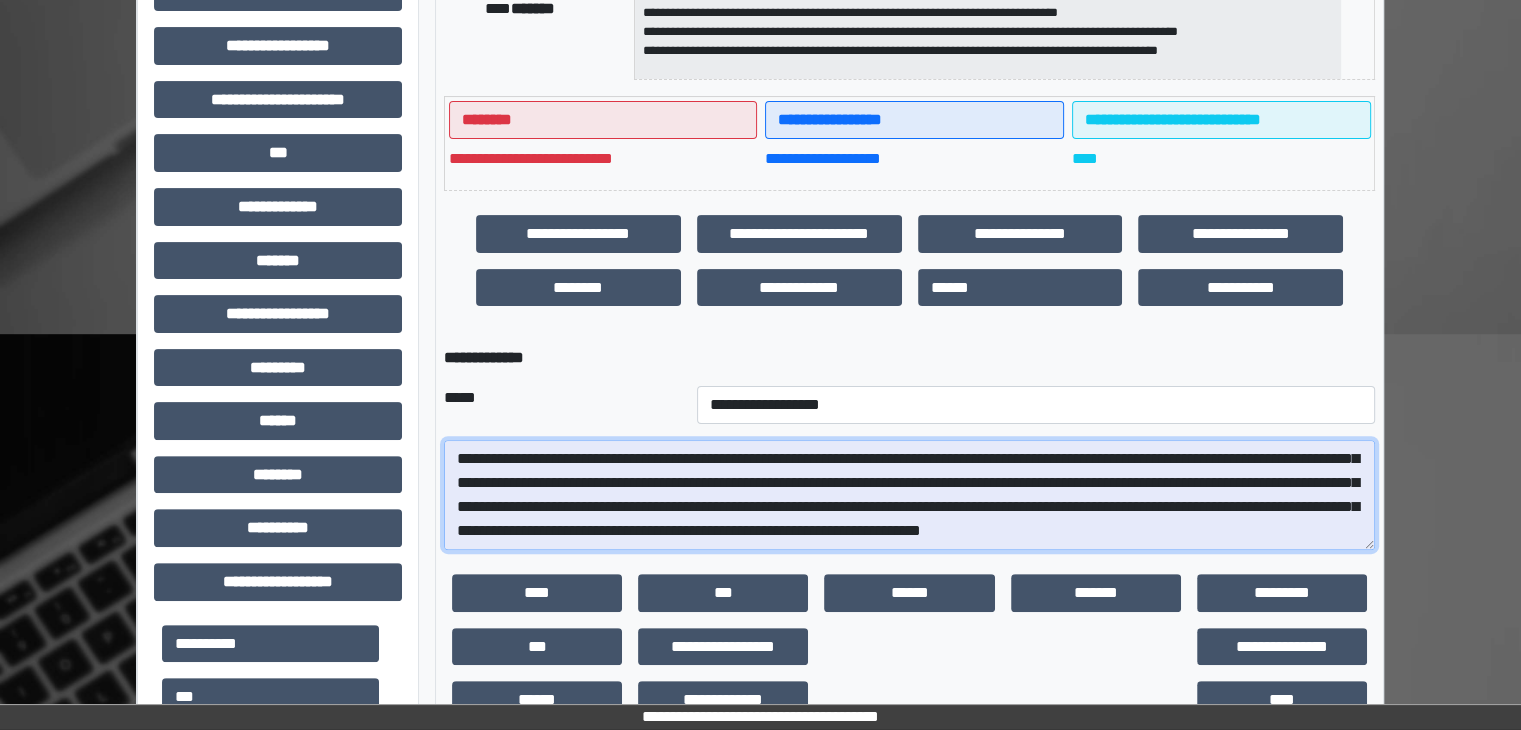 click on "**********" at bounding box center (909, 495) 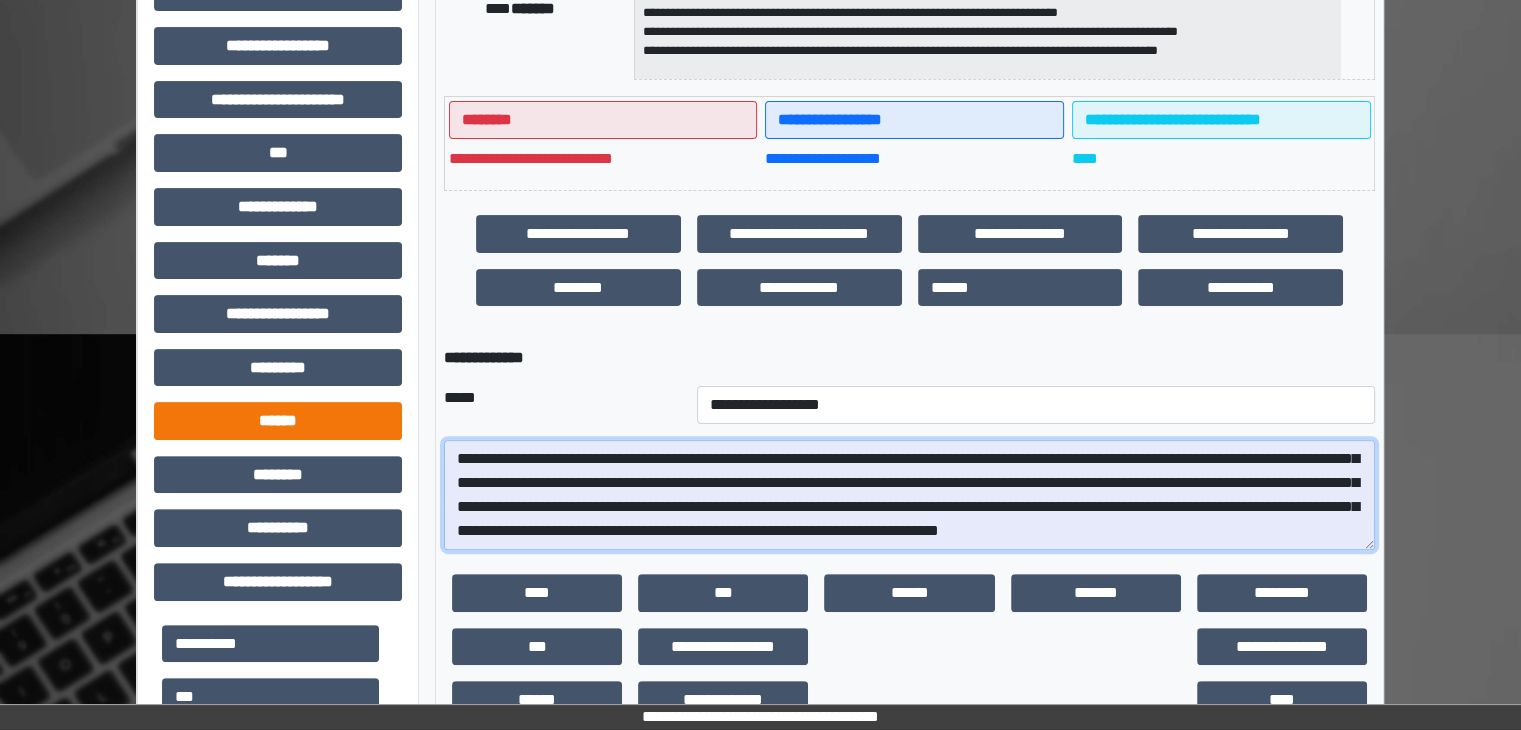 scroll, scrollTop: 0, scrollLeft: 0, axis: both 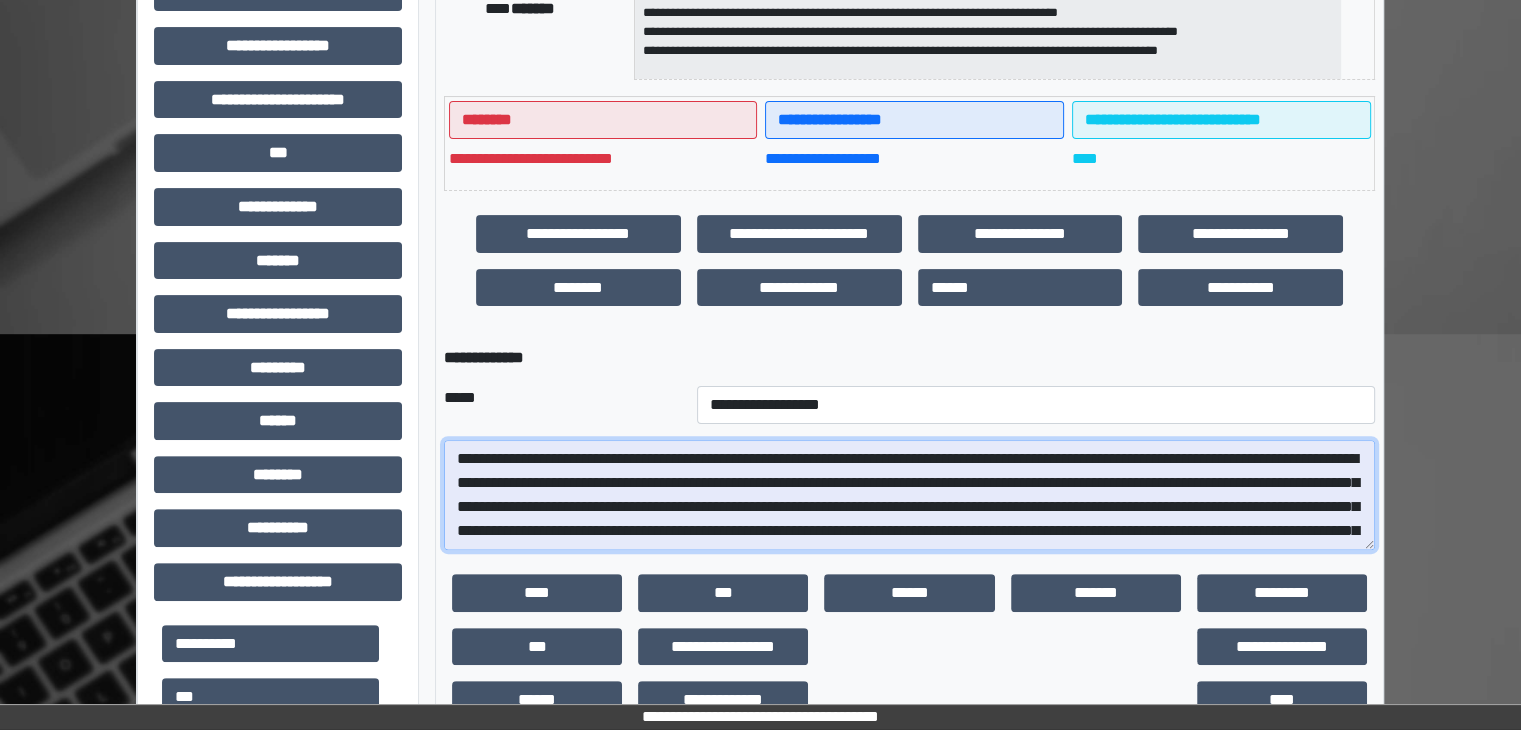 drag, startPoint x: 1004, startPoint y: 532, endPoint x: 433, endPoint y: 419, distance: 582.07385 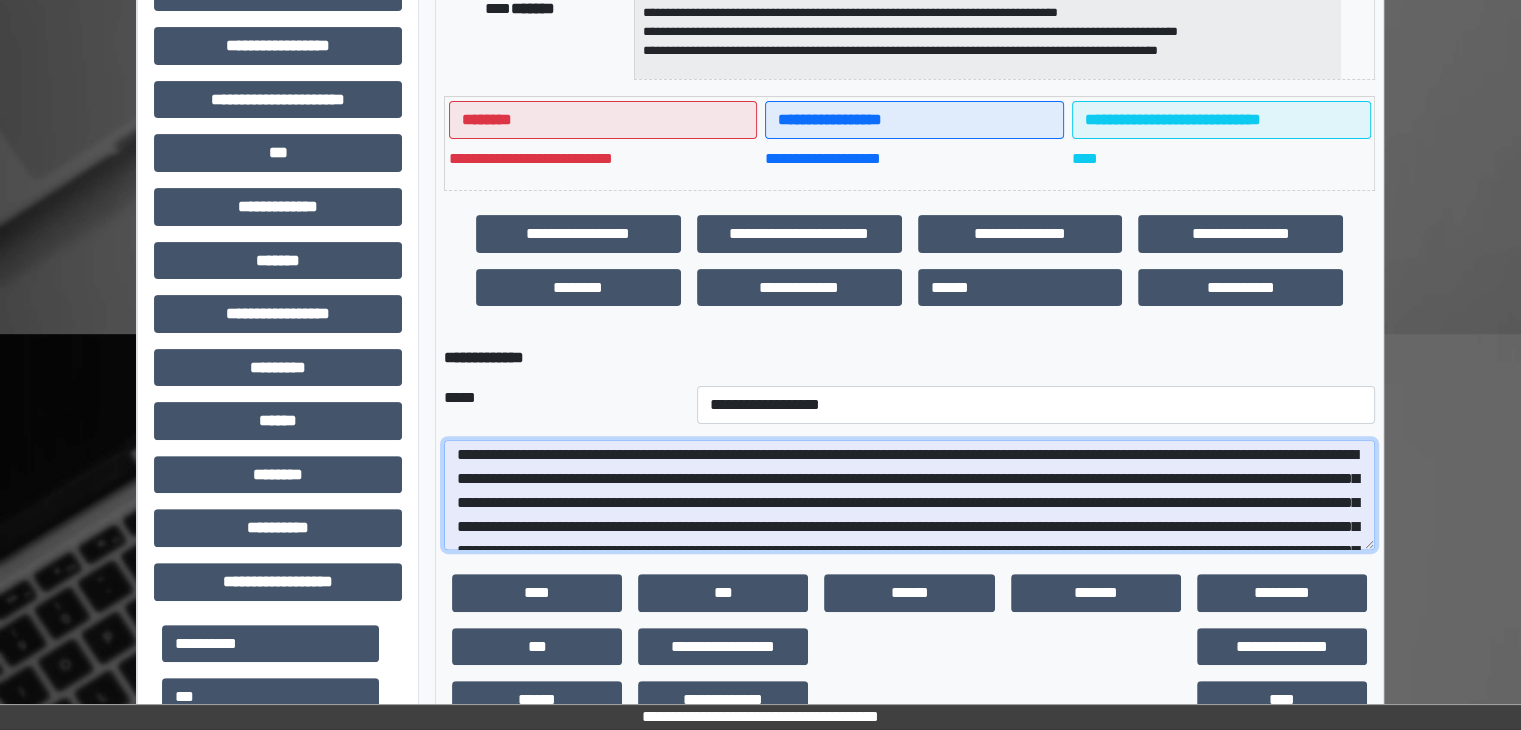 scroll, scrollTop: 0, scrollLeft: 0, axis: both 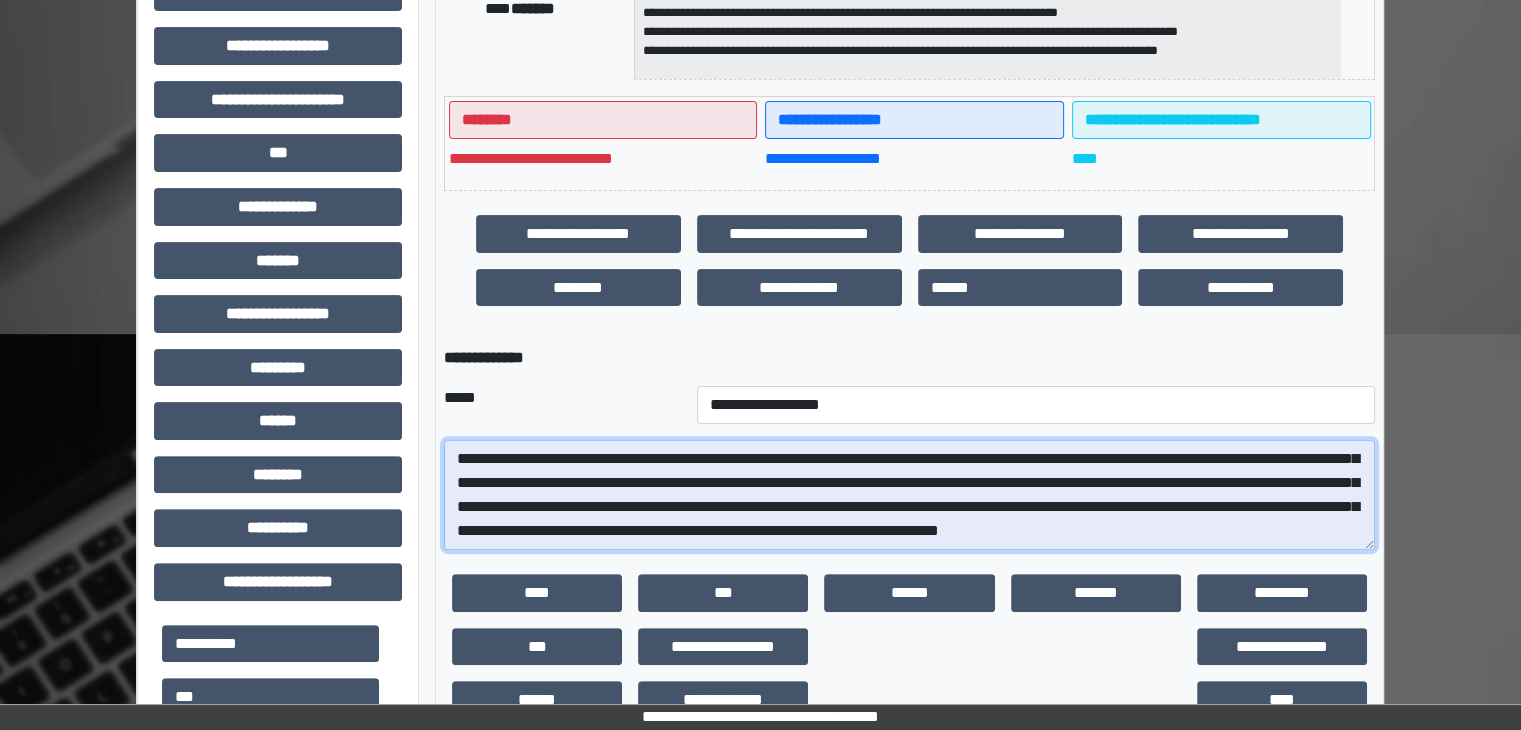 drag, startPoint x: 976, startPoint y: 505, endPoint x: 800, endPoint y: 463, distance: 180.94199 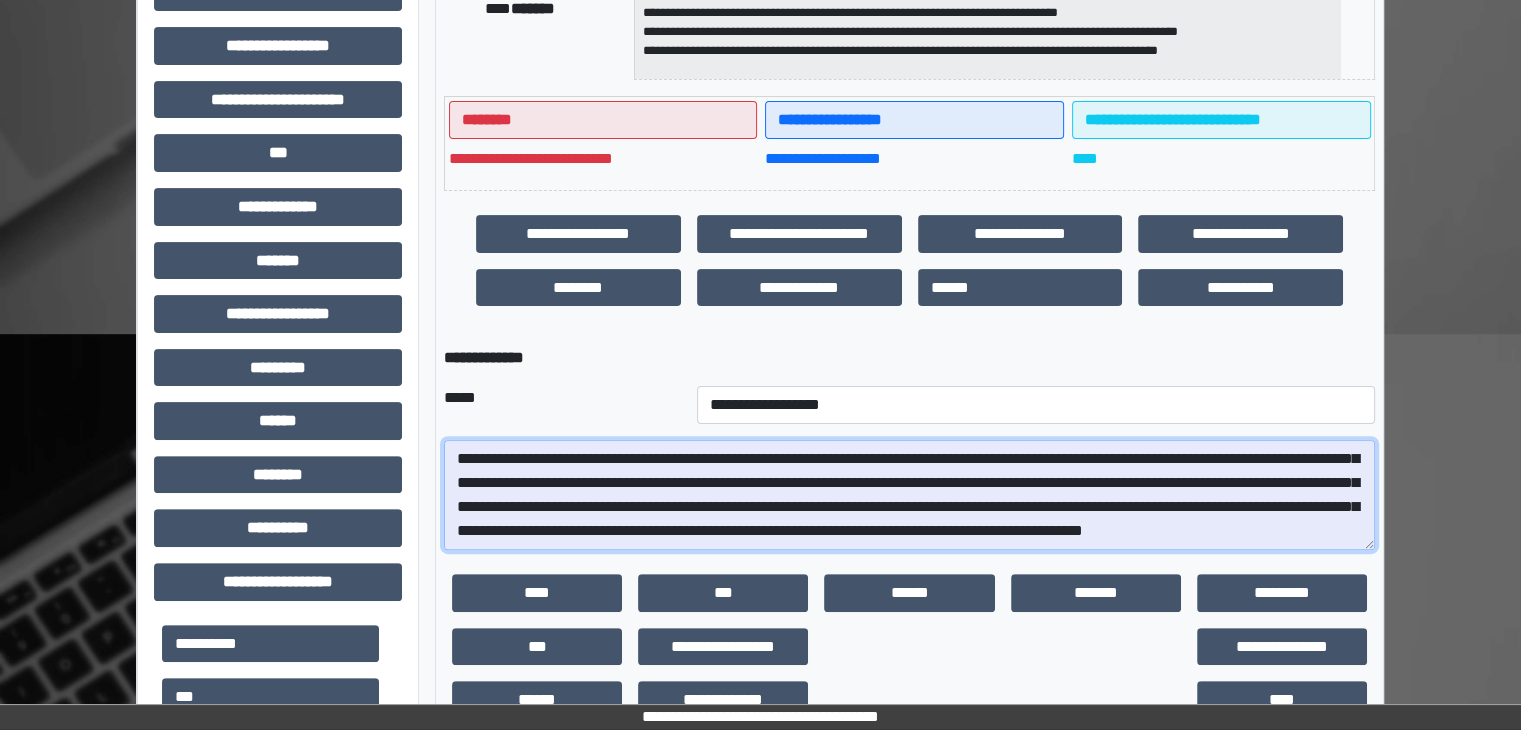 scroll, scrollTop: 0, scrollLeft: 0, axis: both 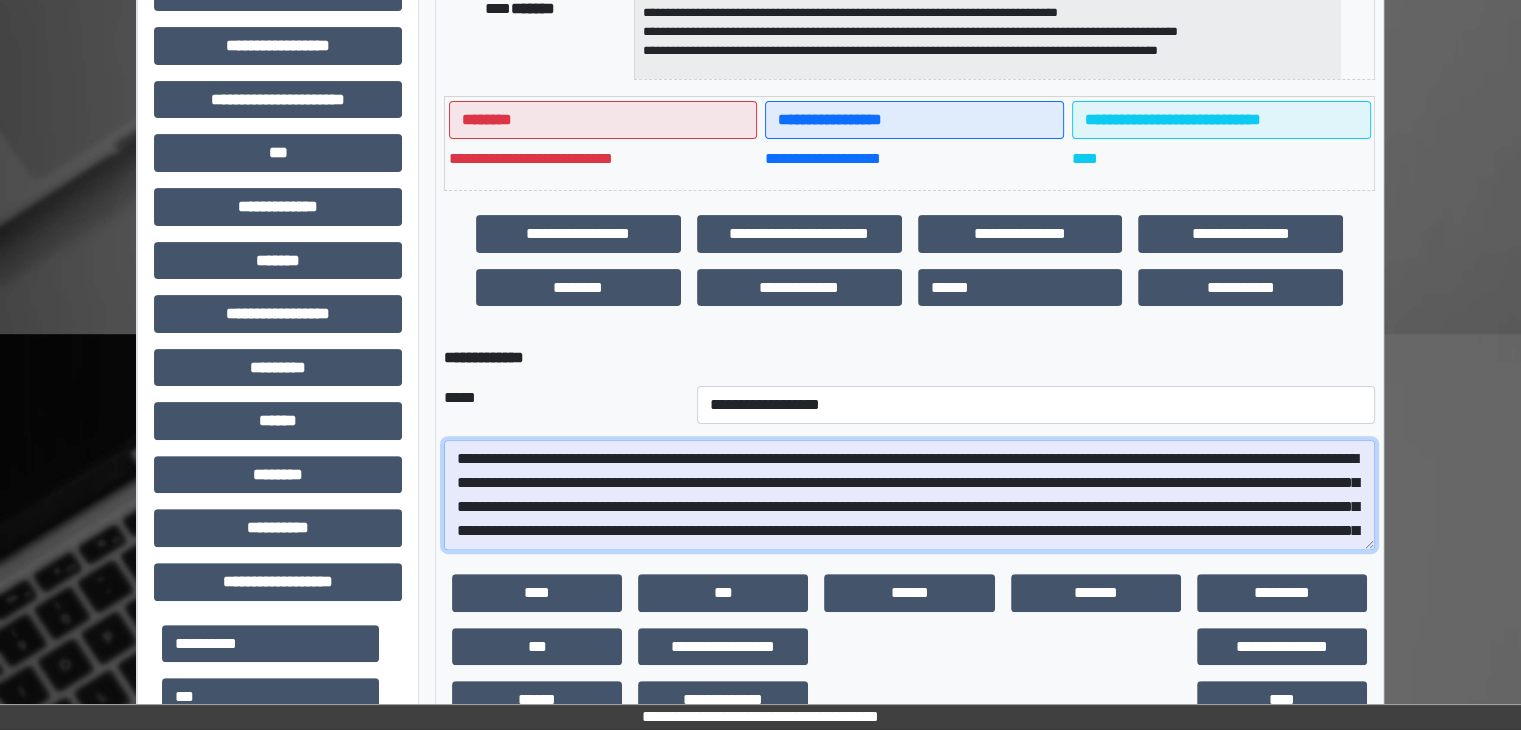click on "**********" at bounding box center [909, 495] 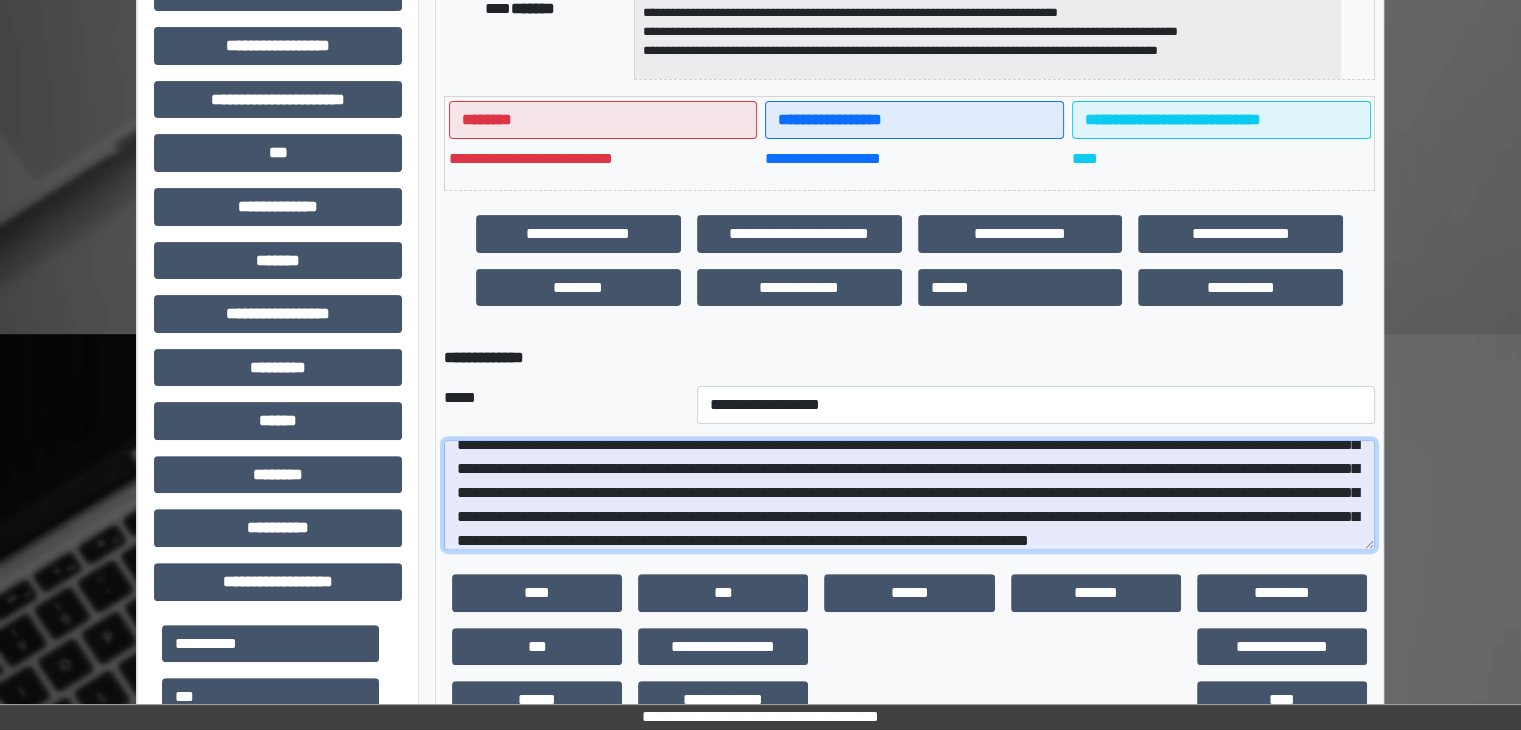 scroll, scrollTop: 53, scrollLeft: 0, axis: vertical 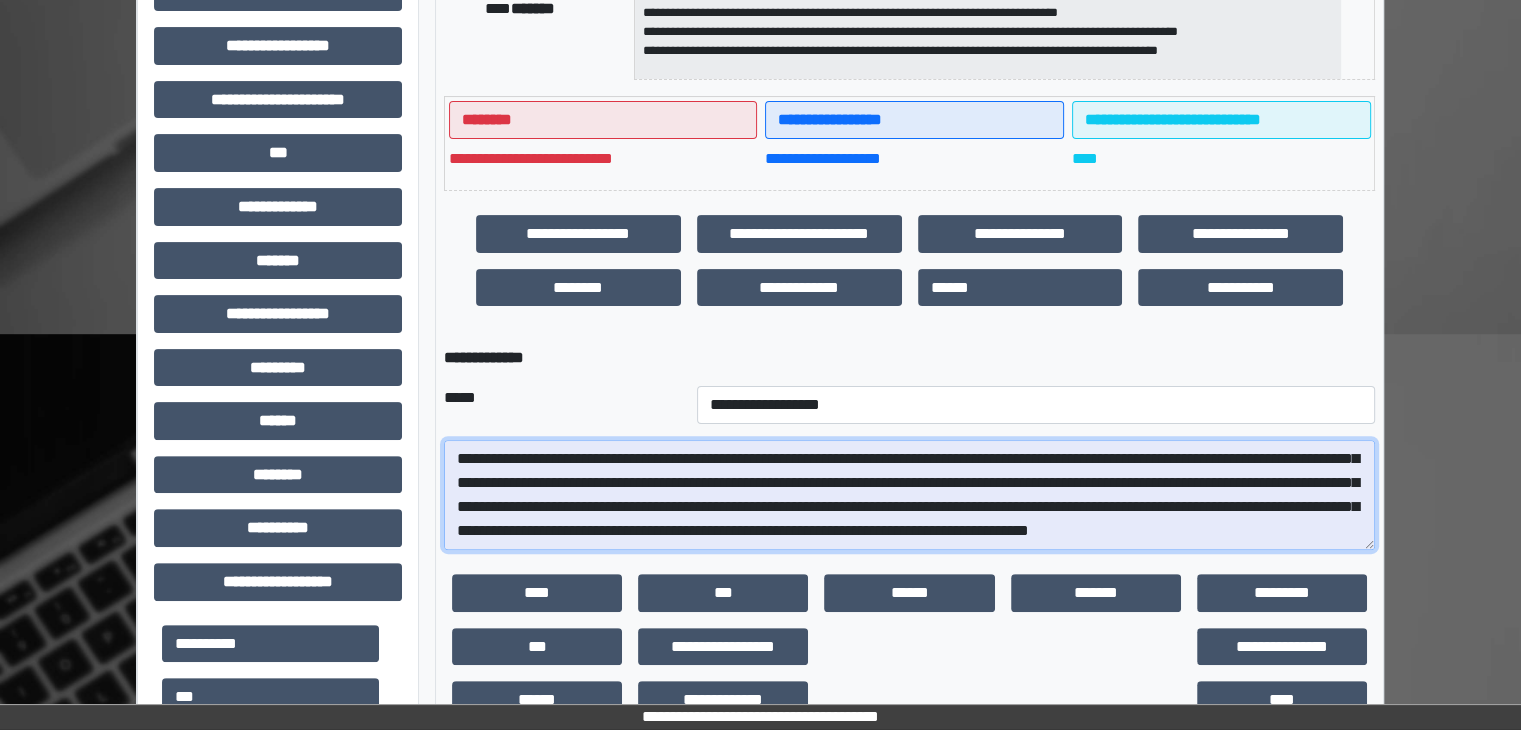 drag, startPoint x: 1046, startPoint y: 478, endPoint x: 967, endPoint y: 477, distance: 79.00633 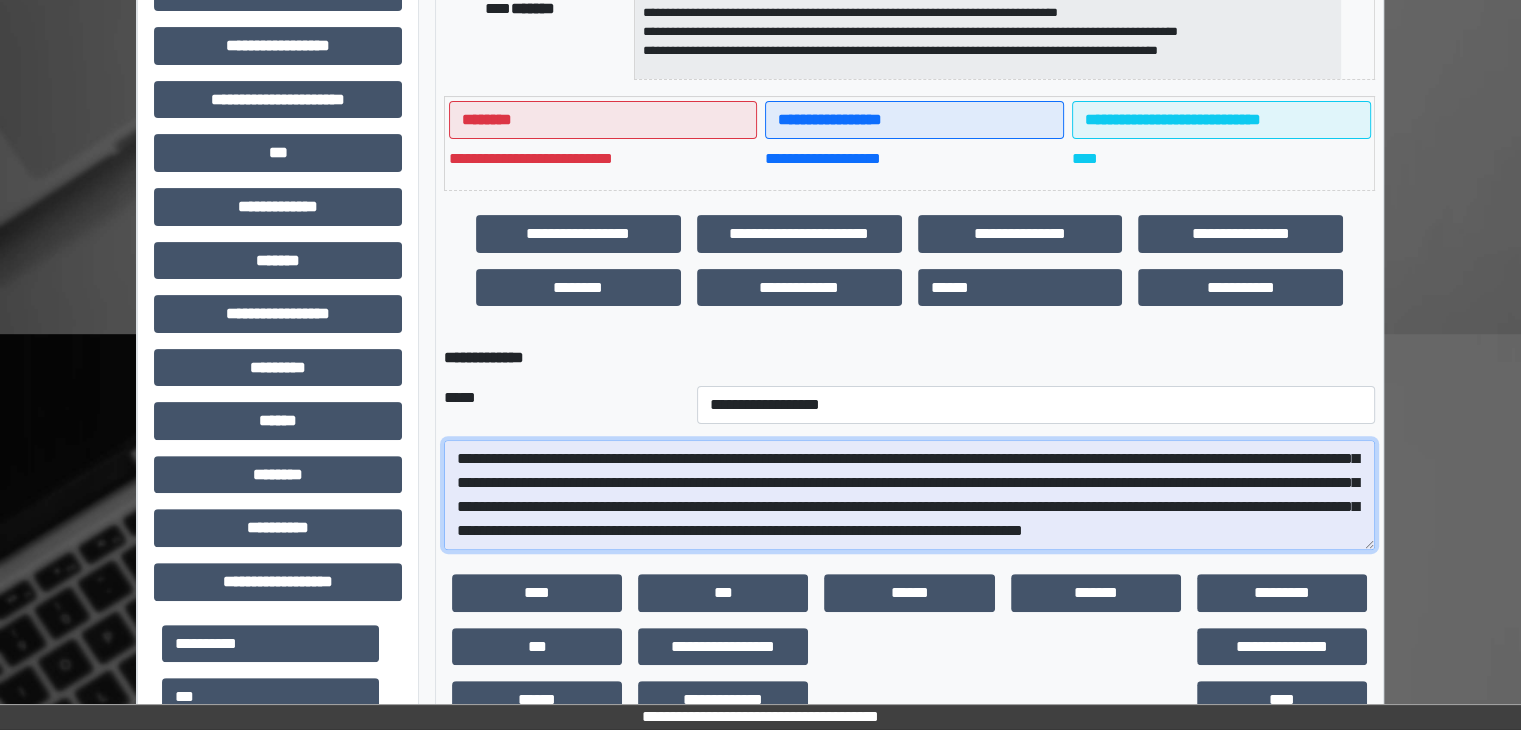 drag, startPoint x: 1096, startPoint y: 476, endPoint x: 1038, endPoint y: 484, distance: 58.549126 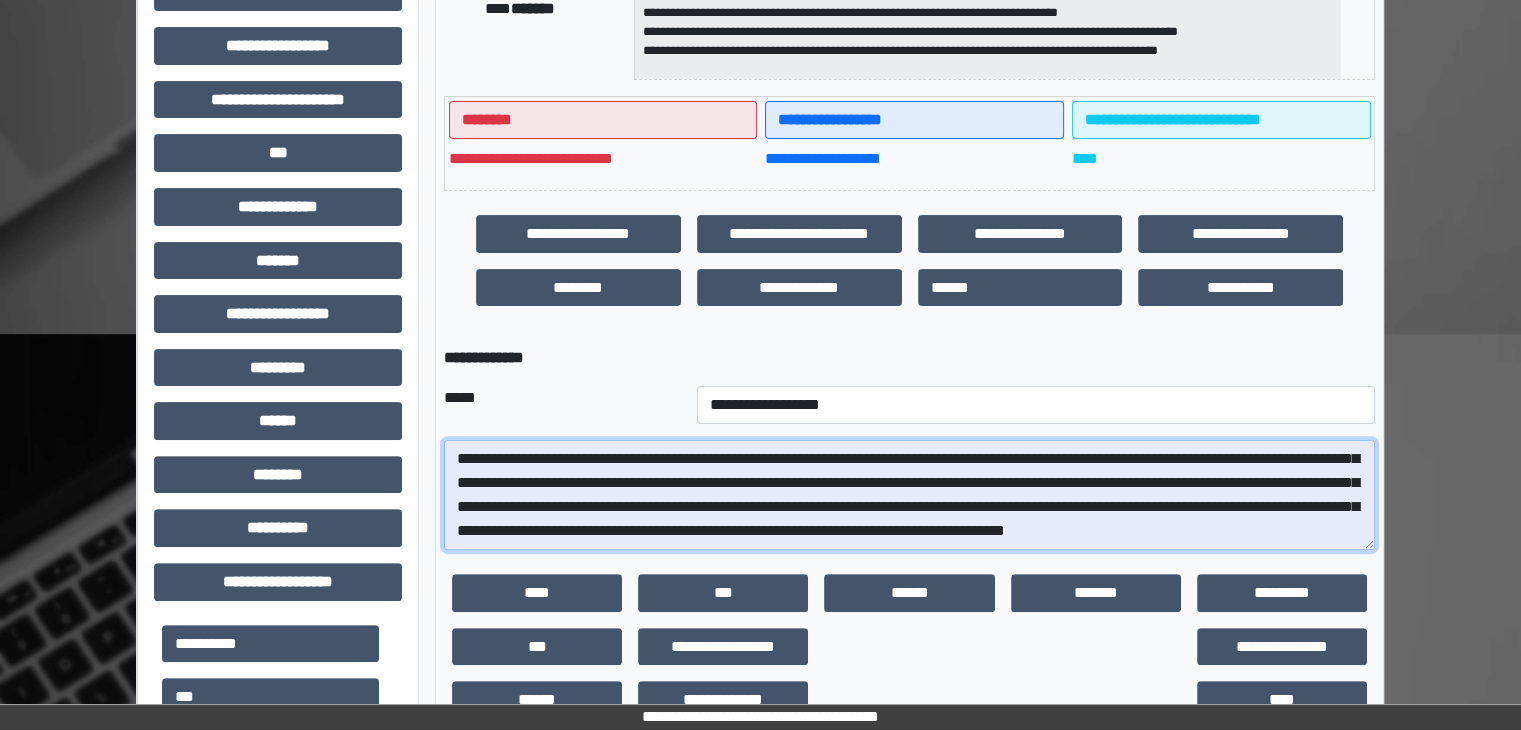 drag, startPoint x: 596, startPoint y: 500, endPoint x: 445, endPoint y: 497, distance: 151.0298 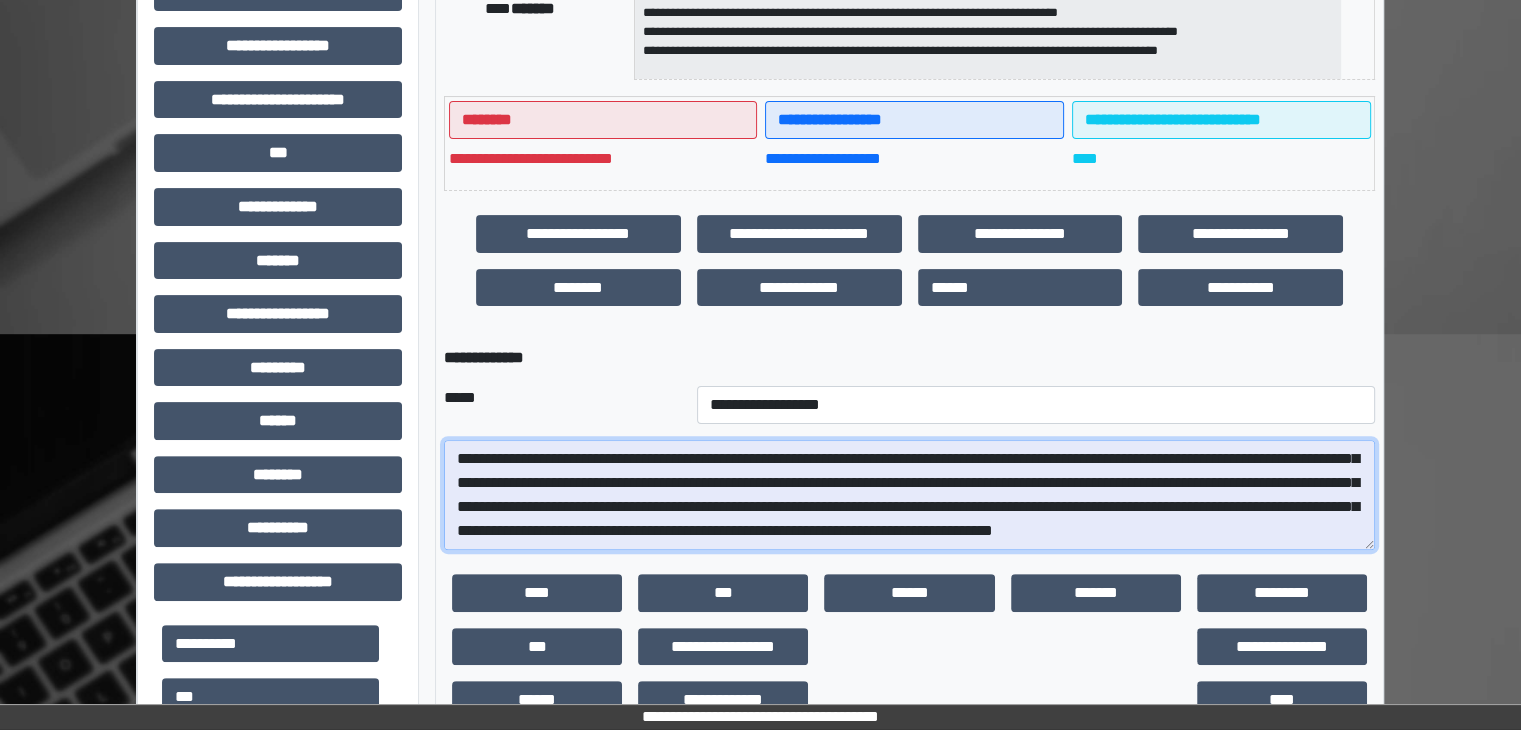 click on "**********" at bounding box center (909, 495) 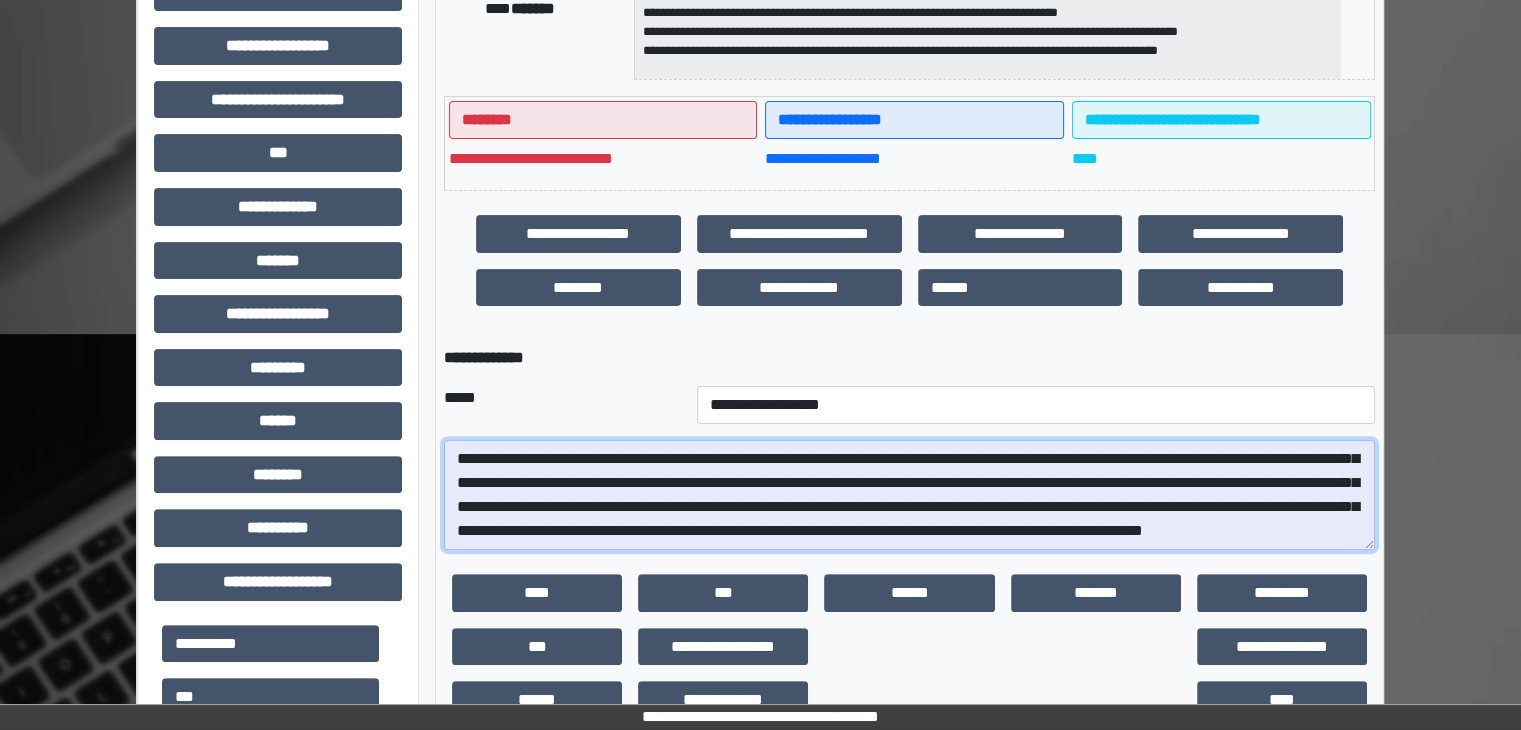 drag, startPoint x: 620, startPoint y: 505, endPoint x: 592, endPoint y: 497, distance: 29.12044 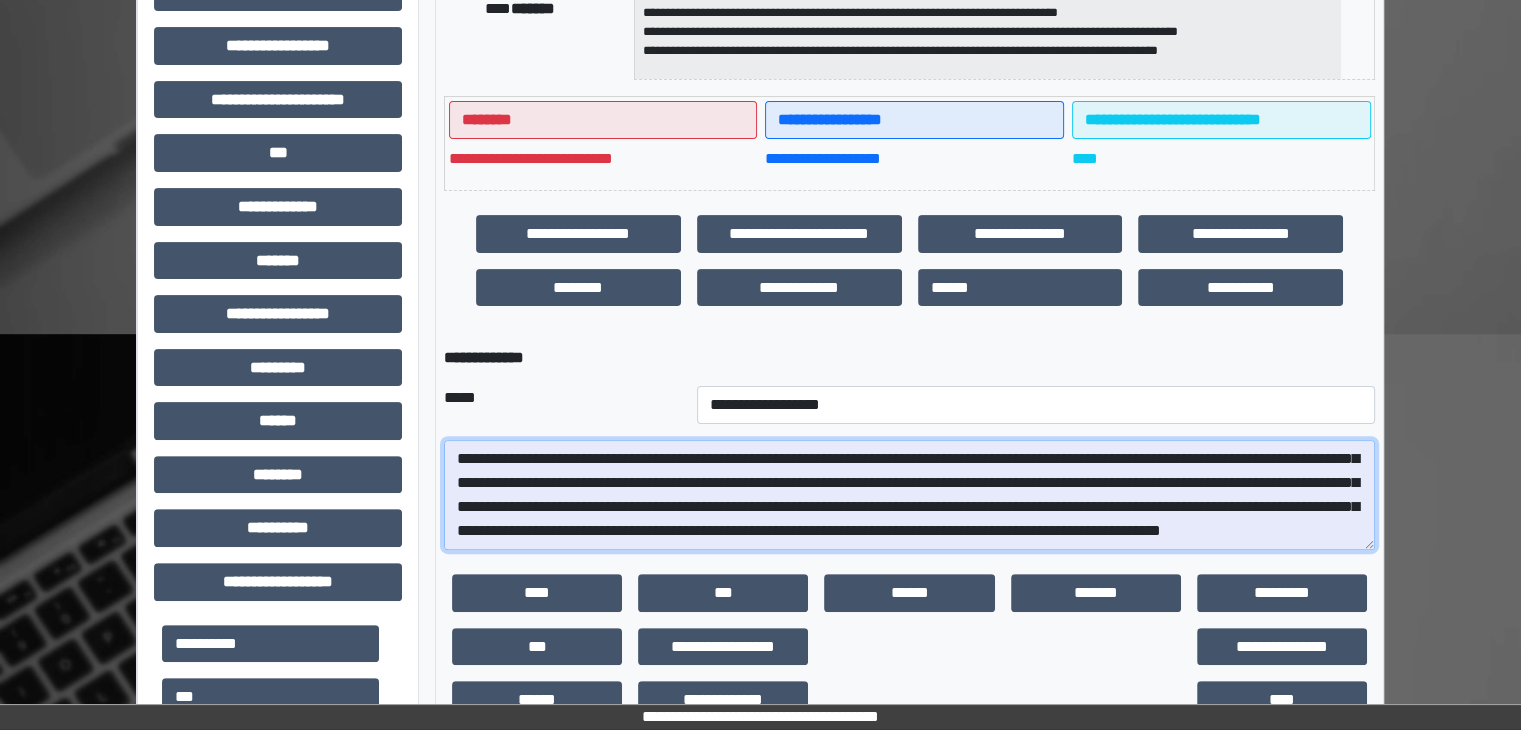 drag, startPoint x: 1082, startPoint y: 501, endPoint x: 816, endPoint y: 503, distance: 266.0075 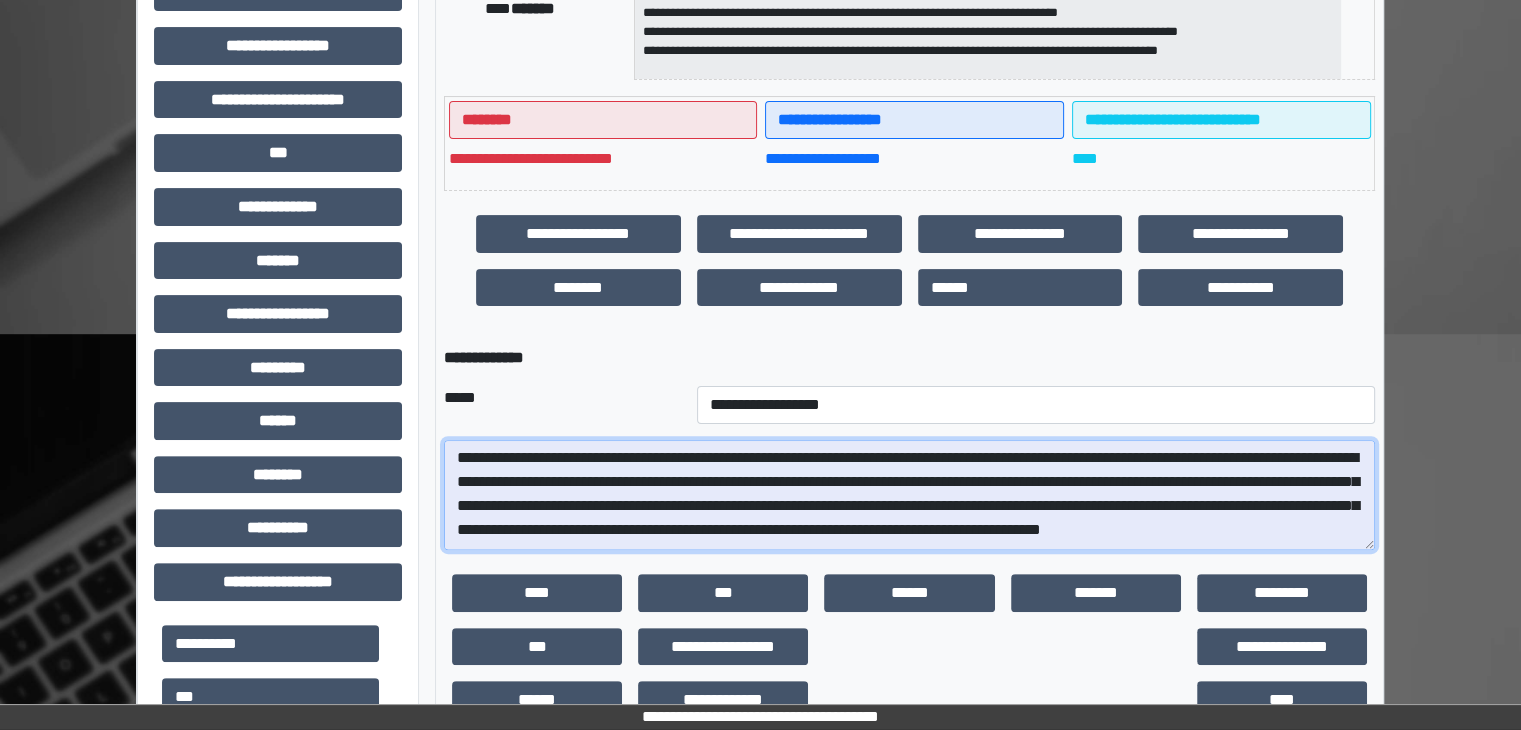 scroll, scrollTop: 0, scrollLeft: 0, axis: both 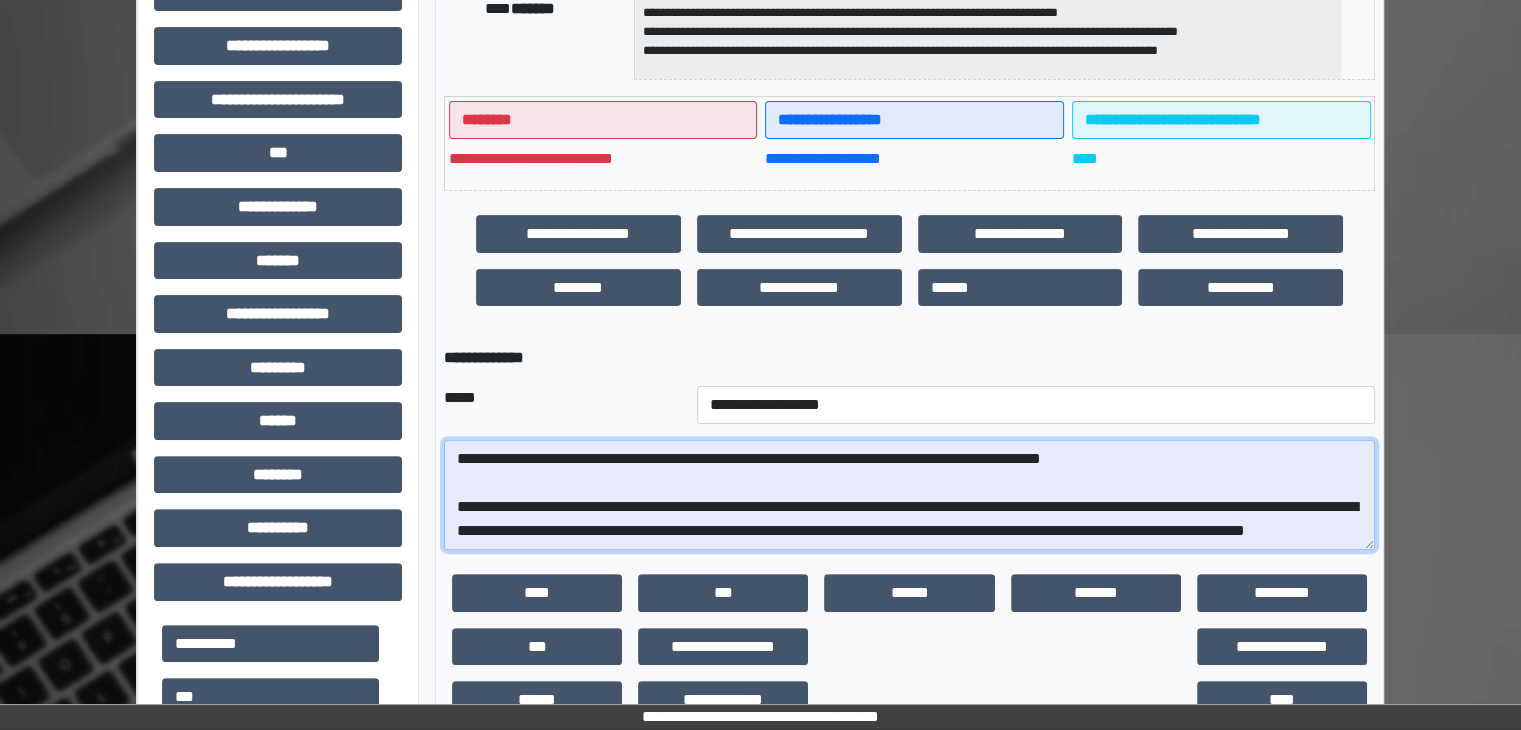 type on "**********" 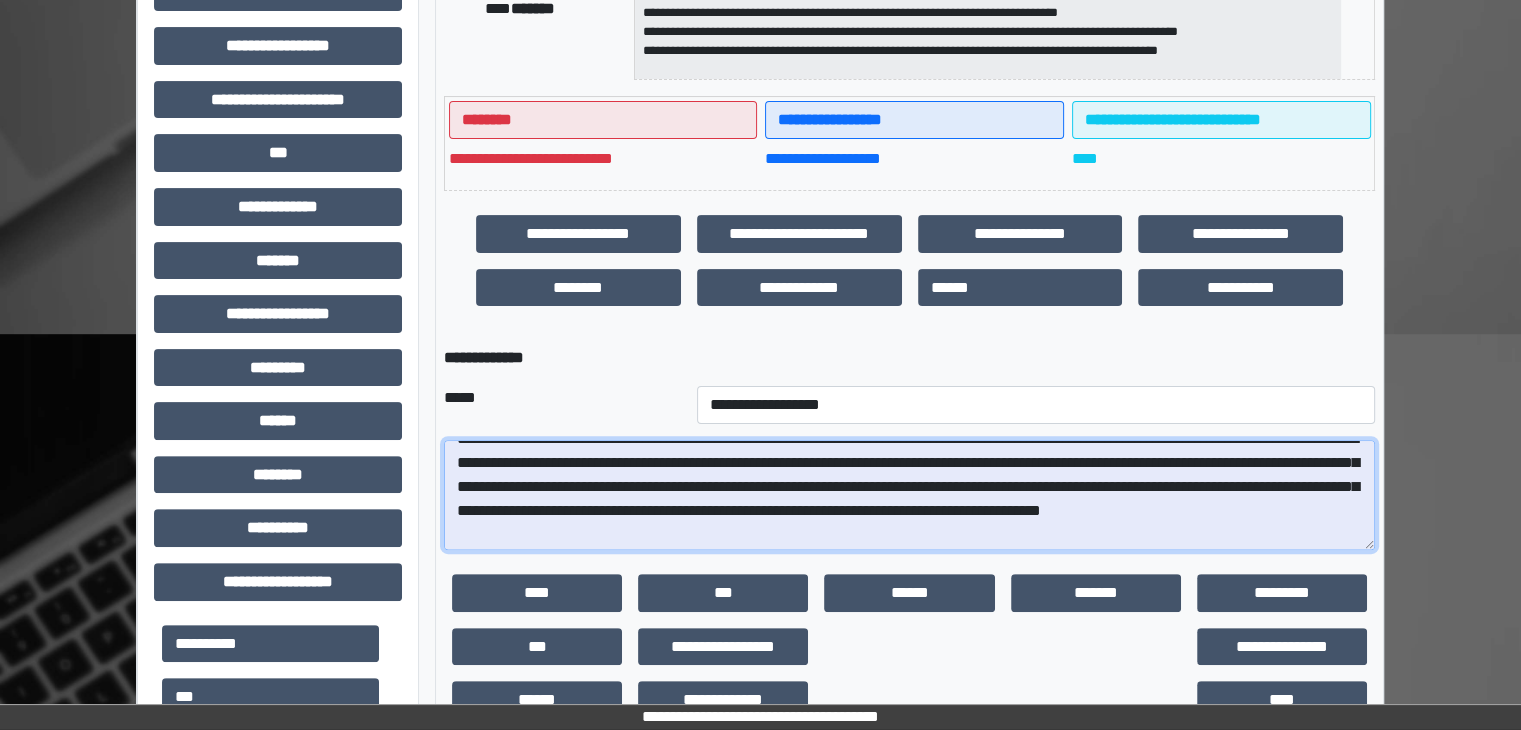 scroll, scrollTop: 20, scrollLeft: 0, axis: vertical 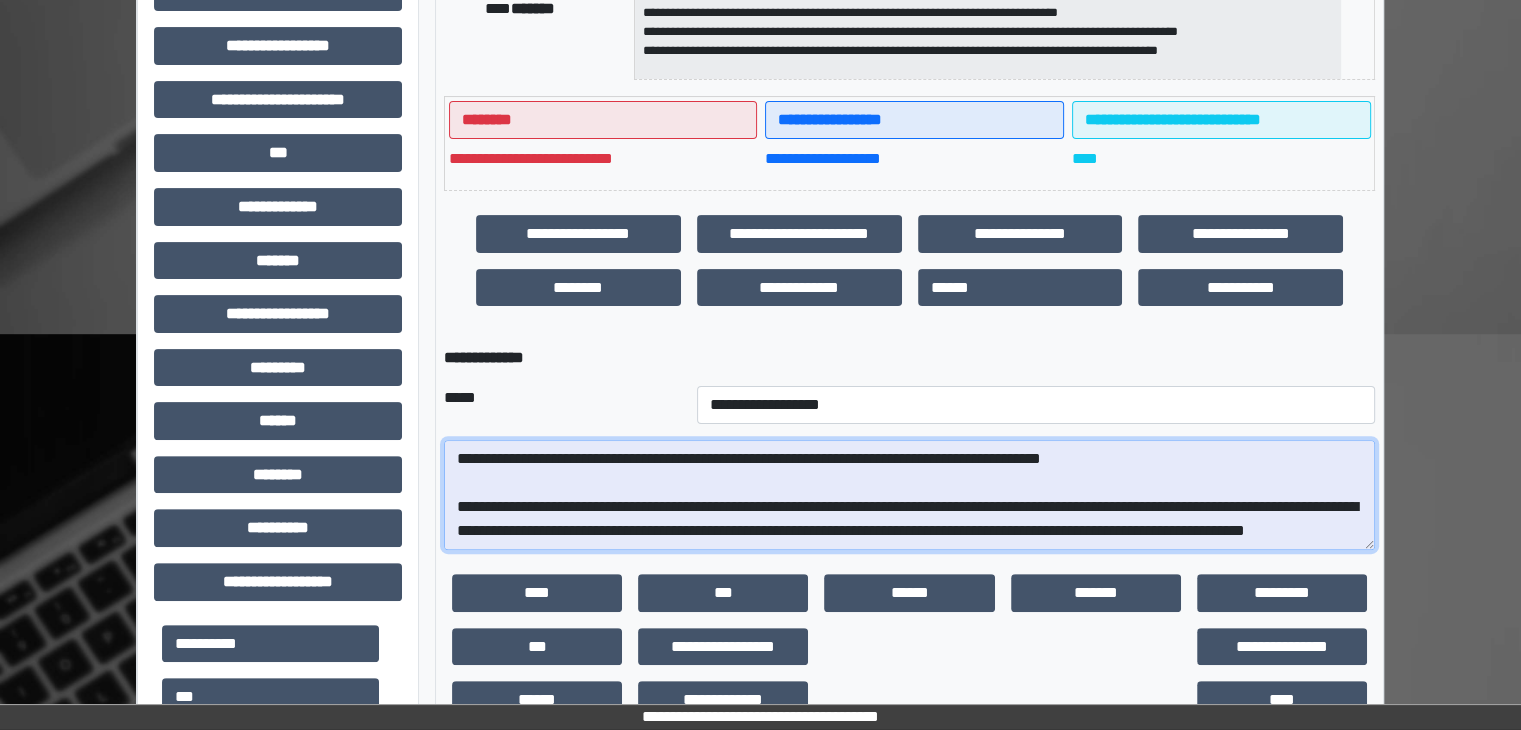 drag, startPoint x: 506, startPoint y: 535, endPoint x: 568, endPoint y: 515, distance: 65.14599 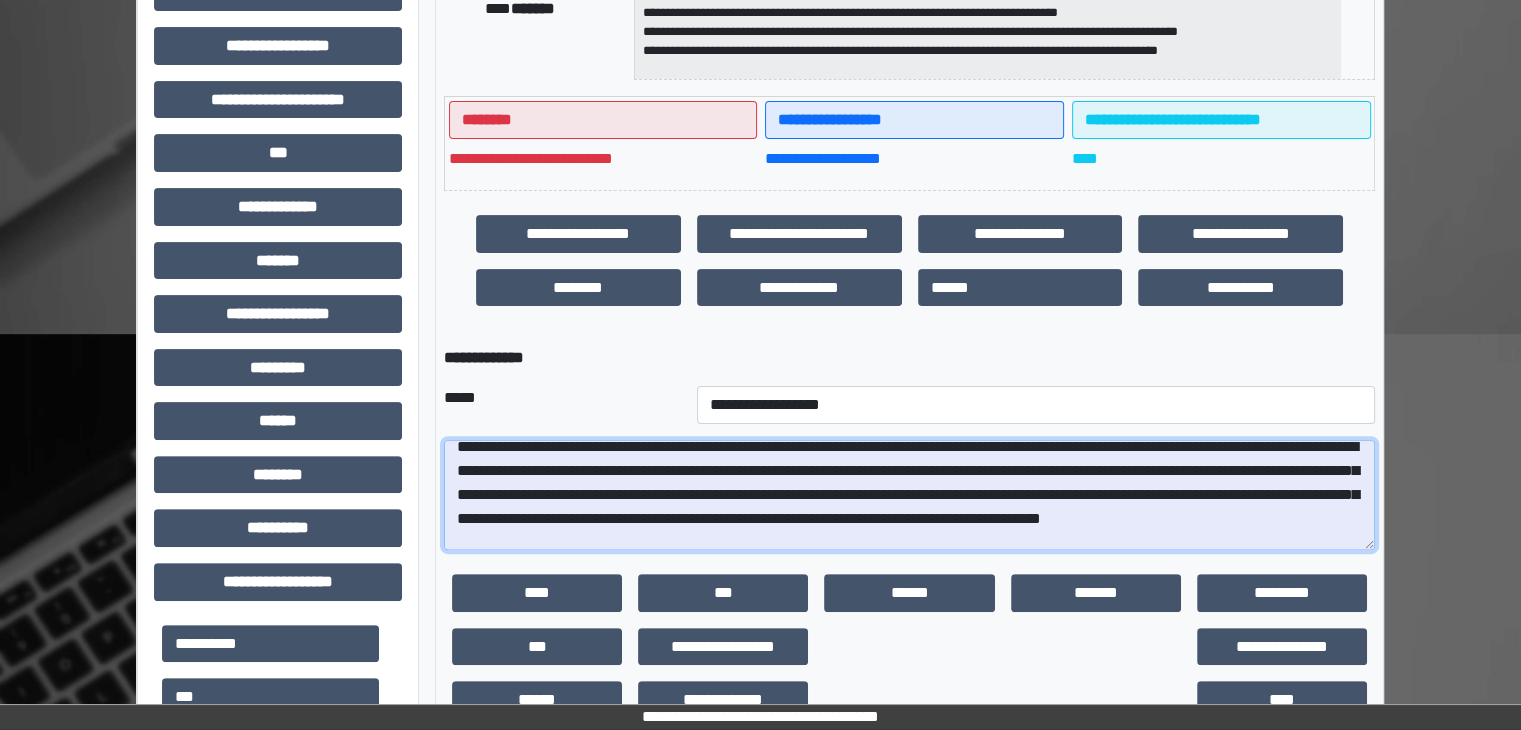 scroll, scrollTop: 0, scrollLeft: 0, axis: both 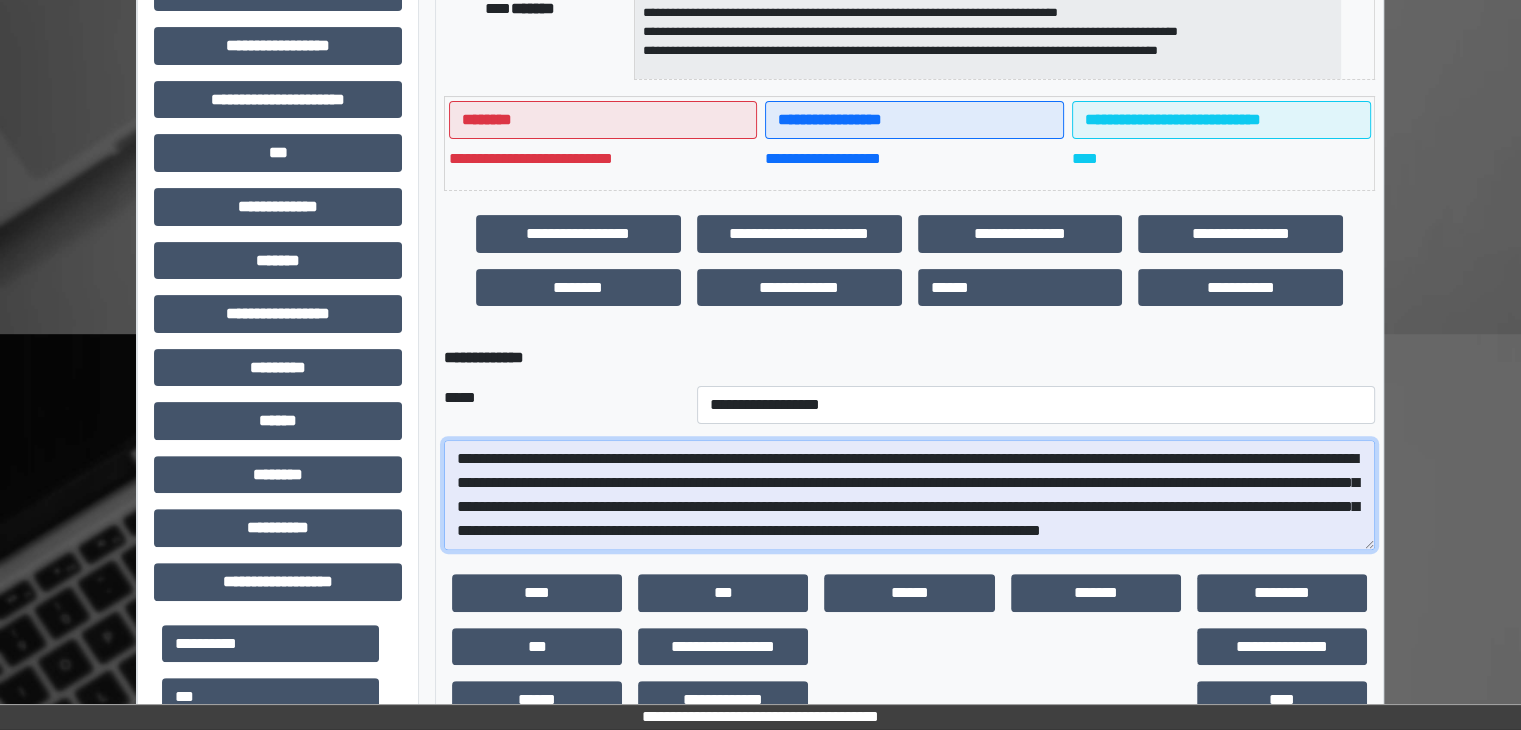 click on "**********" at bounding box center (909, 495) 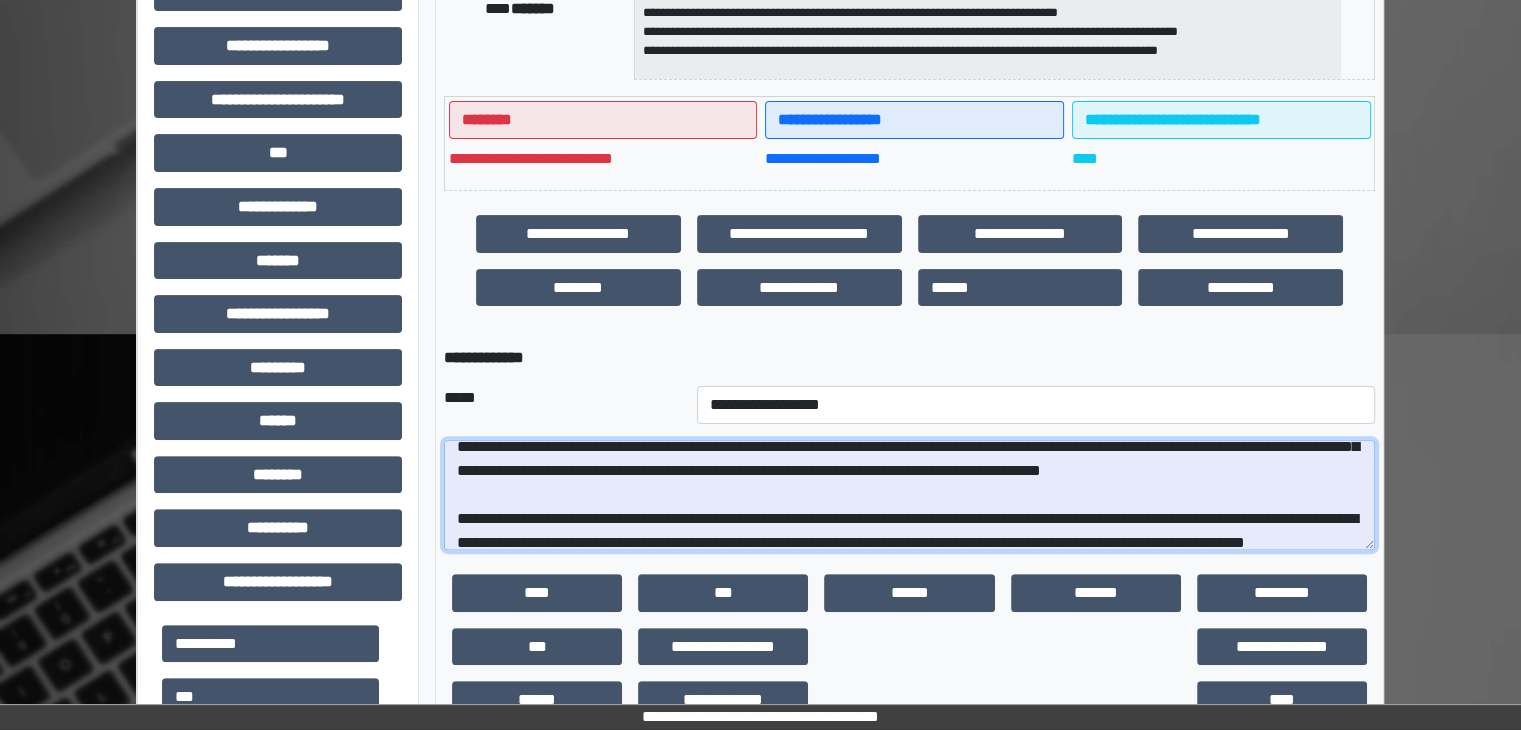 scroll, scrollTop: 41, scrollLeft: 0, axis: vertical 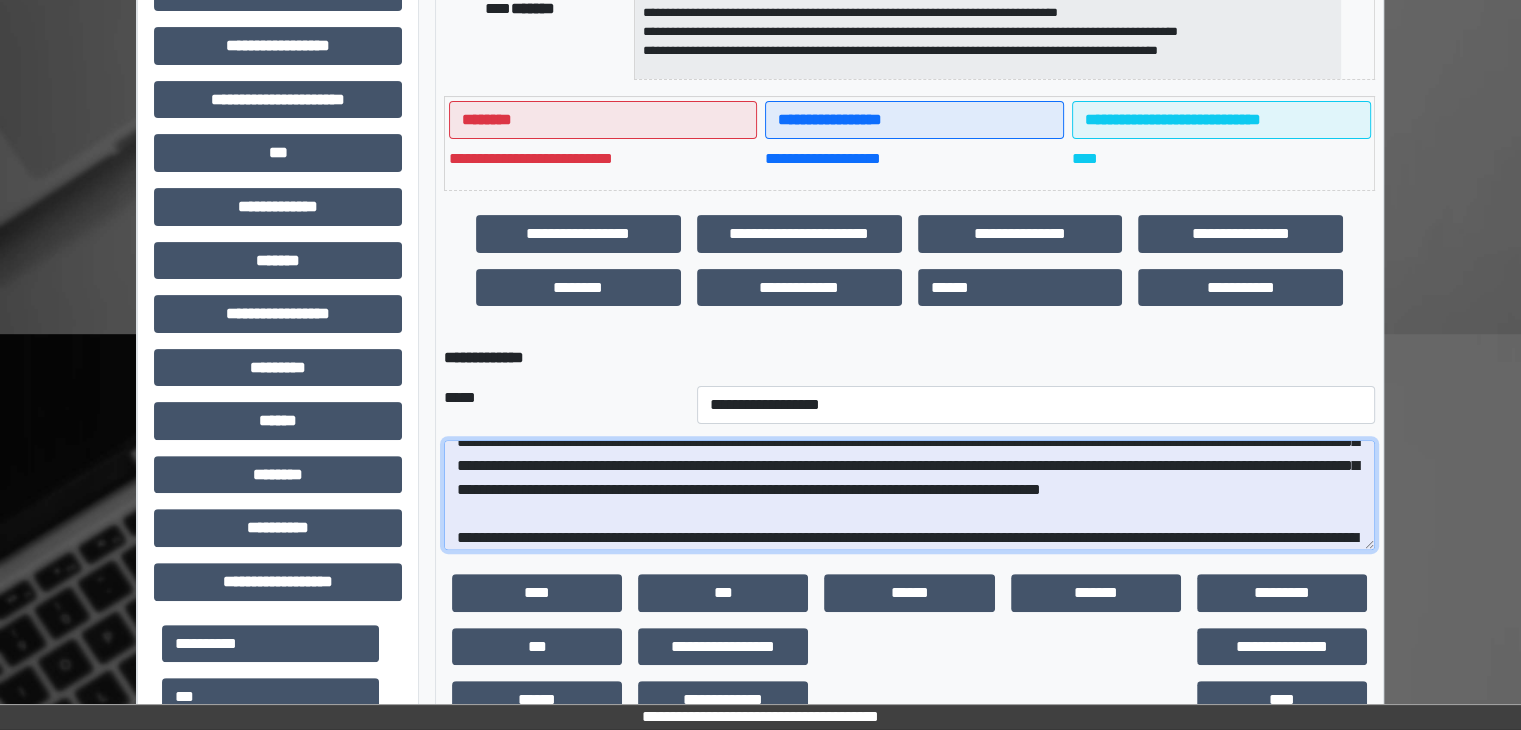 drag, startPoint x: 585, startPoint y: 454, endPoint x: 508, endPoint y: 508, distance: 94.04786 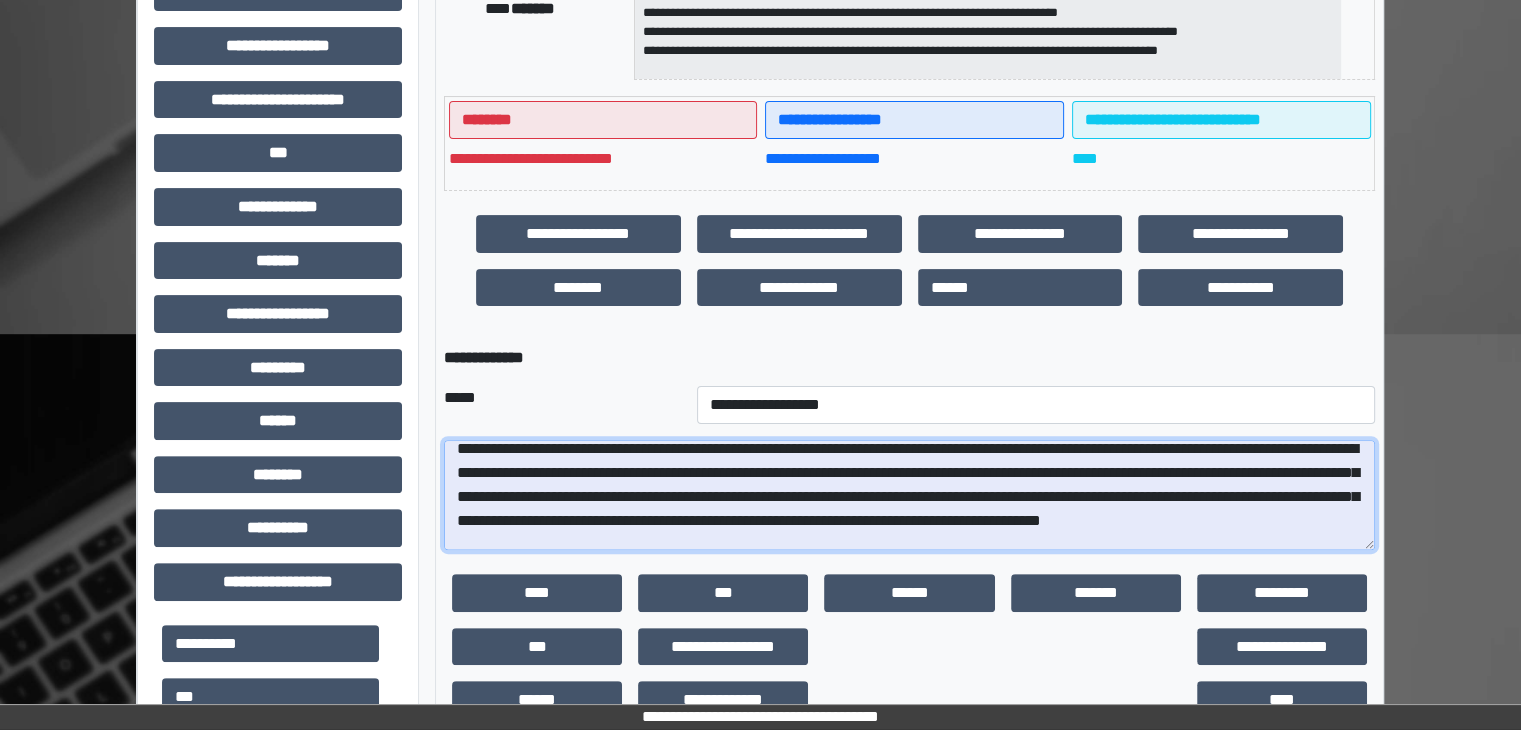 scroll, scrollTop: 0, scrollLeft: 0, axis: both 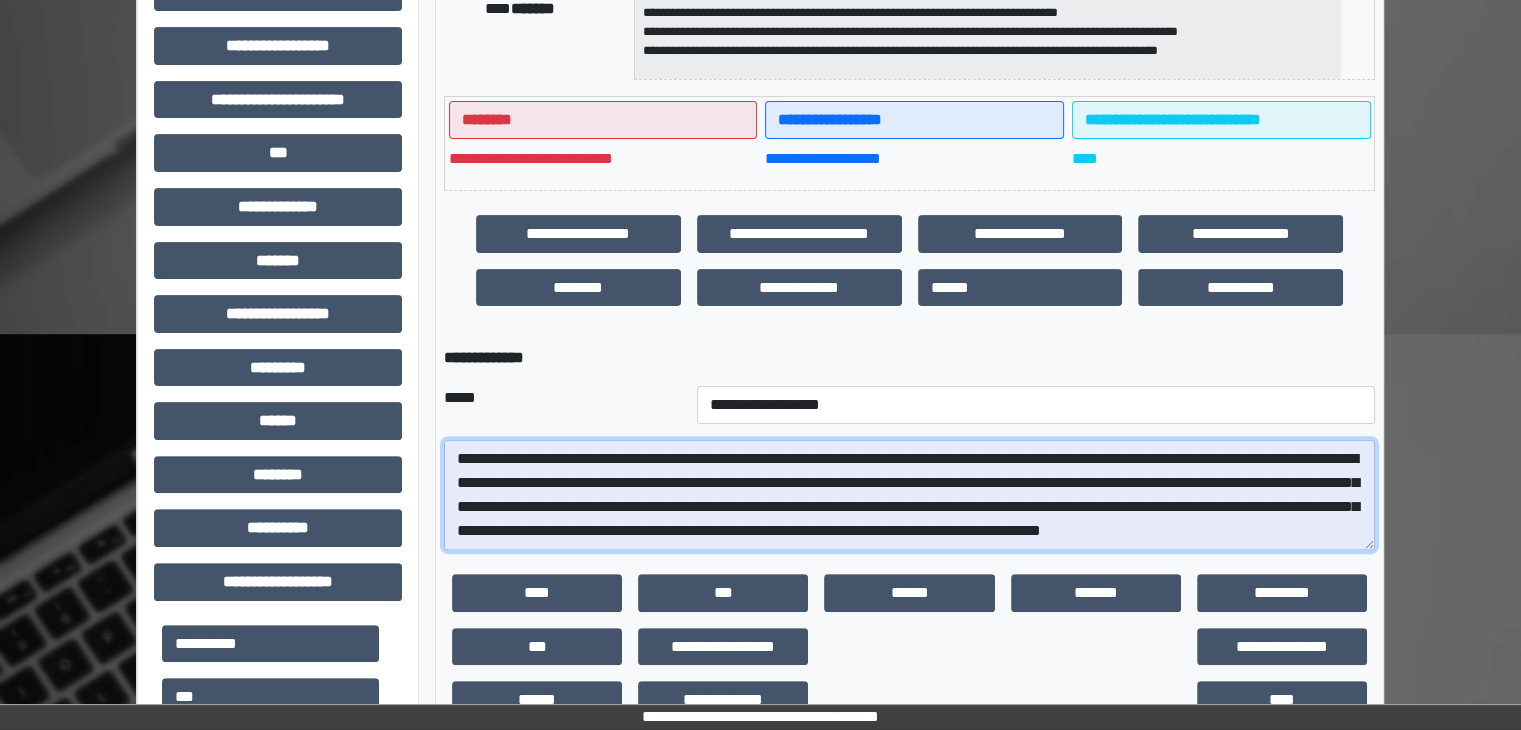 click on "**********" at bounding box center [909, 495] 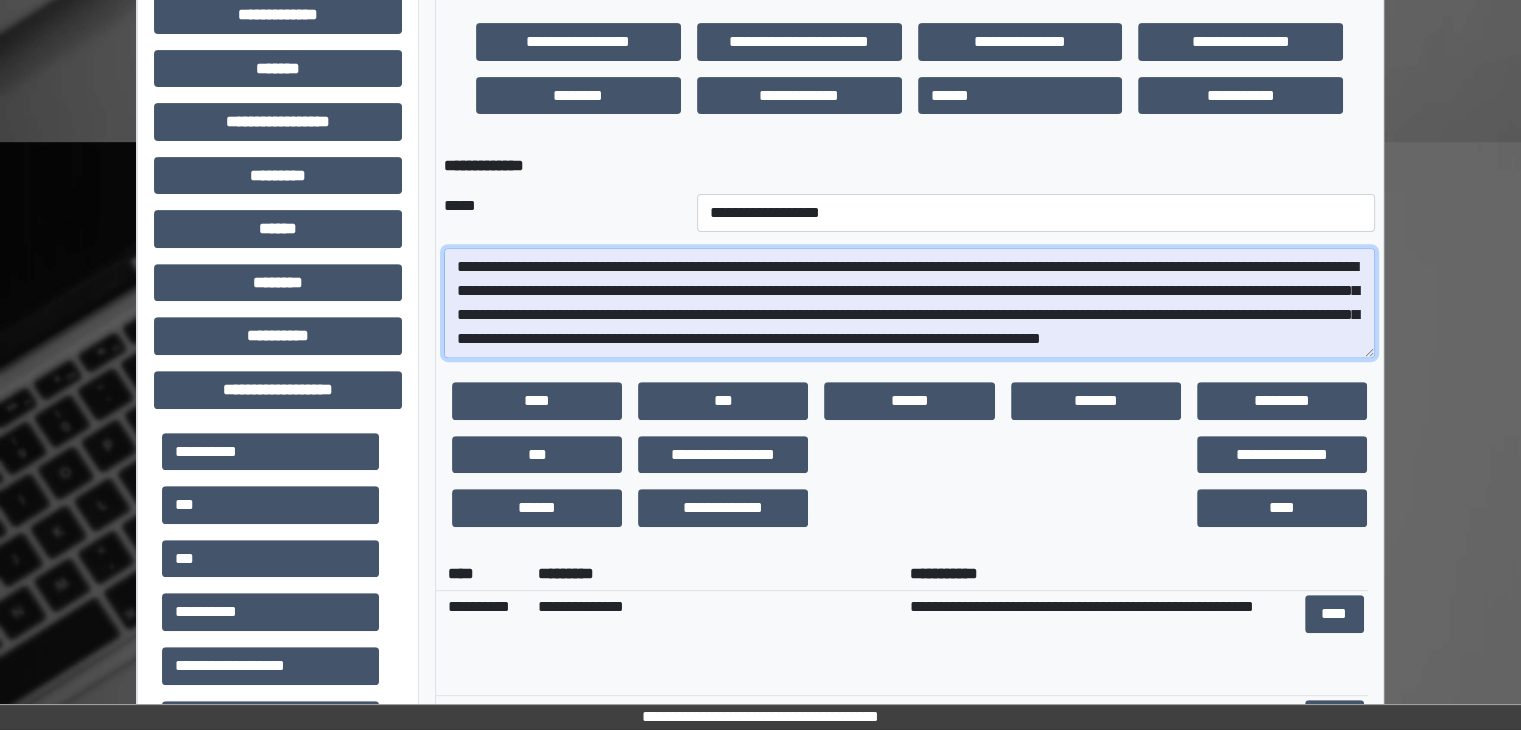 scroll, scrollTop: 688, scrollLeft: 0, axis: vertical 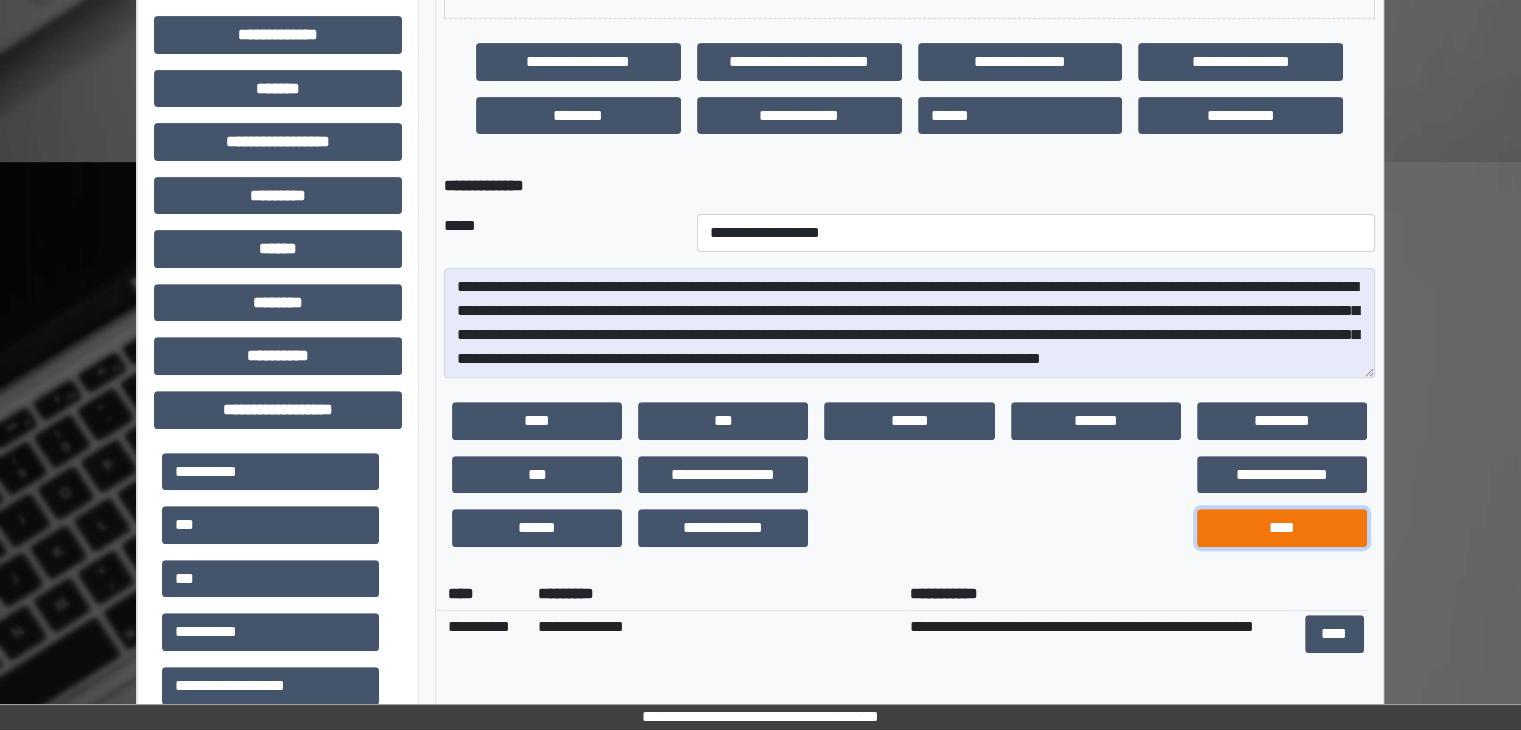 click on "****" at bounding box center [1282, 528] 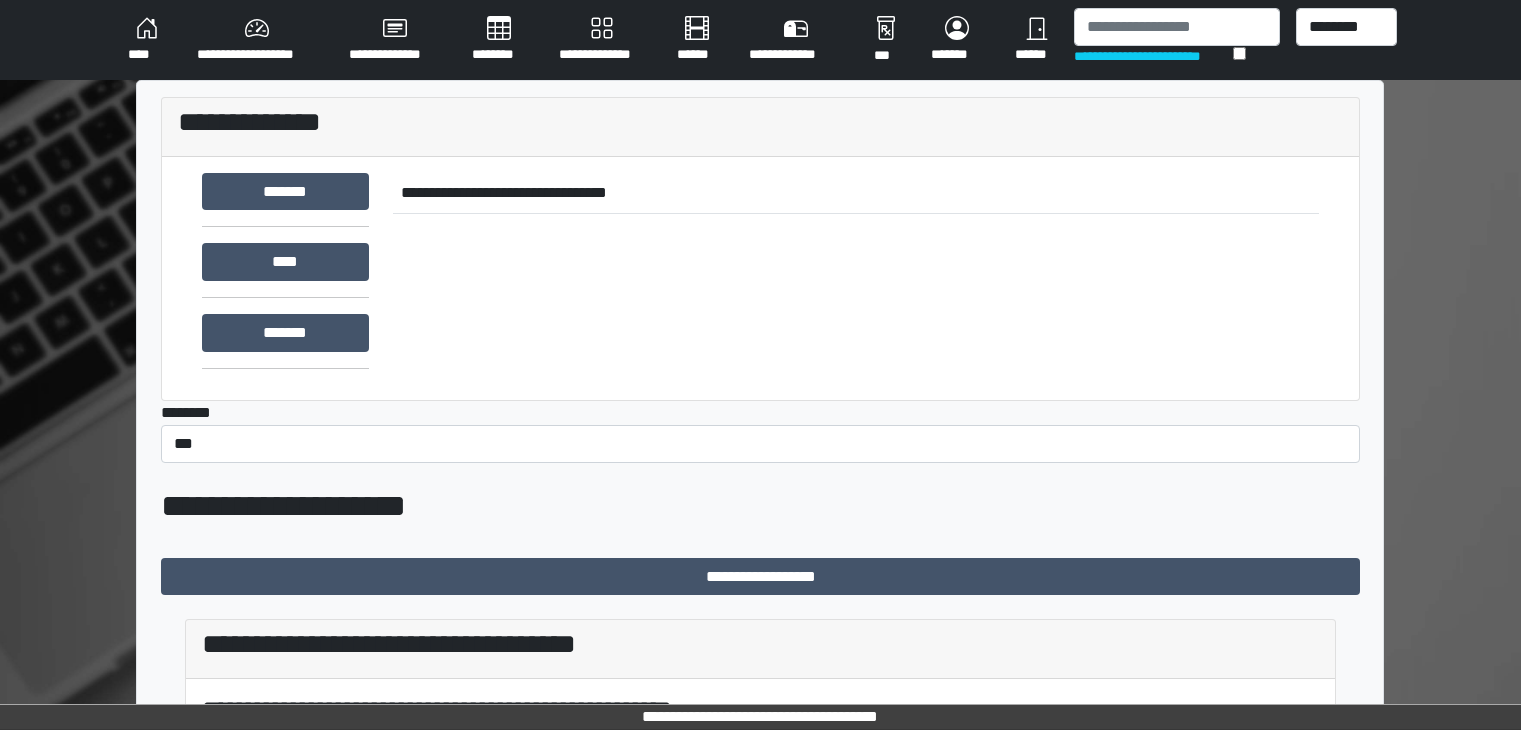 scroll, scrollTop: 0, scrollLeft: 0, axis: both 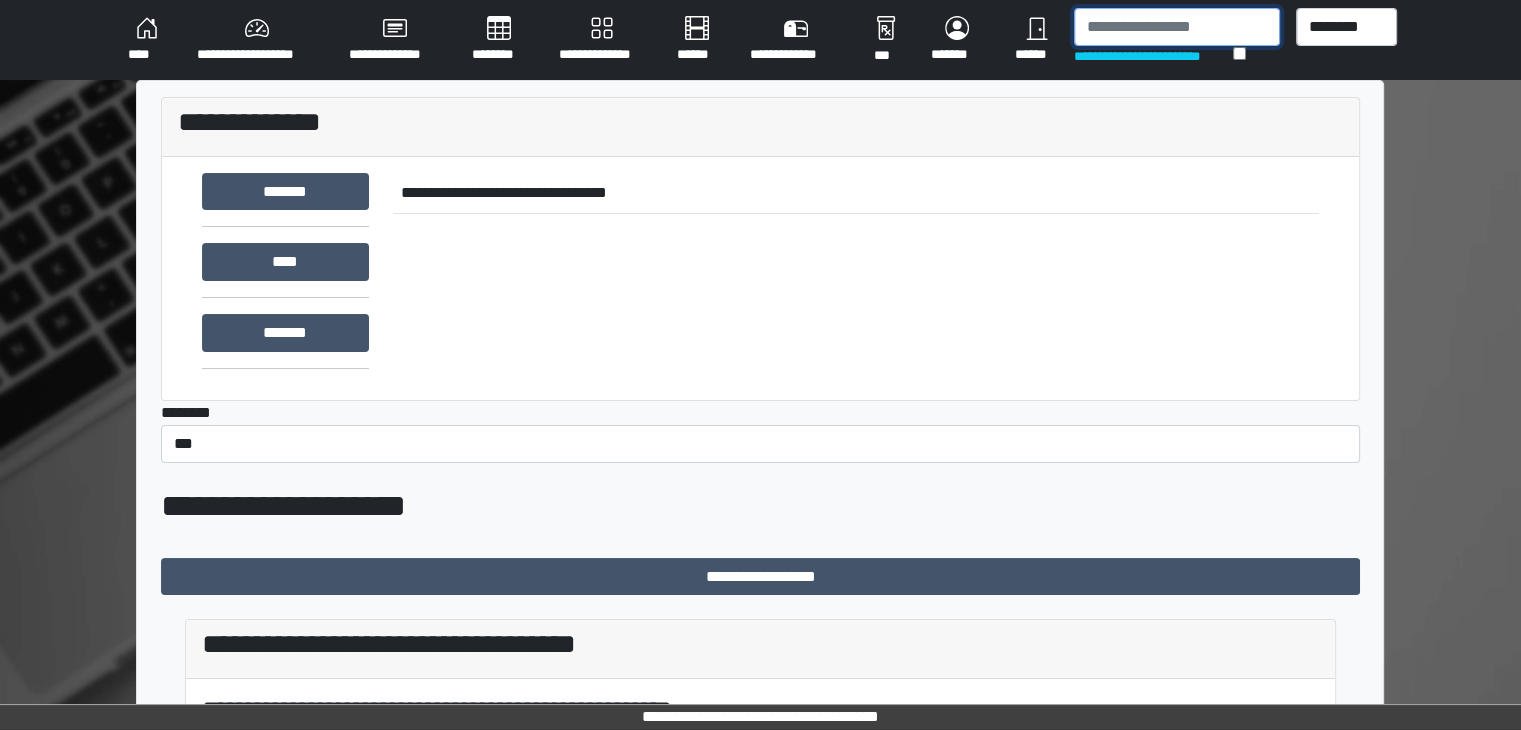 click at bounding box center (1177, 27) 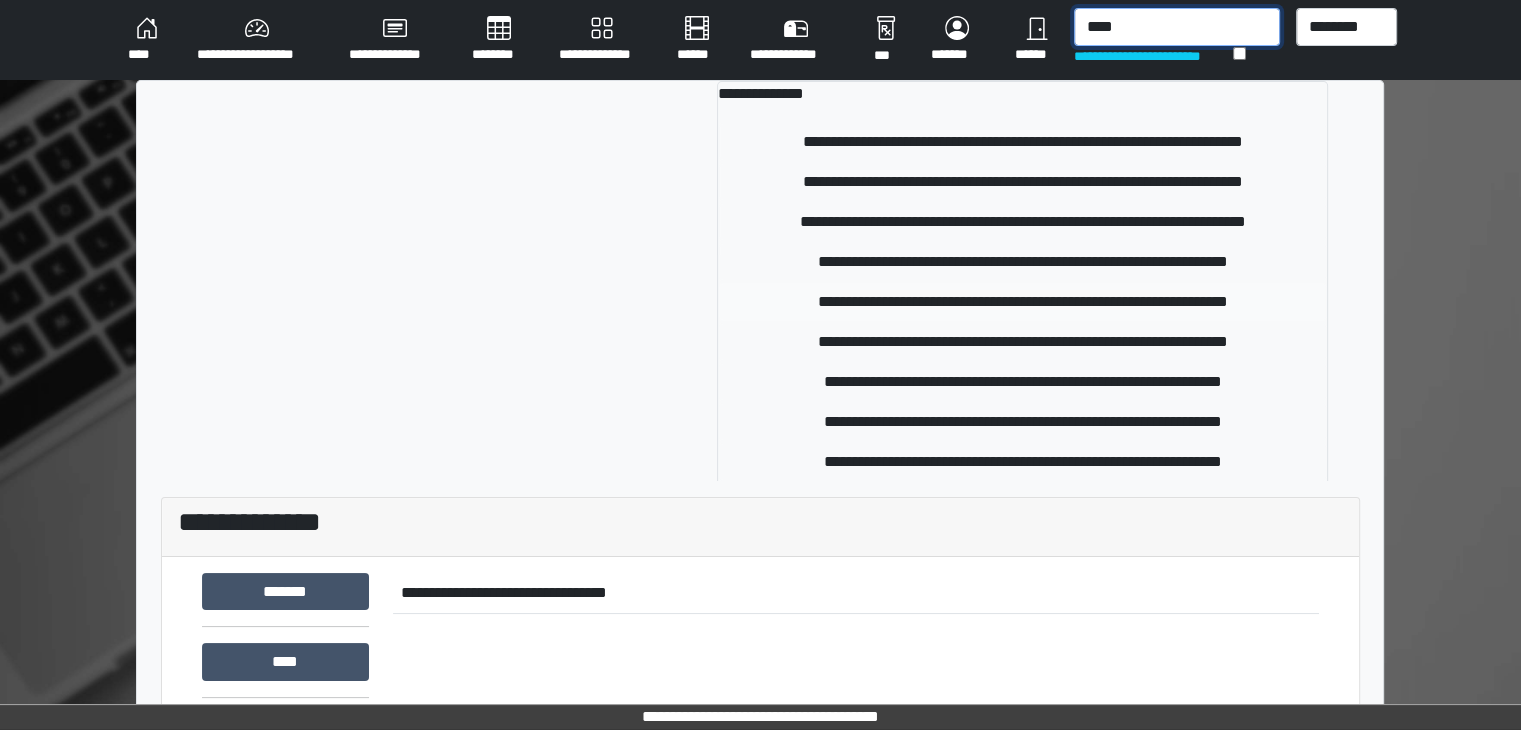 type on "****" 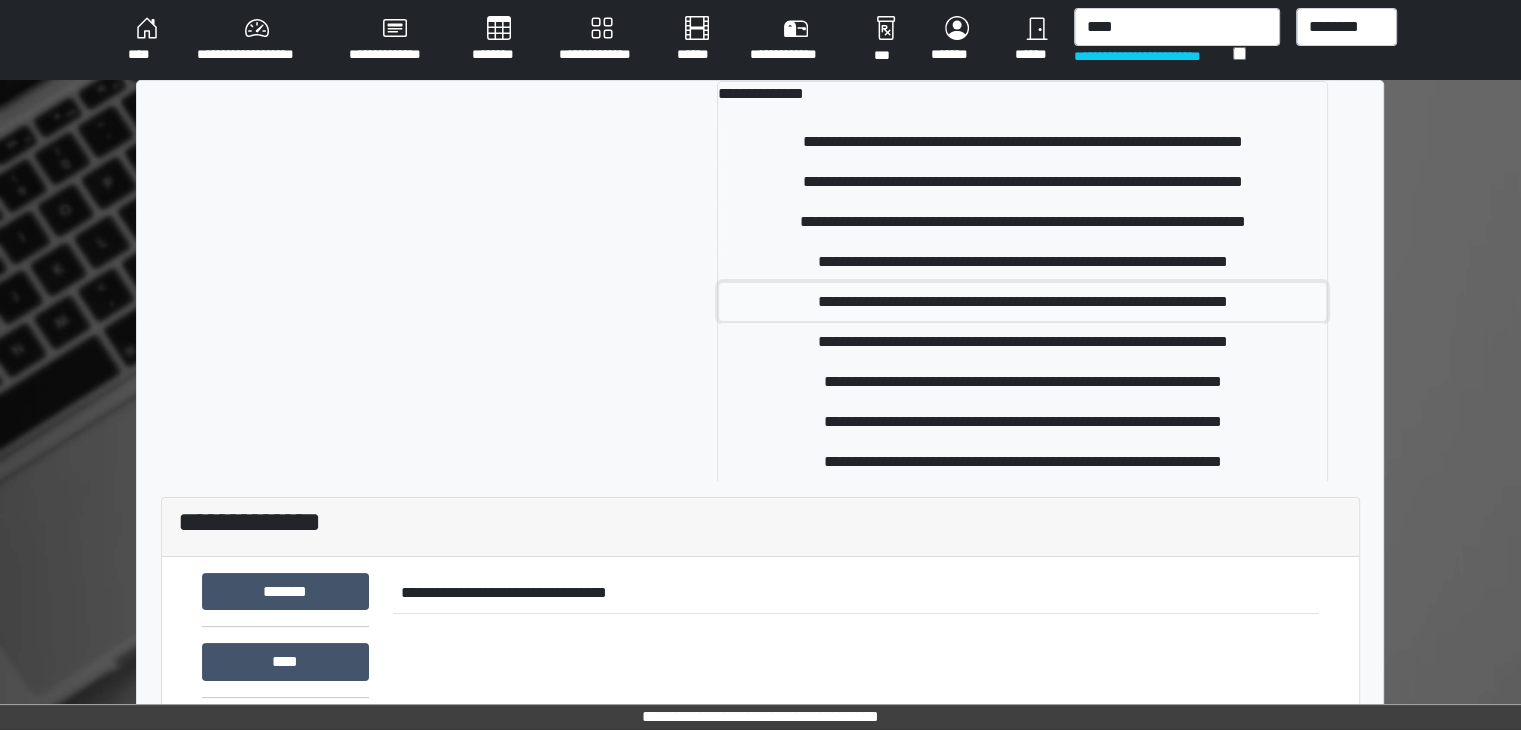 click on "**********" at bounding box center [1022, 302] 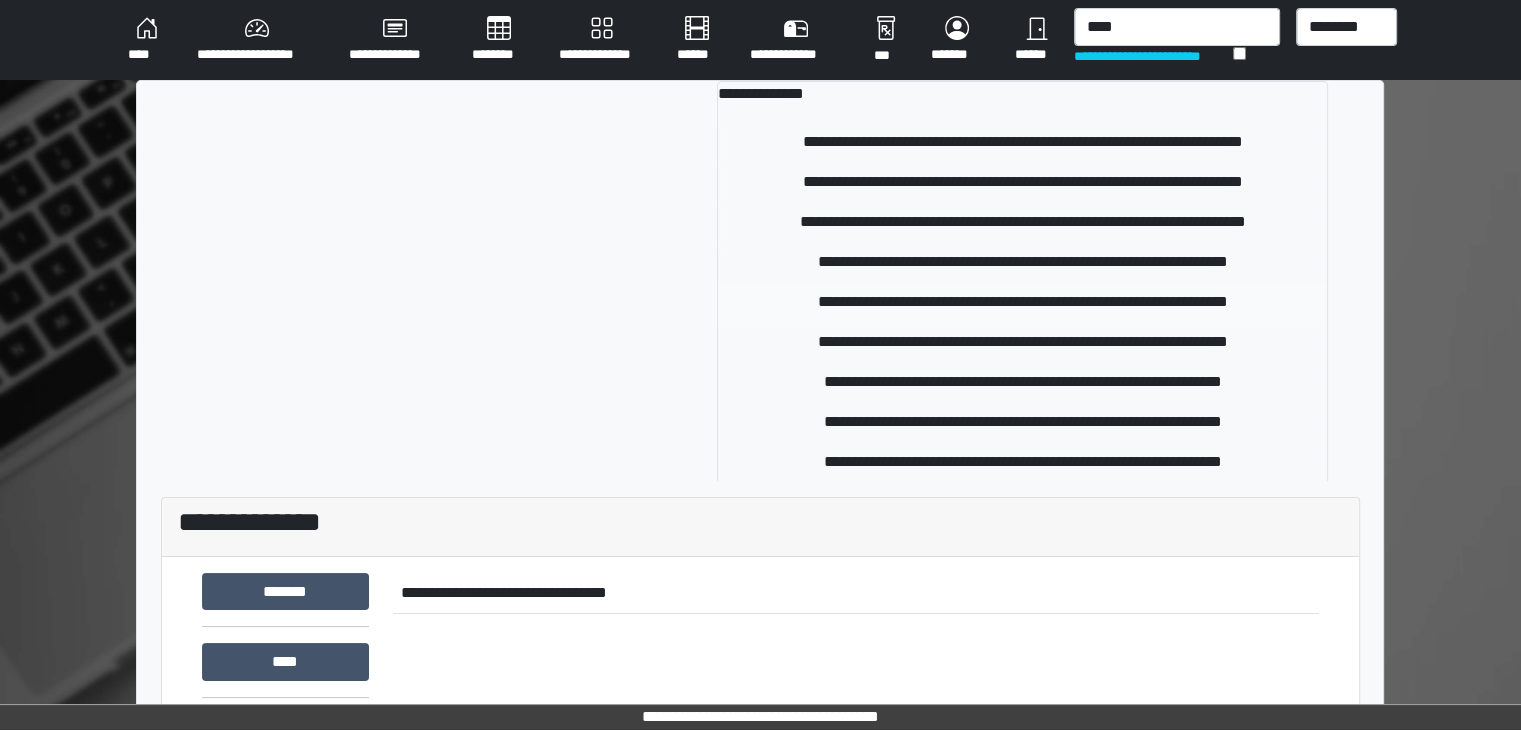 type 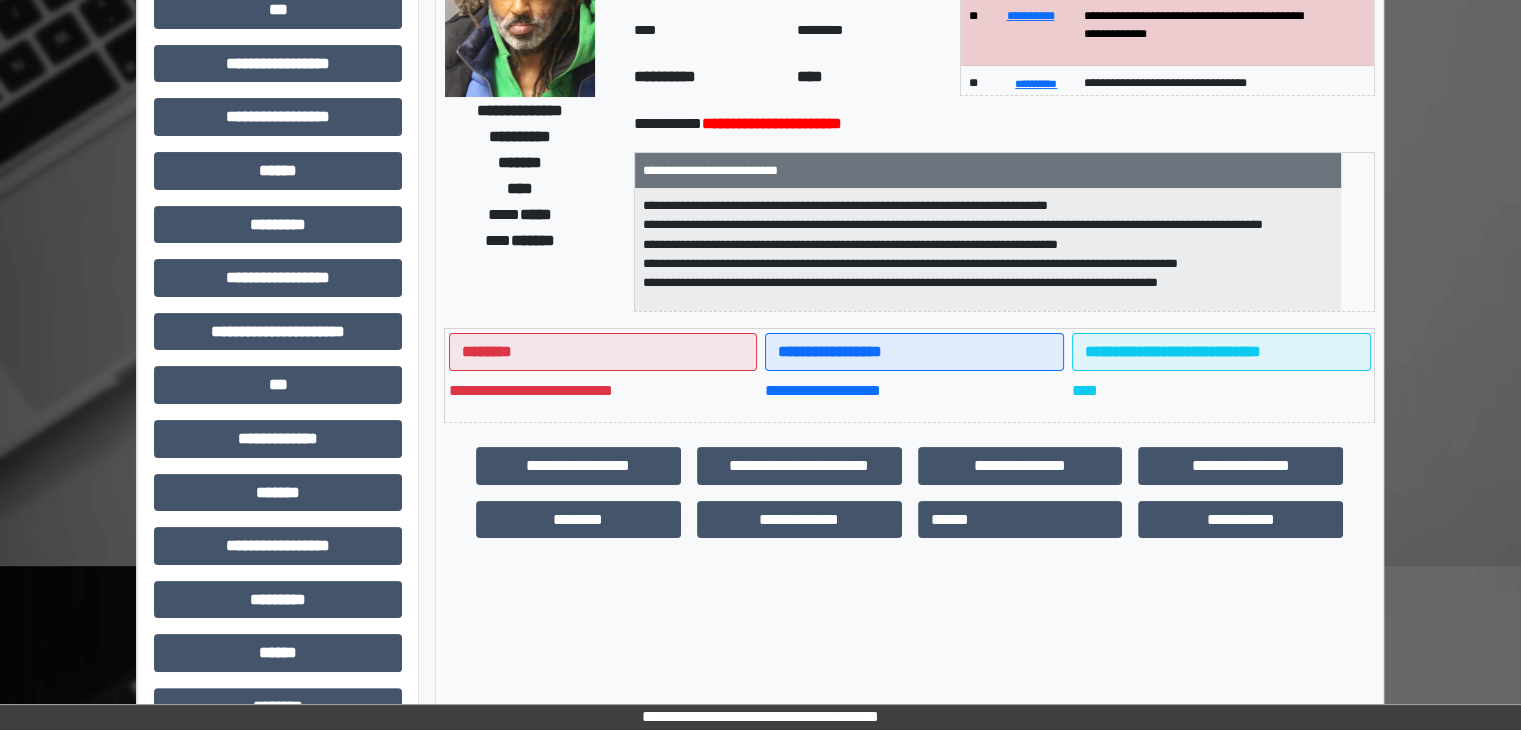 scroll, scrollTop: 300, scrollLeft: 0, axis: vertical 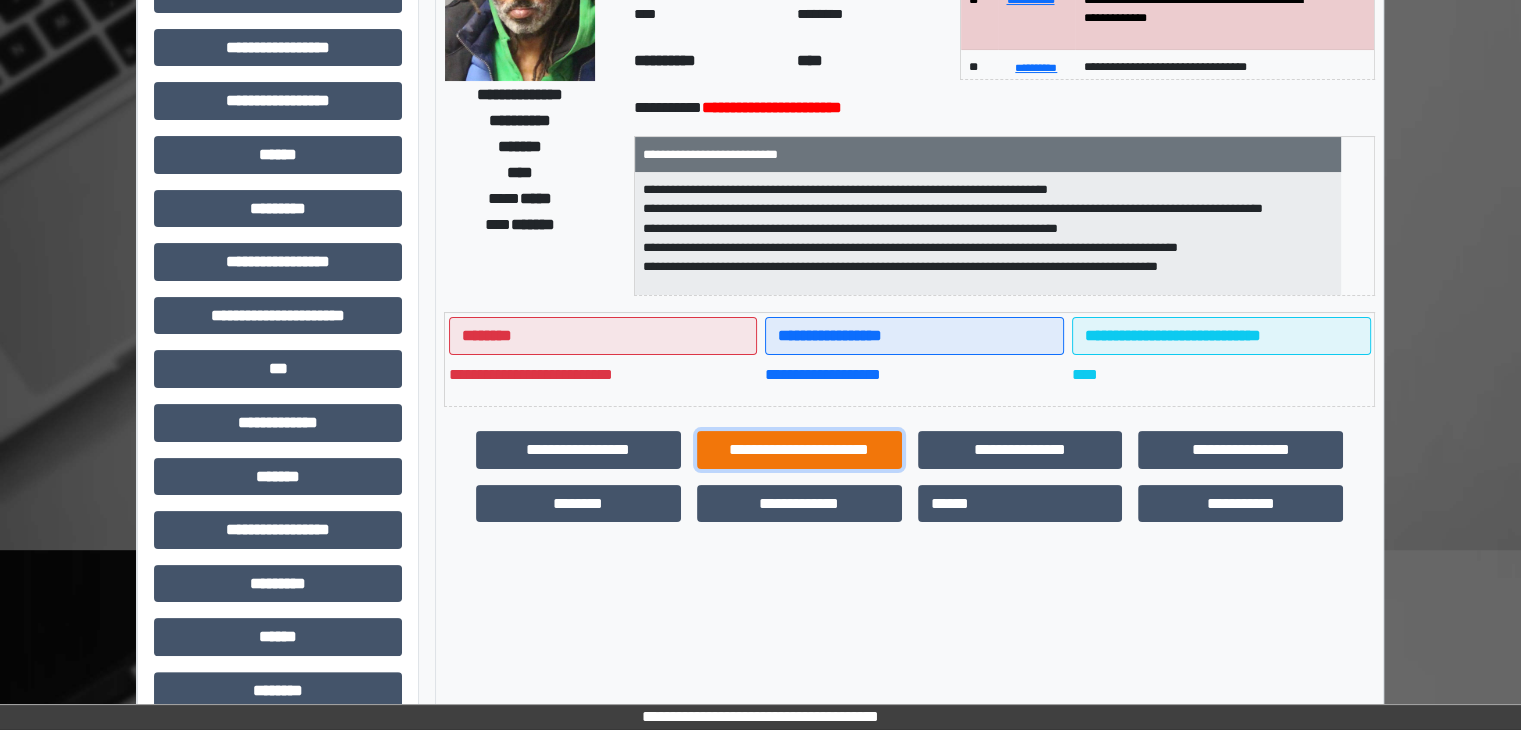 click on "**********" at bounding box center [799, 450] 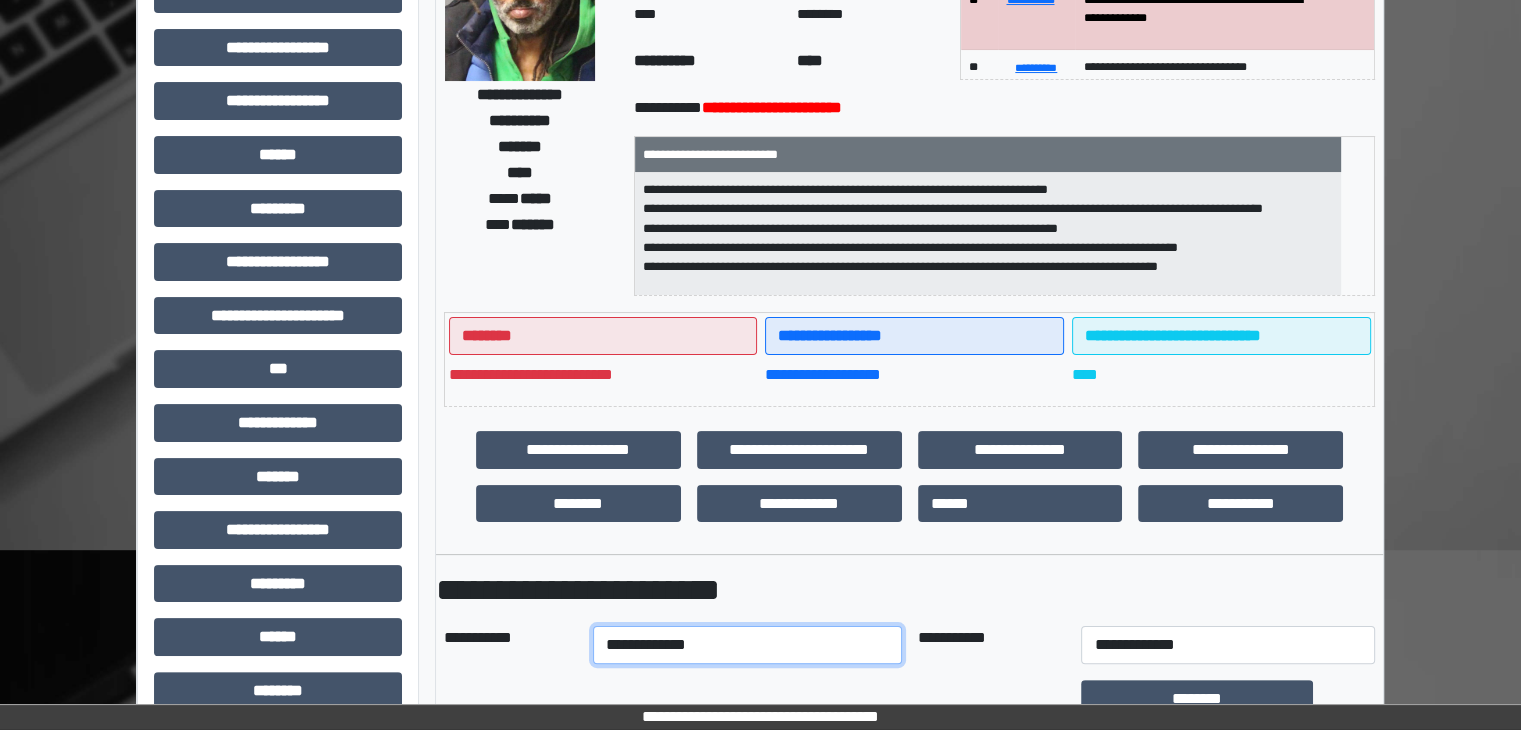 drag, startPoint x: 700, startPoint y: 648, endPoint x: 699, endPoint y: 628, distance: 20.024984 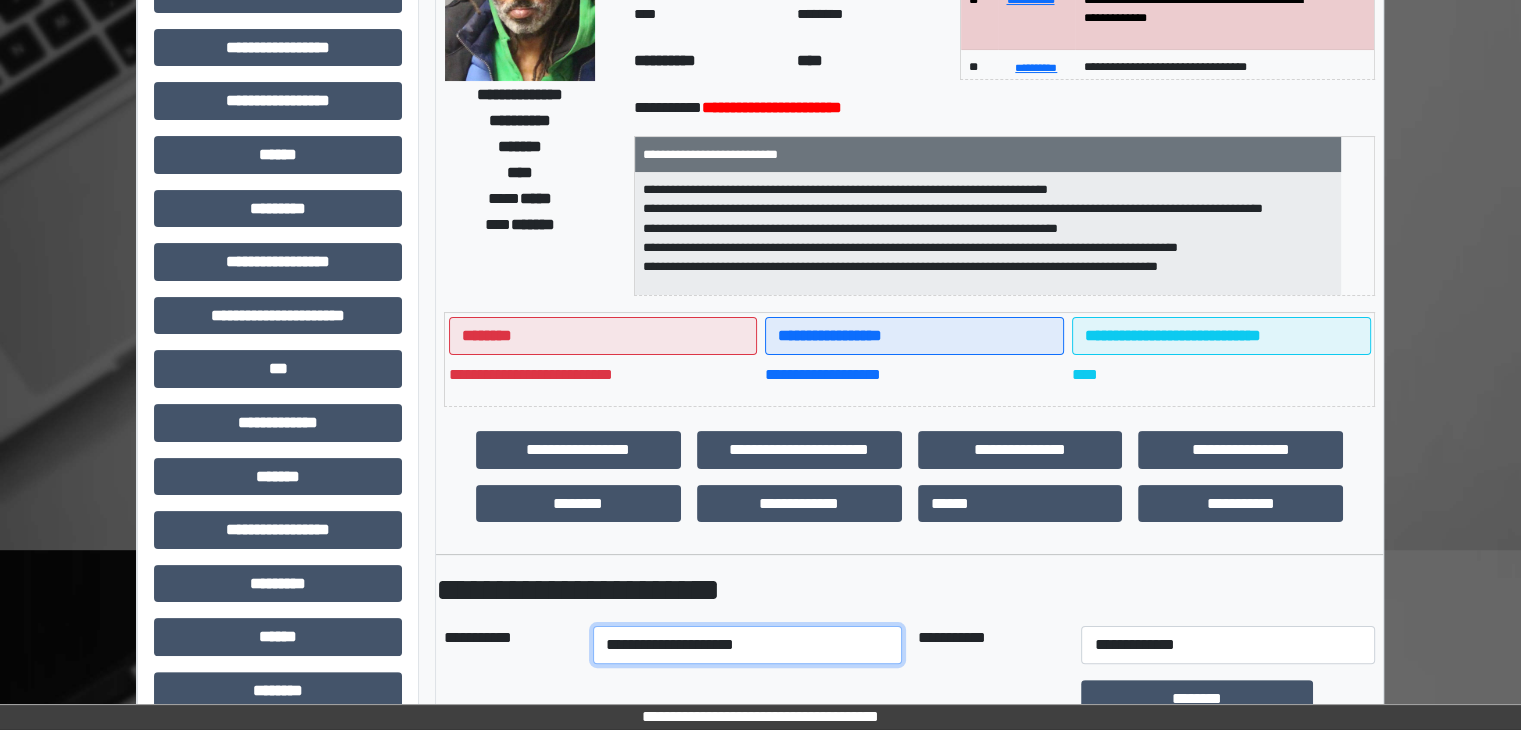 click on "**********" at bounding box center [747, 645] 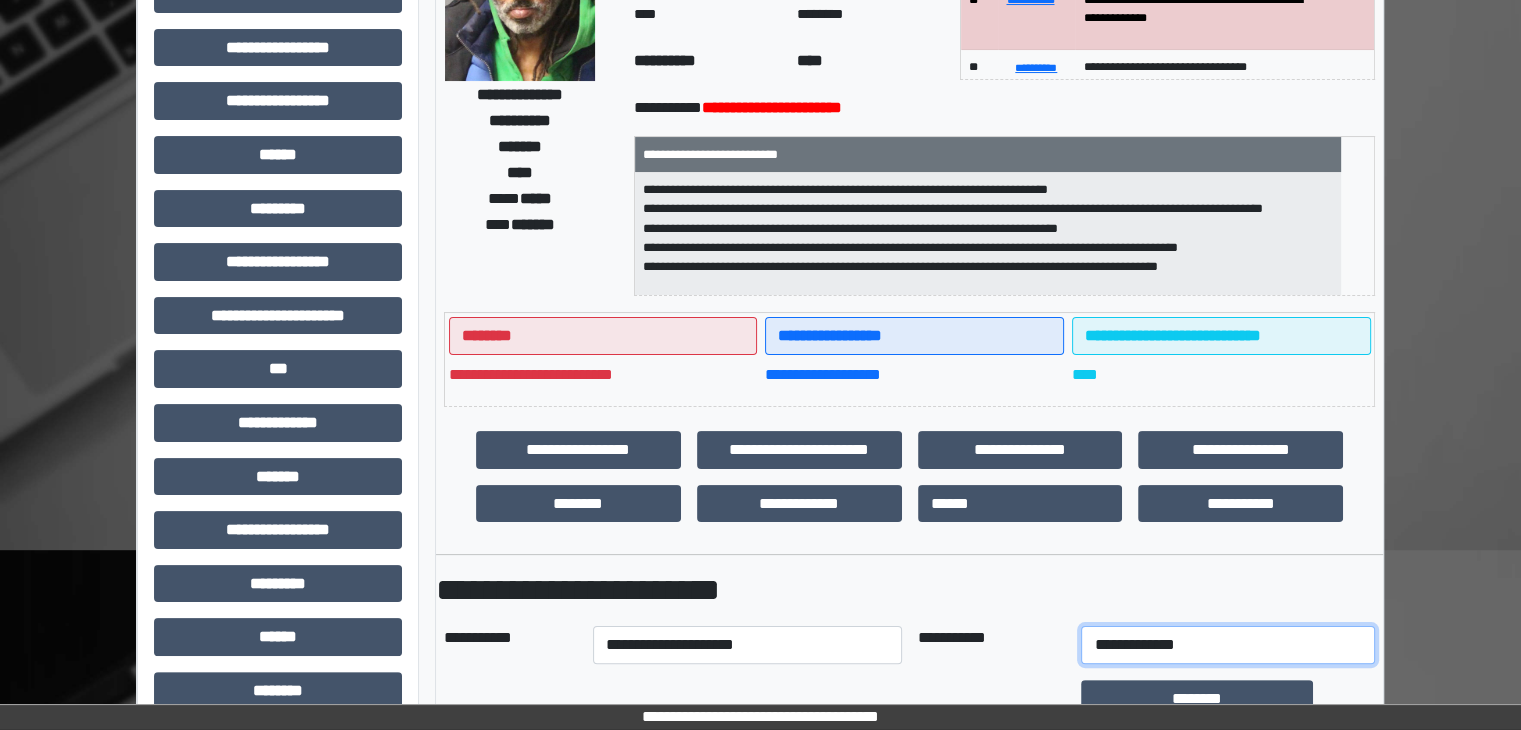 click on "**********" at bounding box center [1227, 645] 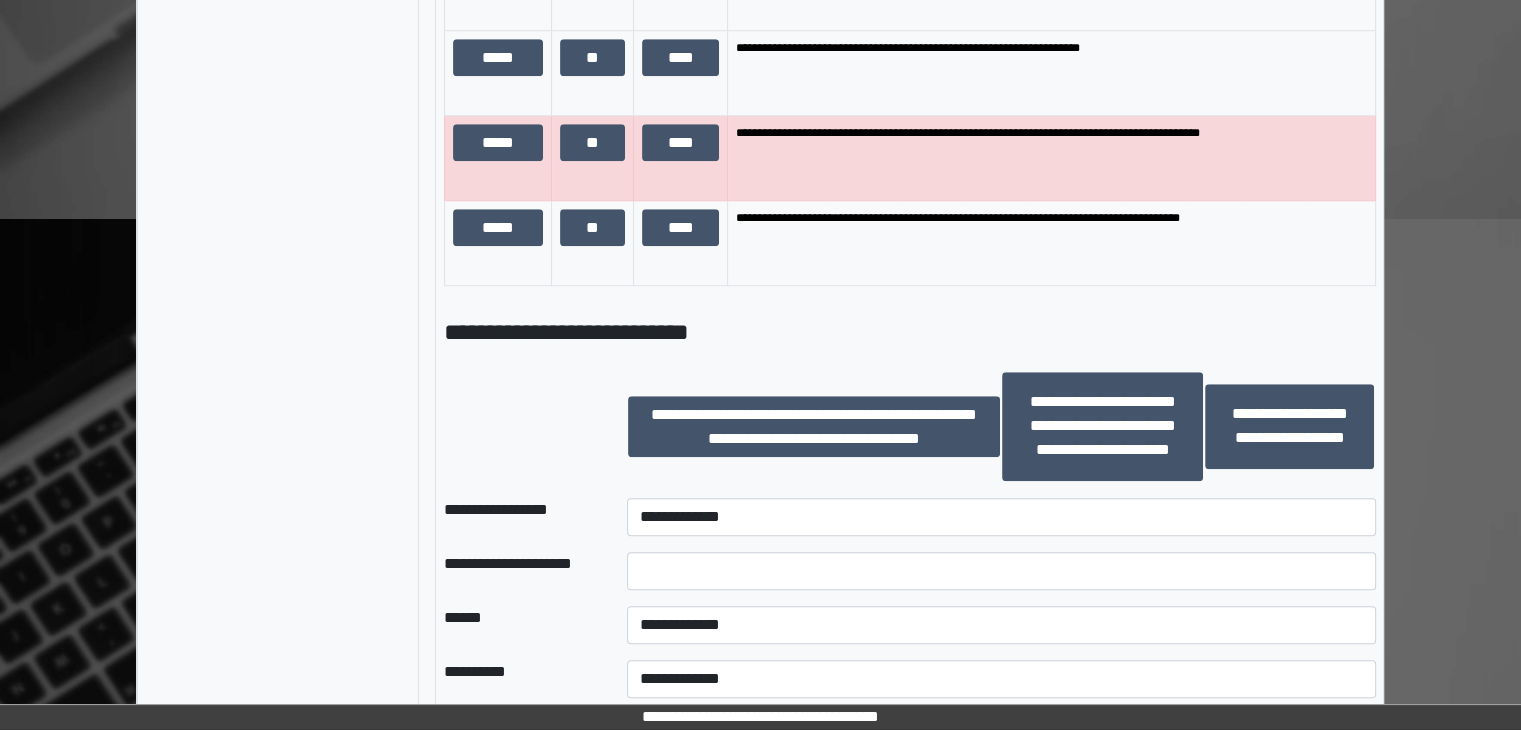 scroll, scrollTop: 1800, scrollLeft: 0, axis: vertical 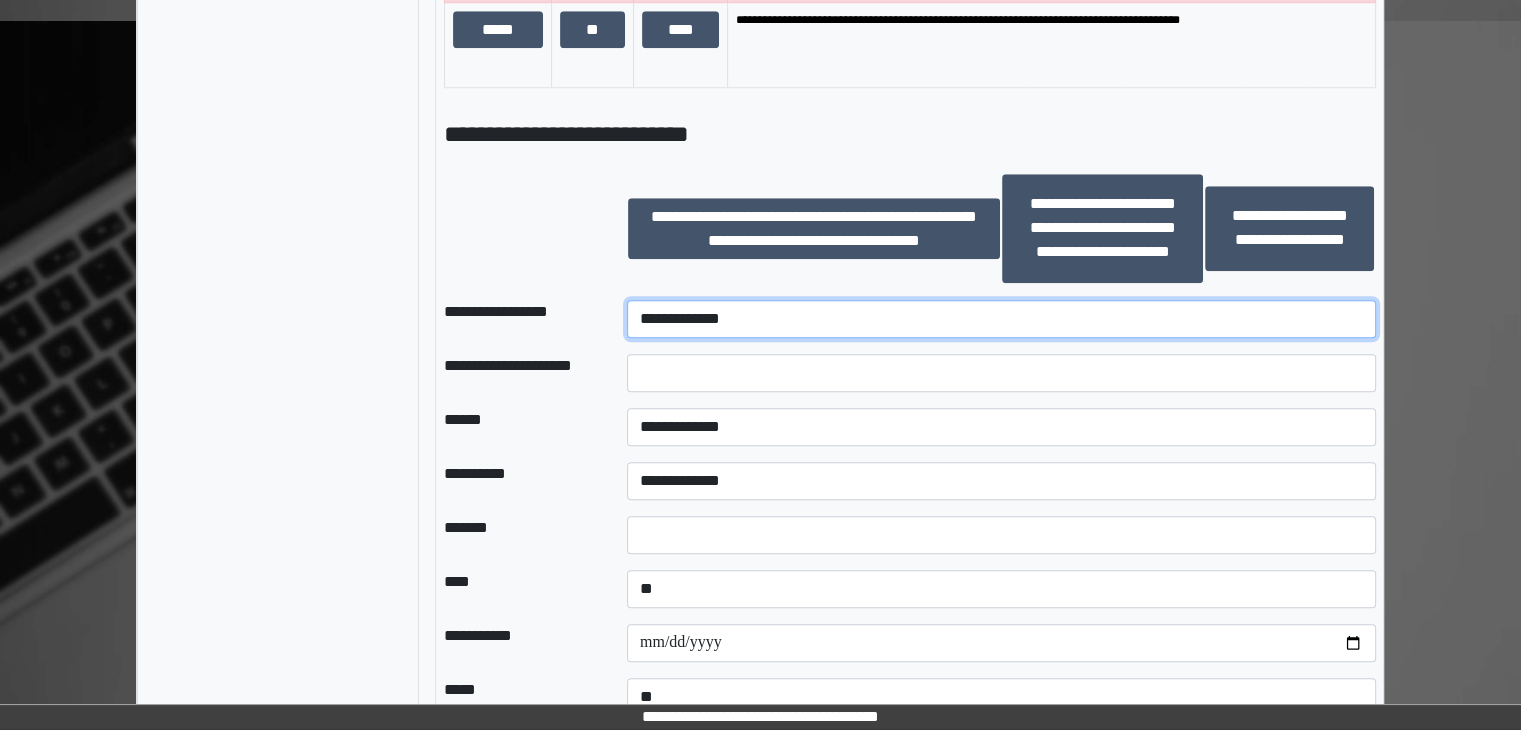 click on "**********" at bounding box center [1001, 319] 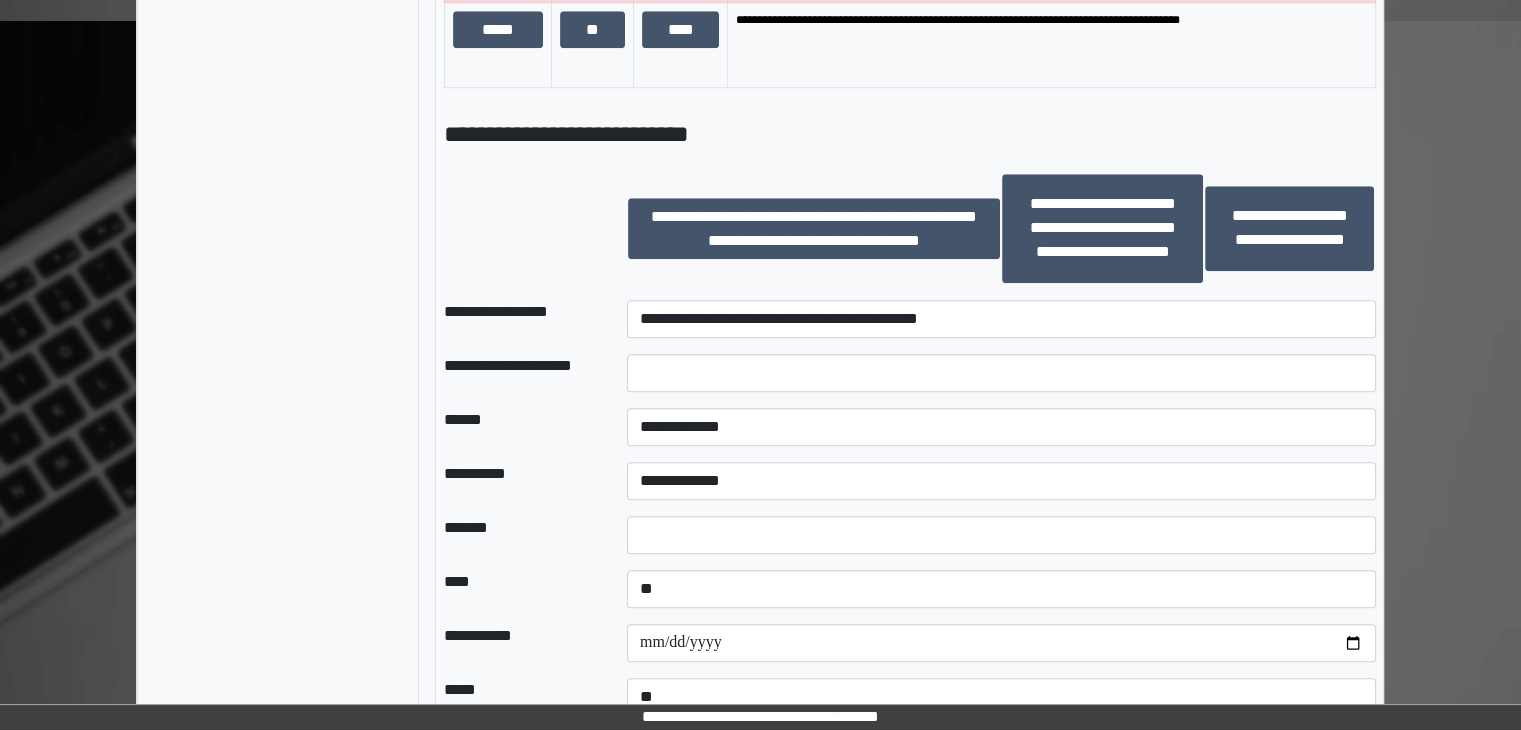 drag, startPoint x: 772, startPoint y: 389, endPoint x: 782, endPoint y: 372, distance: 19.723083 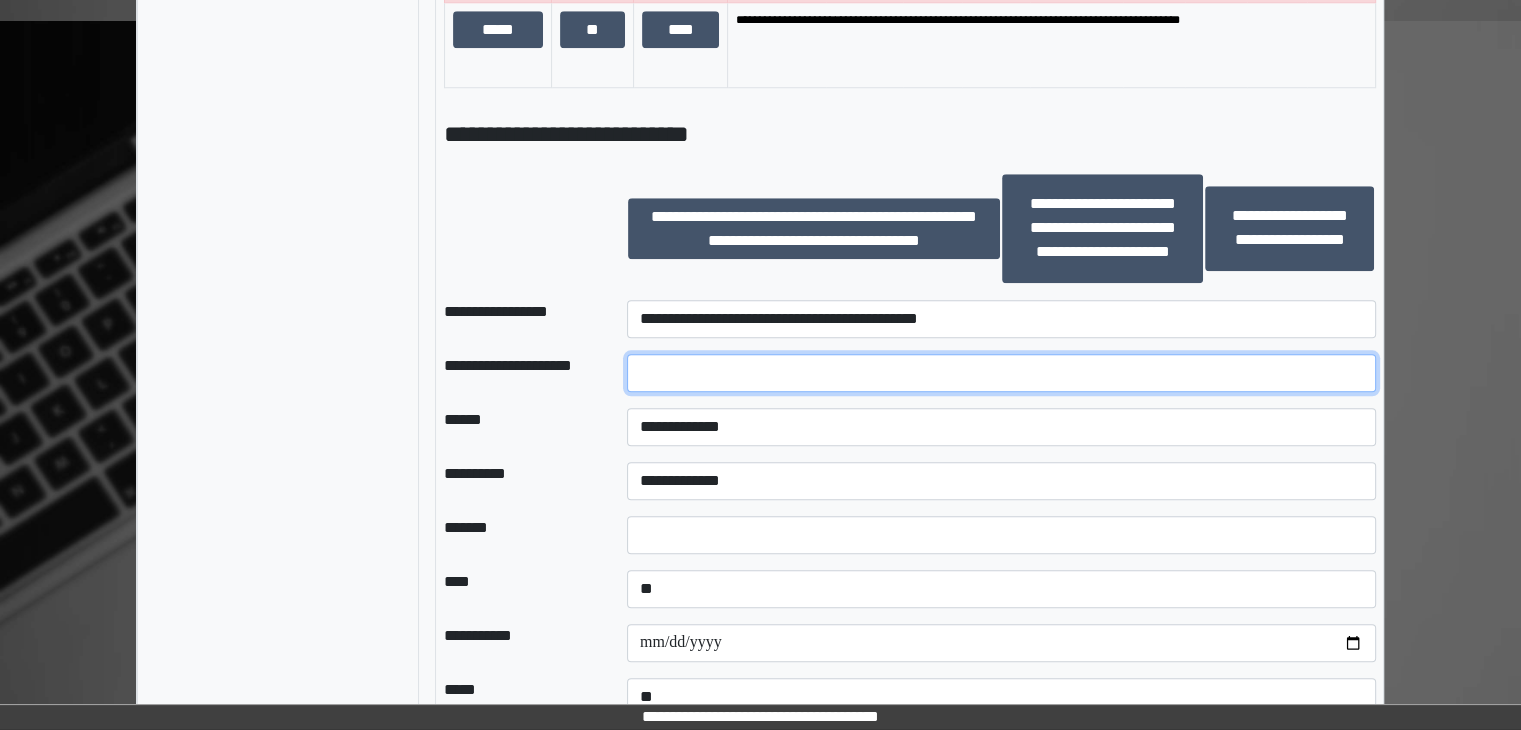 click at bounding box center [1001, 373] 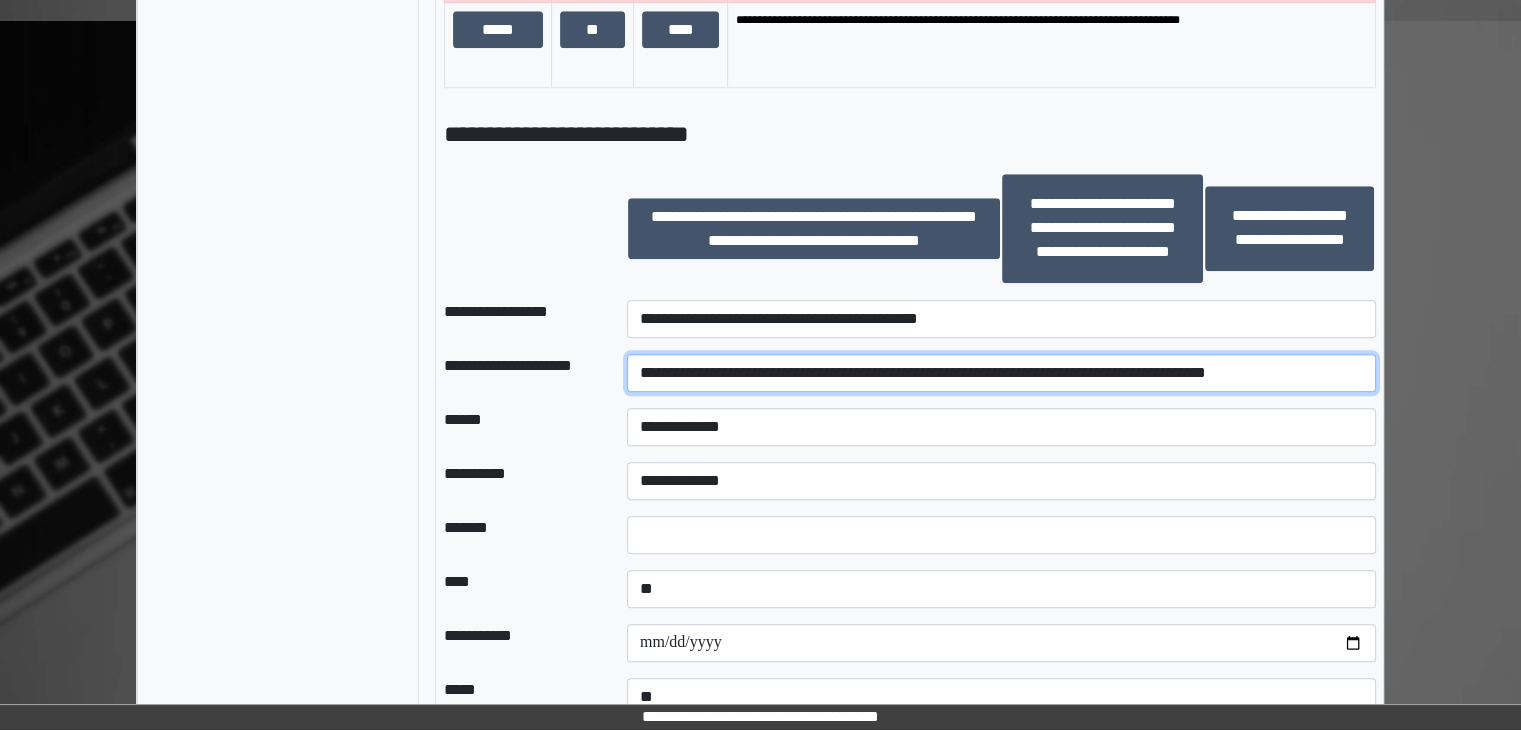 click on "**********" at bounding box center (1001, 373) 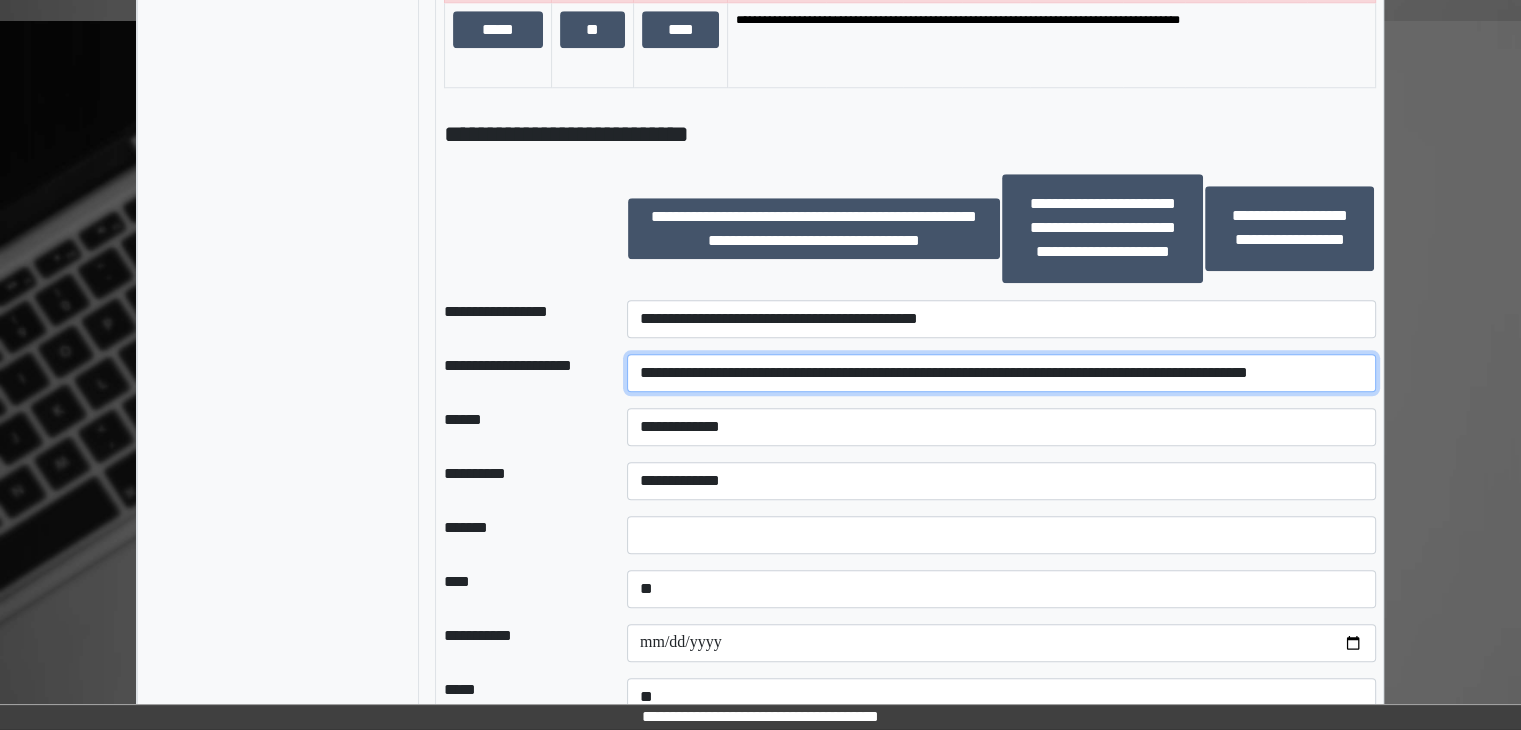 type on "**********" 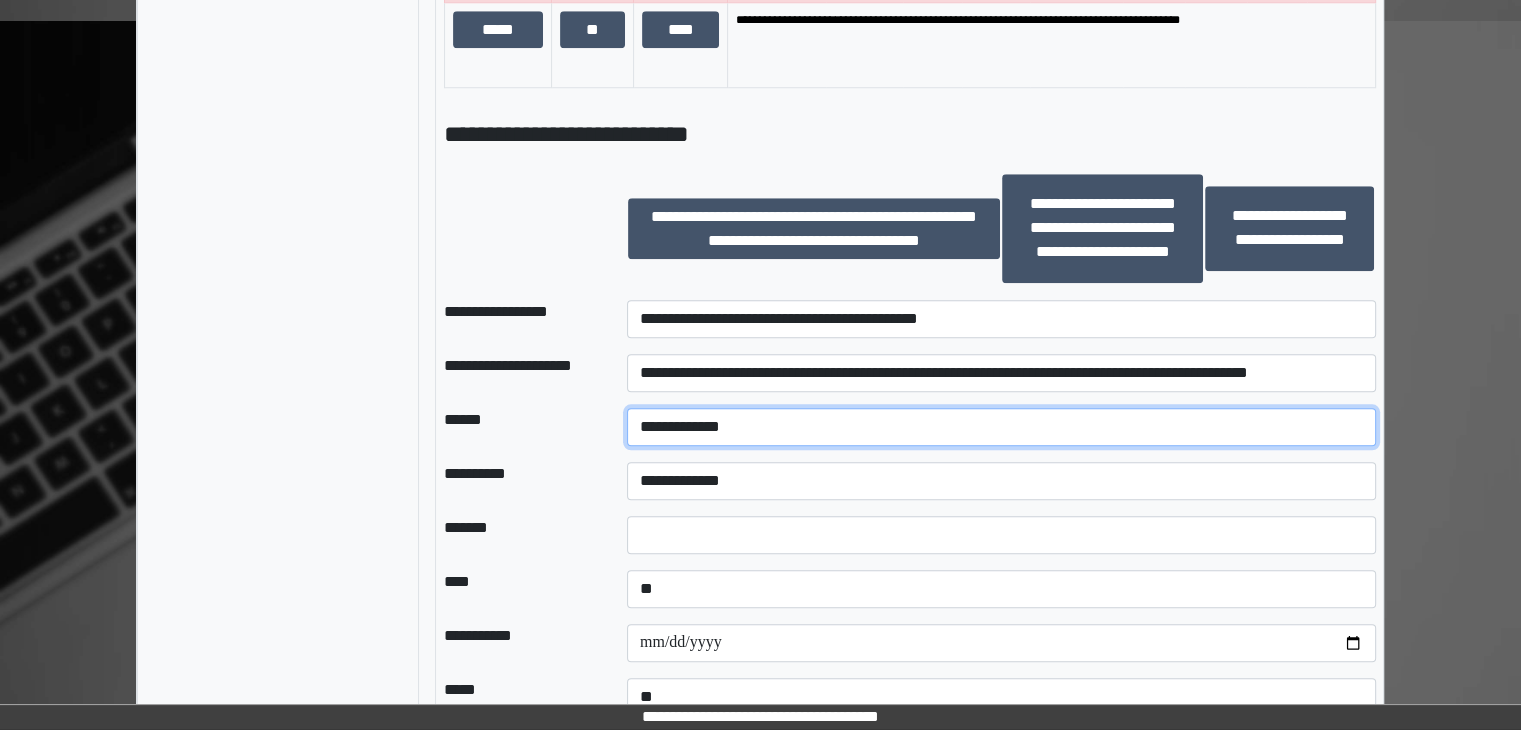 click on "**********" at bounding box center (1001, 427) 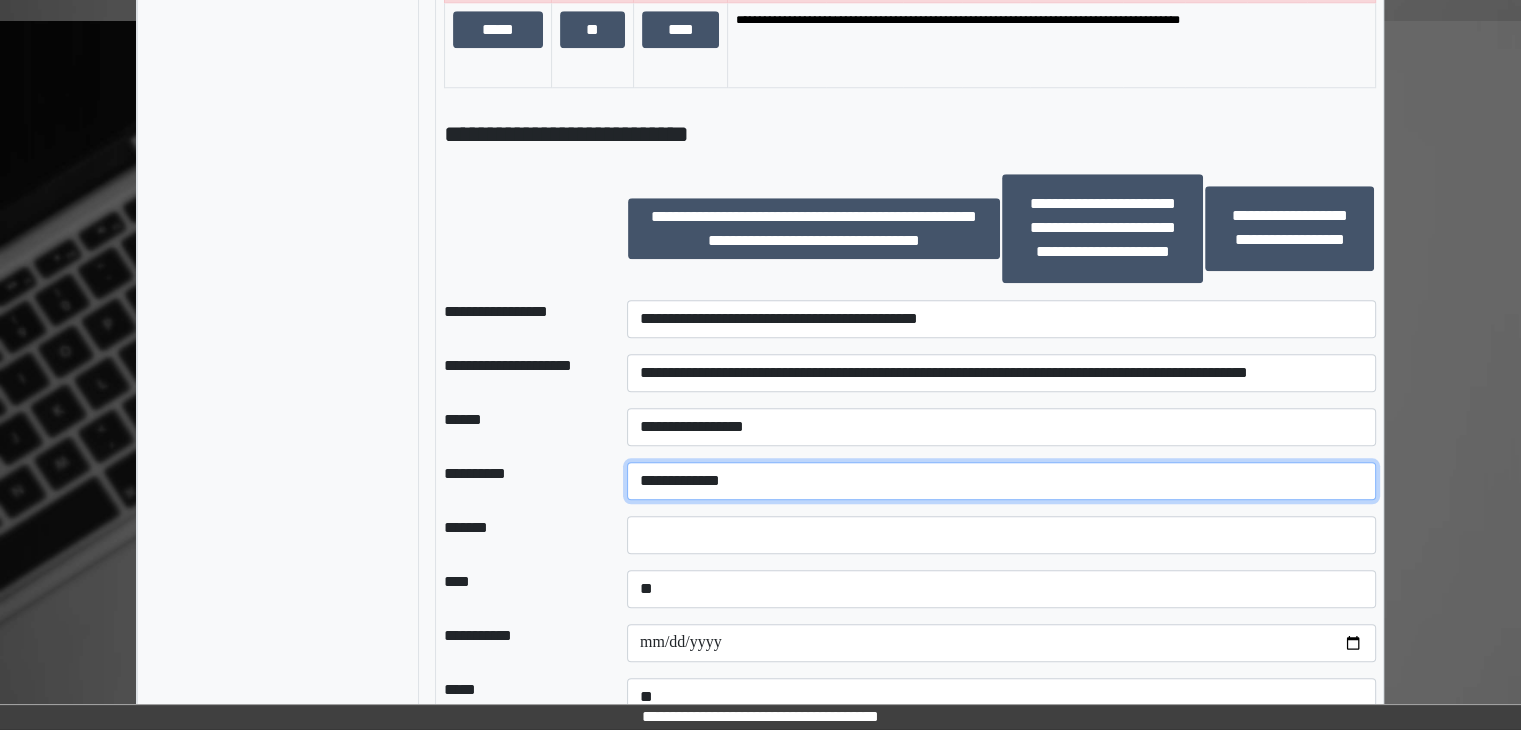 click on "**********" at bounding box center (1001, 481) 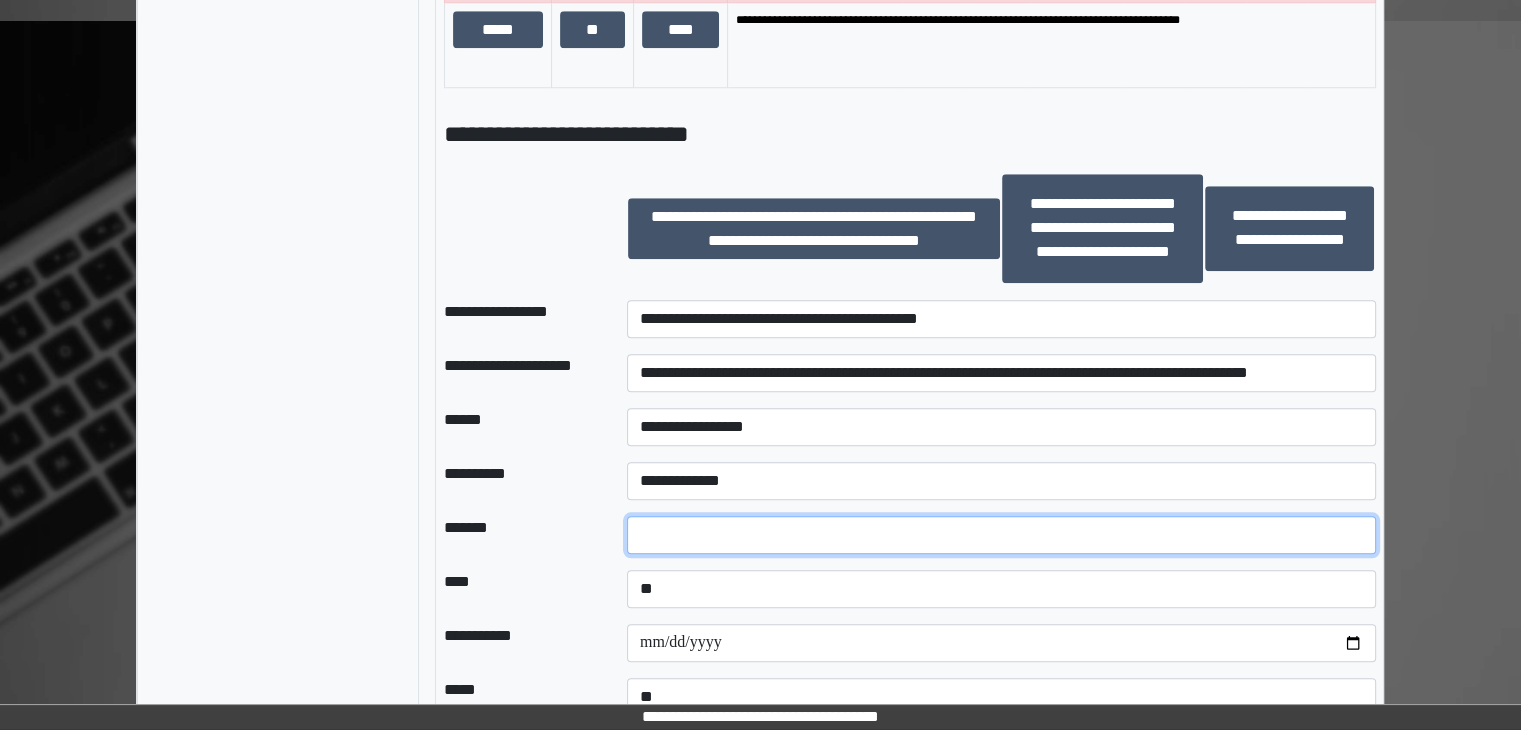 click at bounding box center [1001, 535] 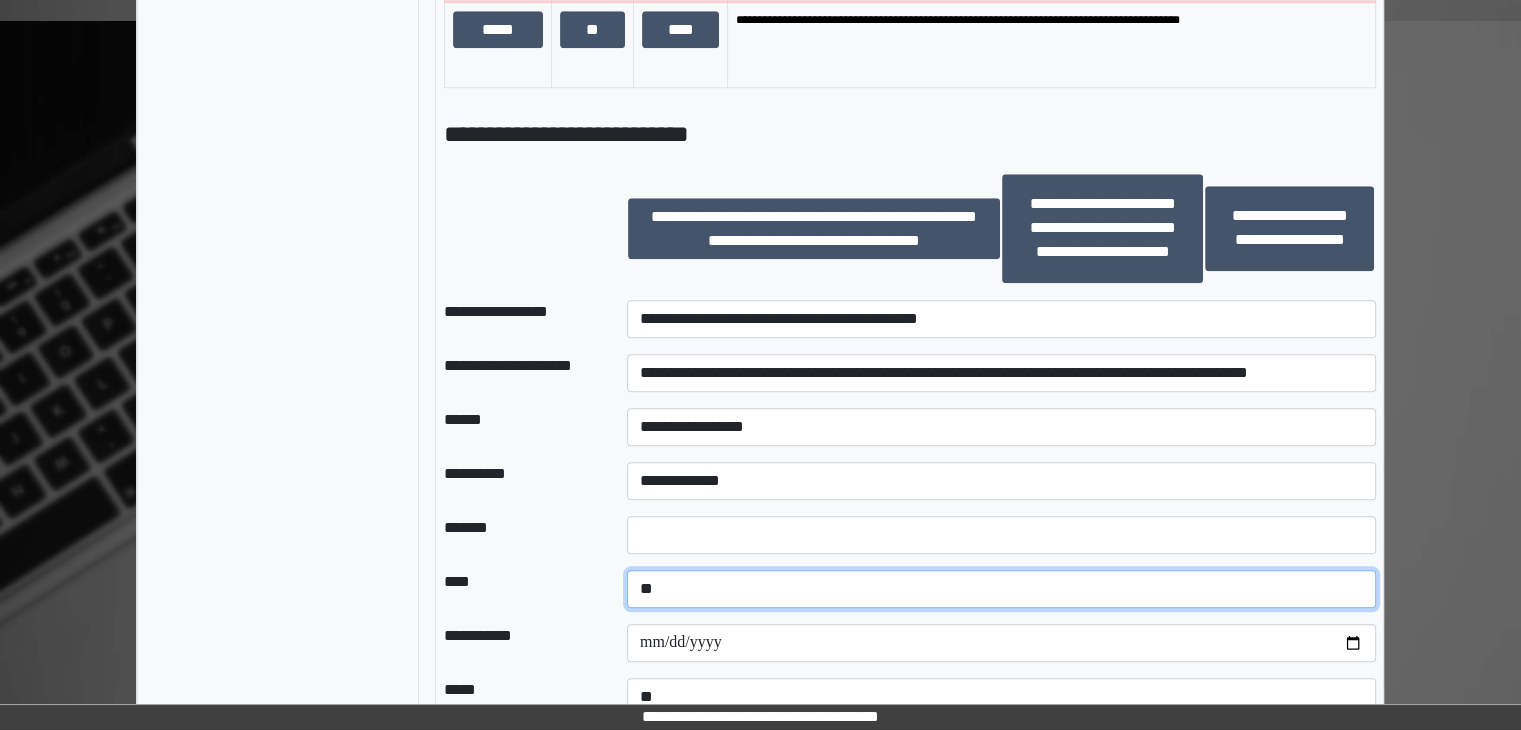 click on "**********" at bounding box center (1001, 589) 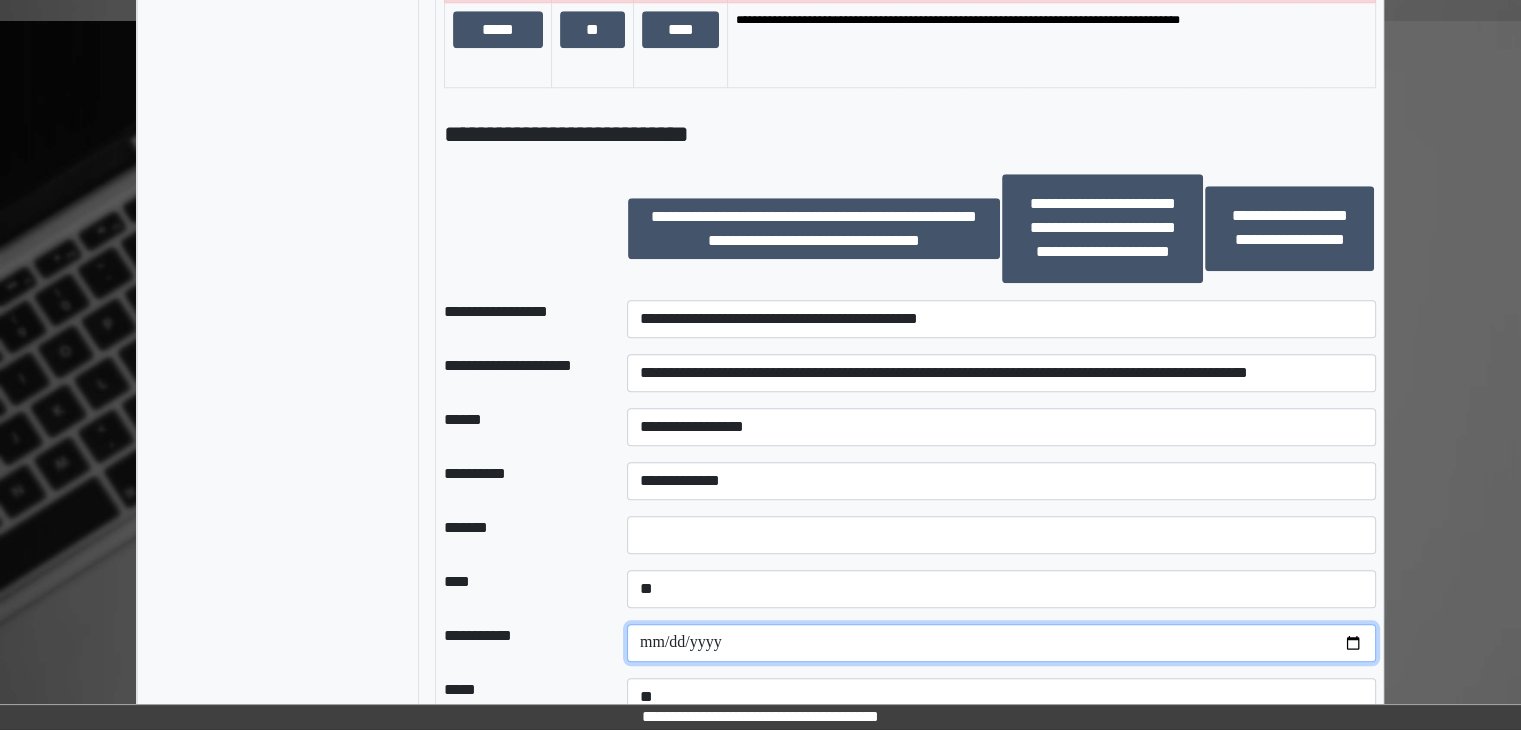 click at bounding box center [1001, 643] 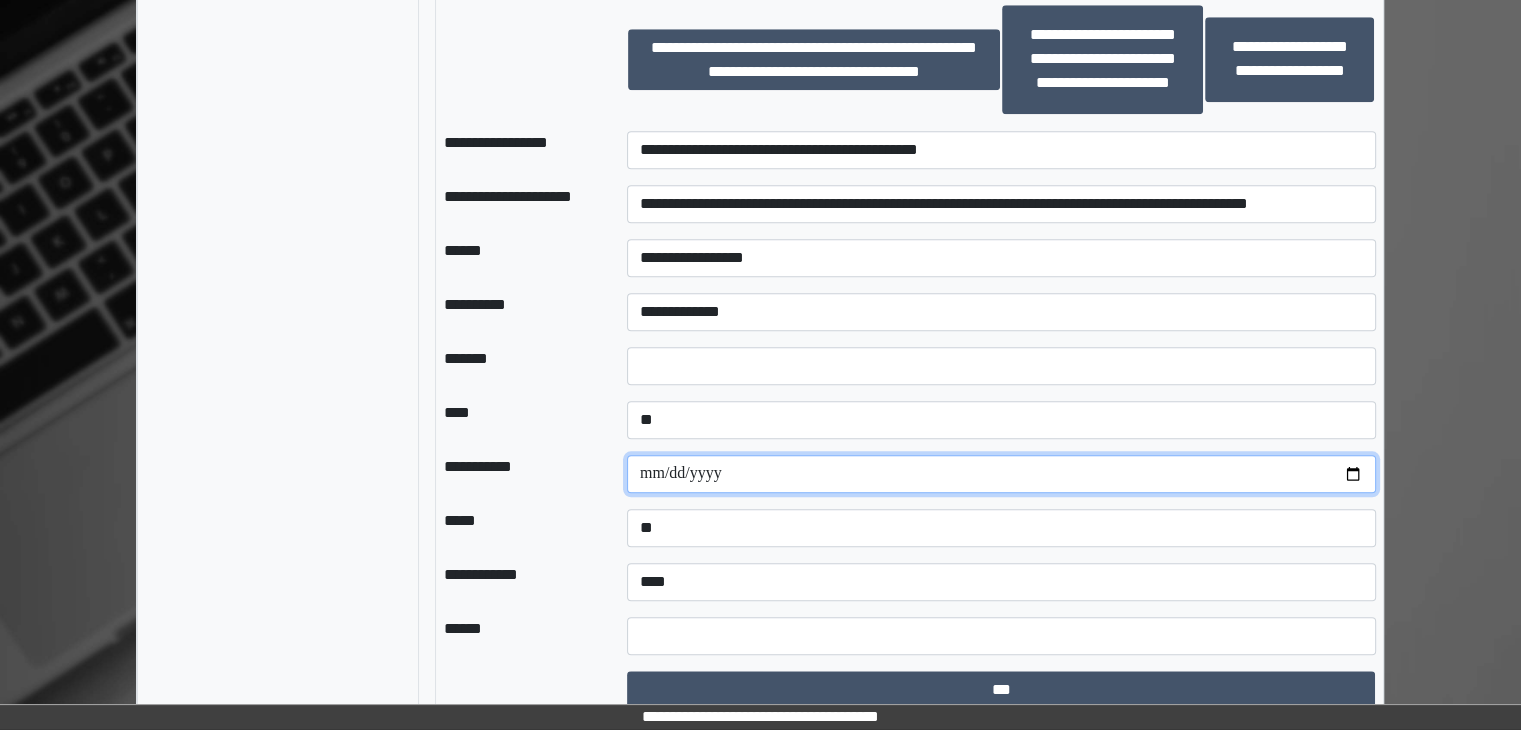 scroll, scrollTop: 1983, scrollLeft: 0, axis: vertical 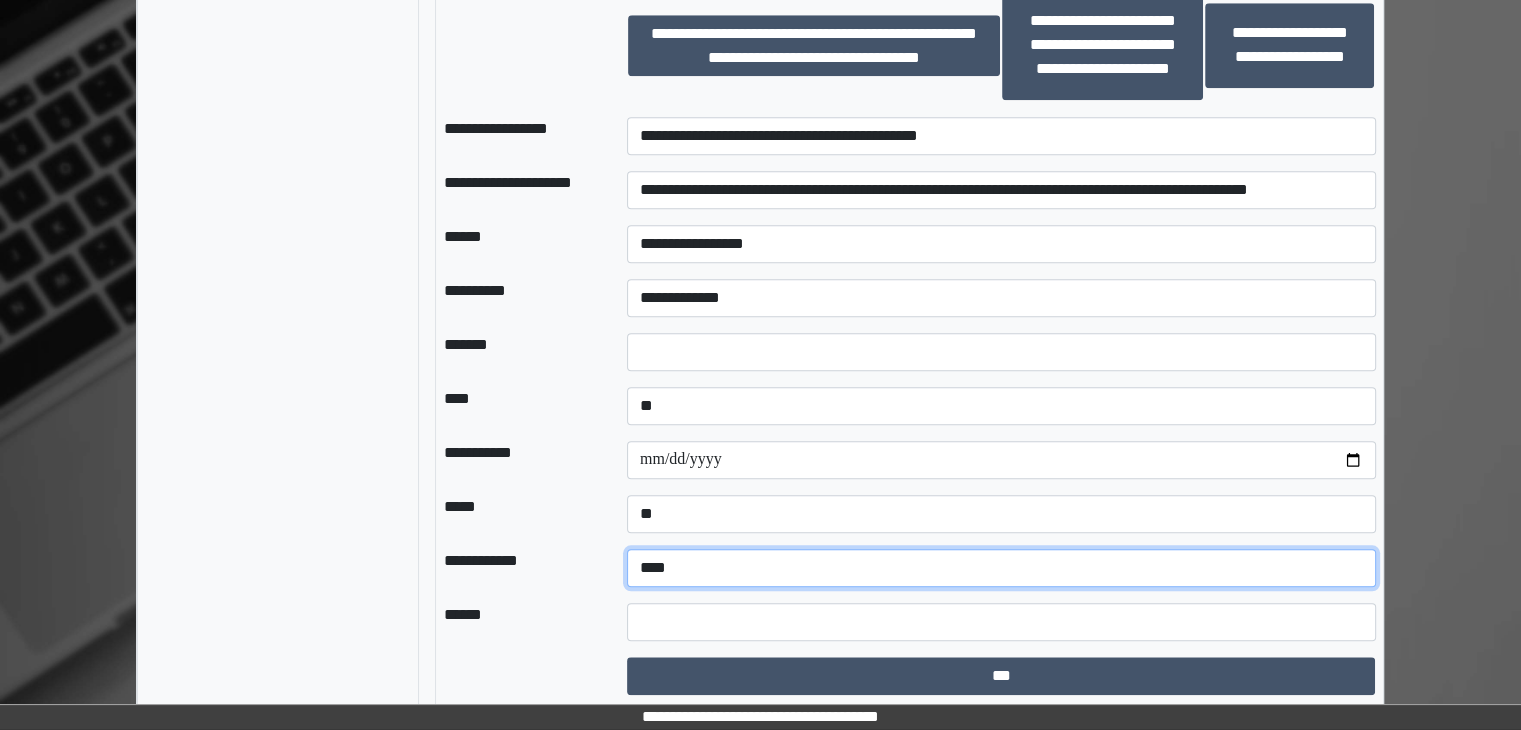 click on "**********" at bounding box center [1001, 568] 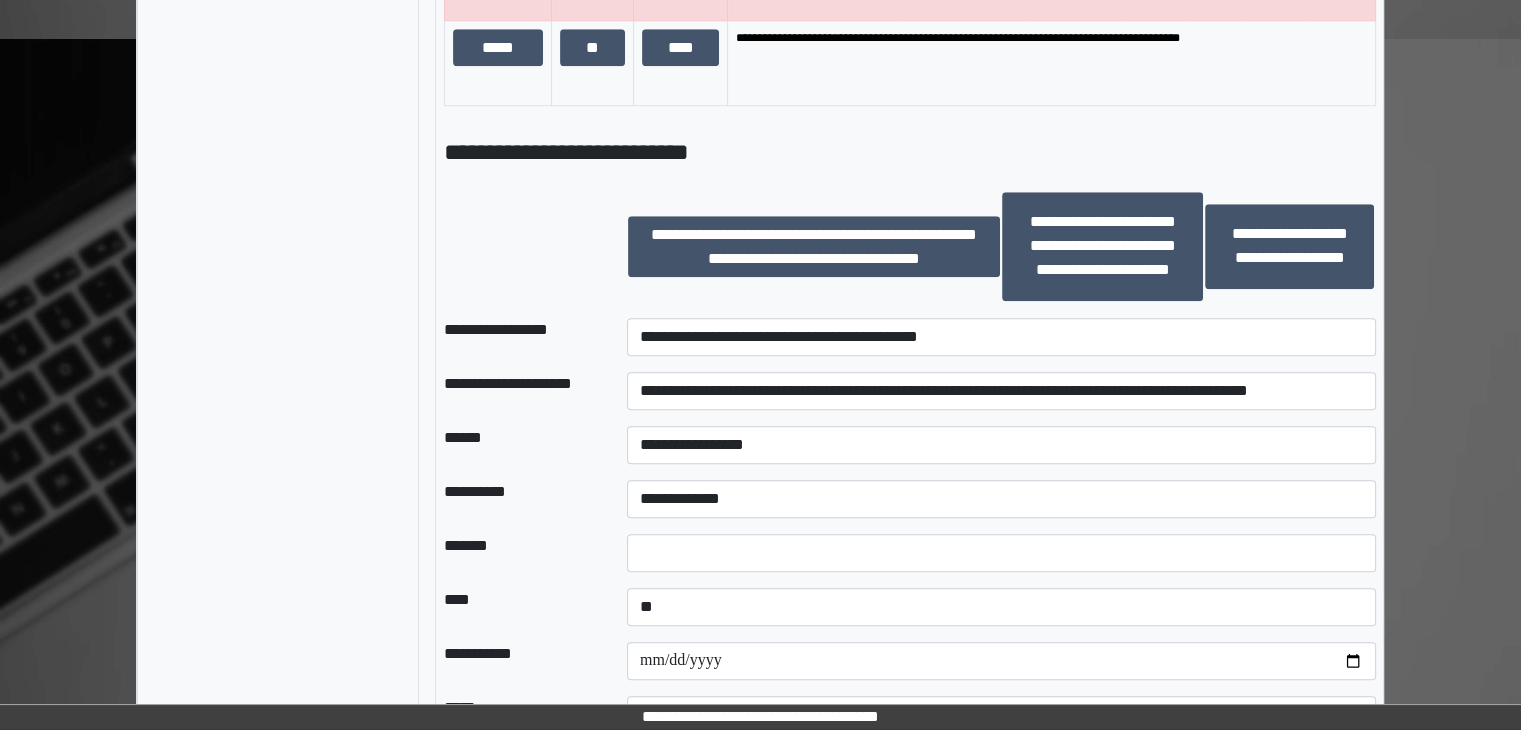 scroll, scrollTop: 1783, scrollLeft: 0, axis: vertical 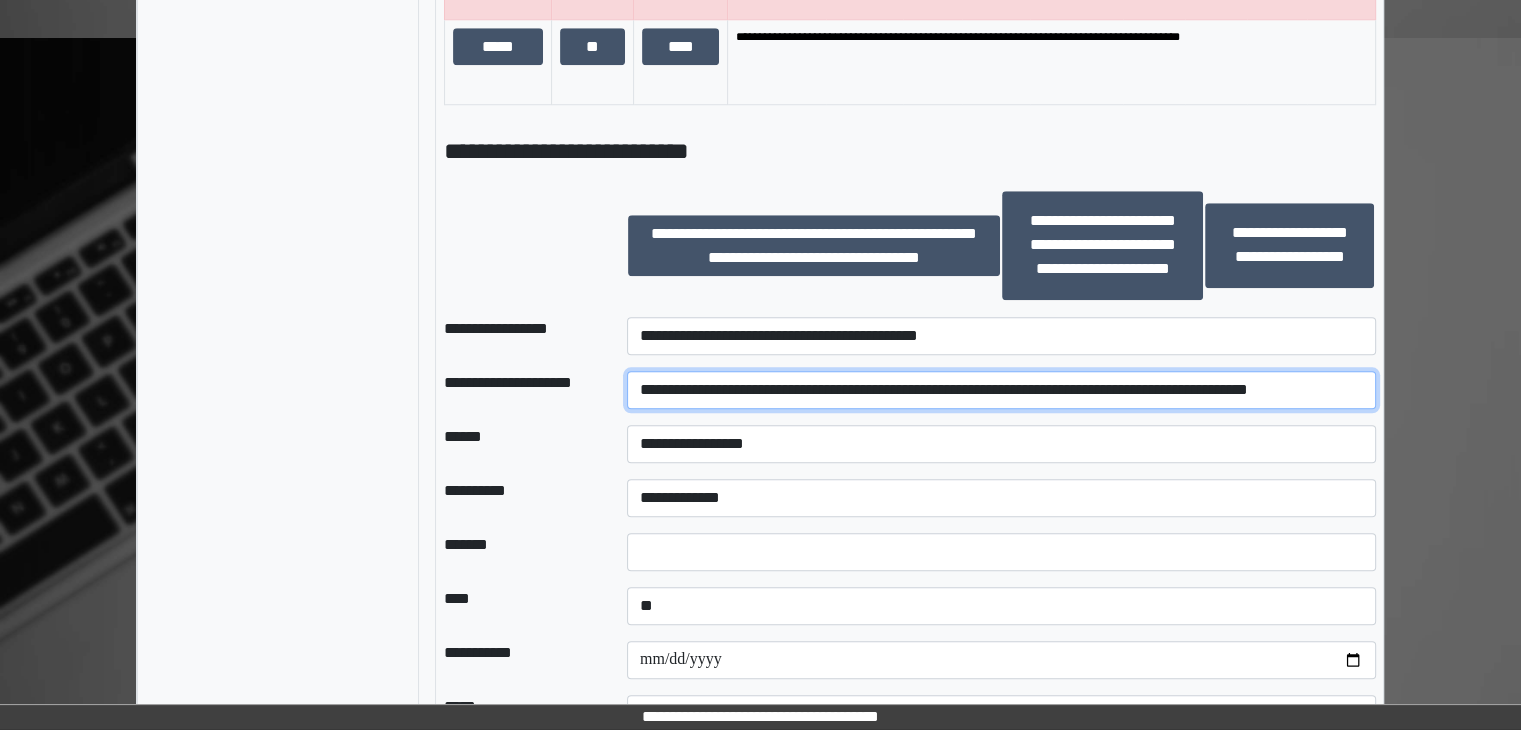 click on "**********" at bounding box center (1001, 390) 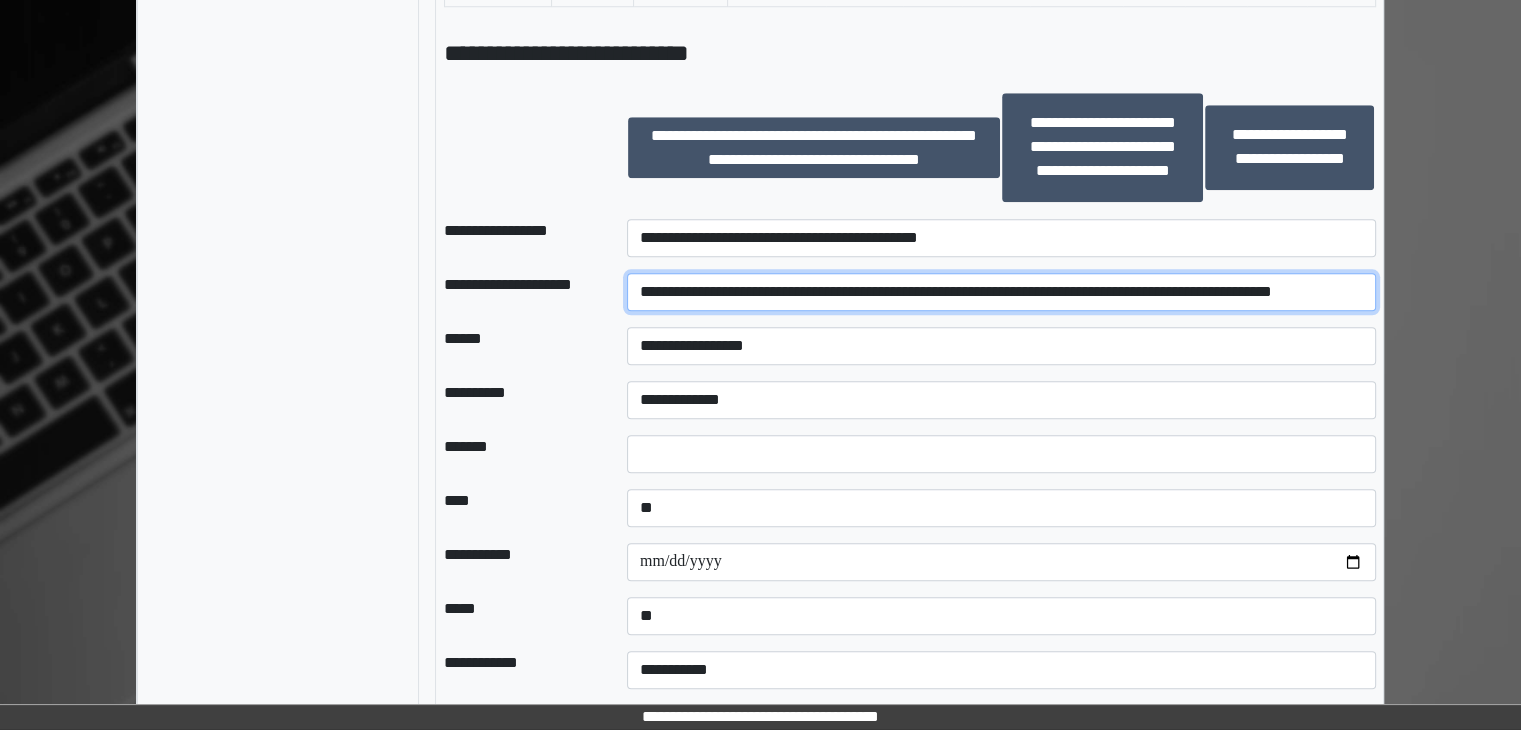 scroll, scrollTop: 1883, scrollLeft: 0, axis: vertical 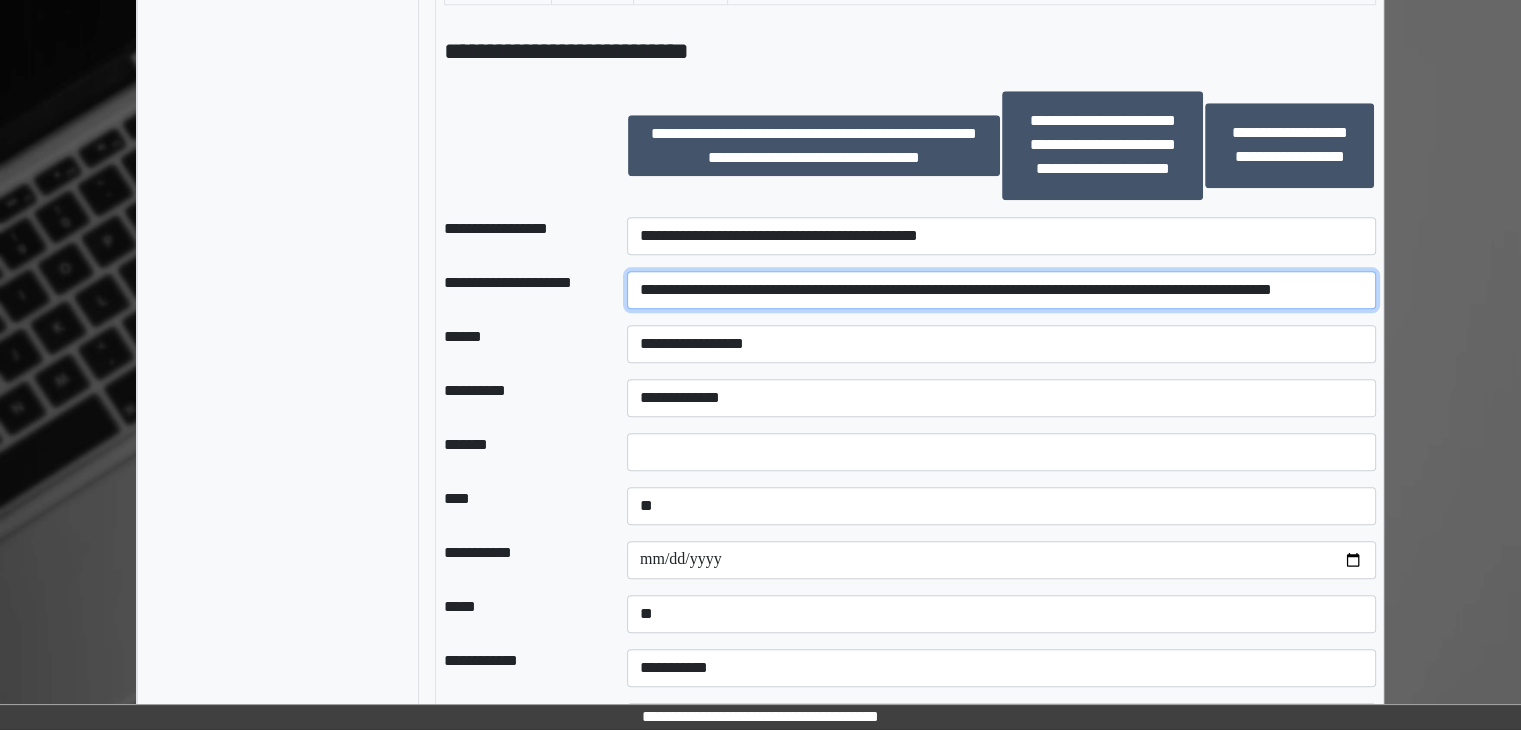 drag, startPoint x: 1343, startPoint y: 282, endPoint x: 1170, endPoint y: 288, distance: 173.10402 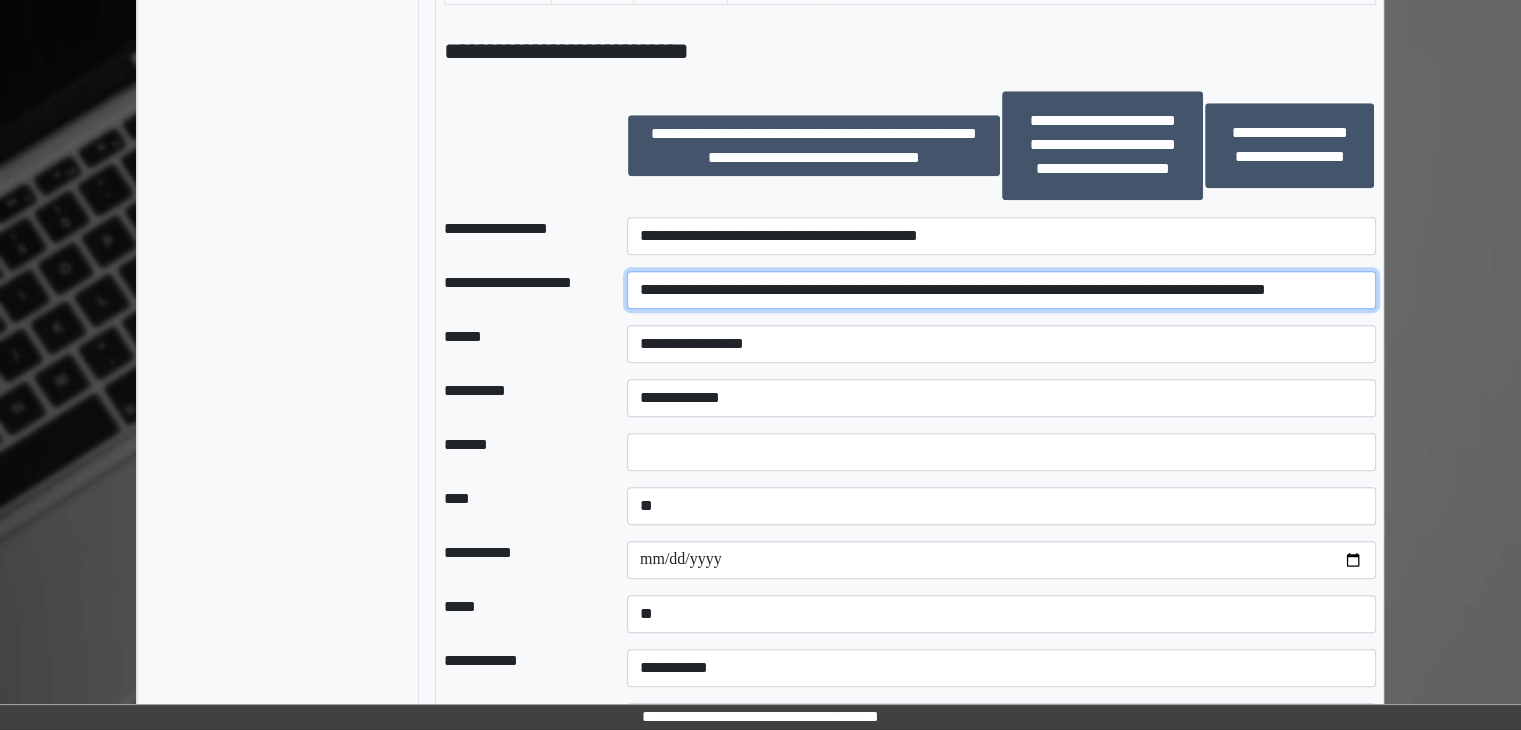 drag, startPoint x: 1089, startPoint y: 293, endPoint x: 1074, endPoint y: 299, distance: 16.155495 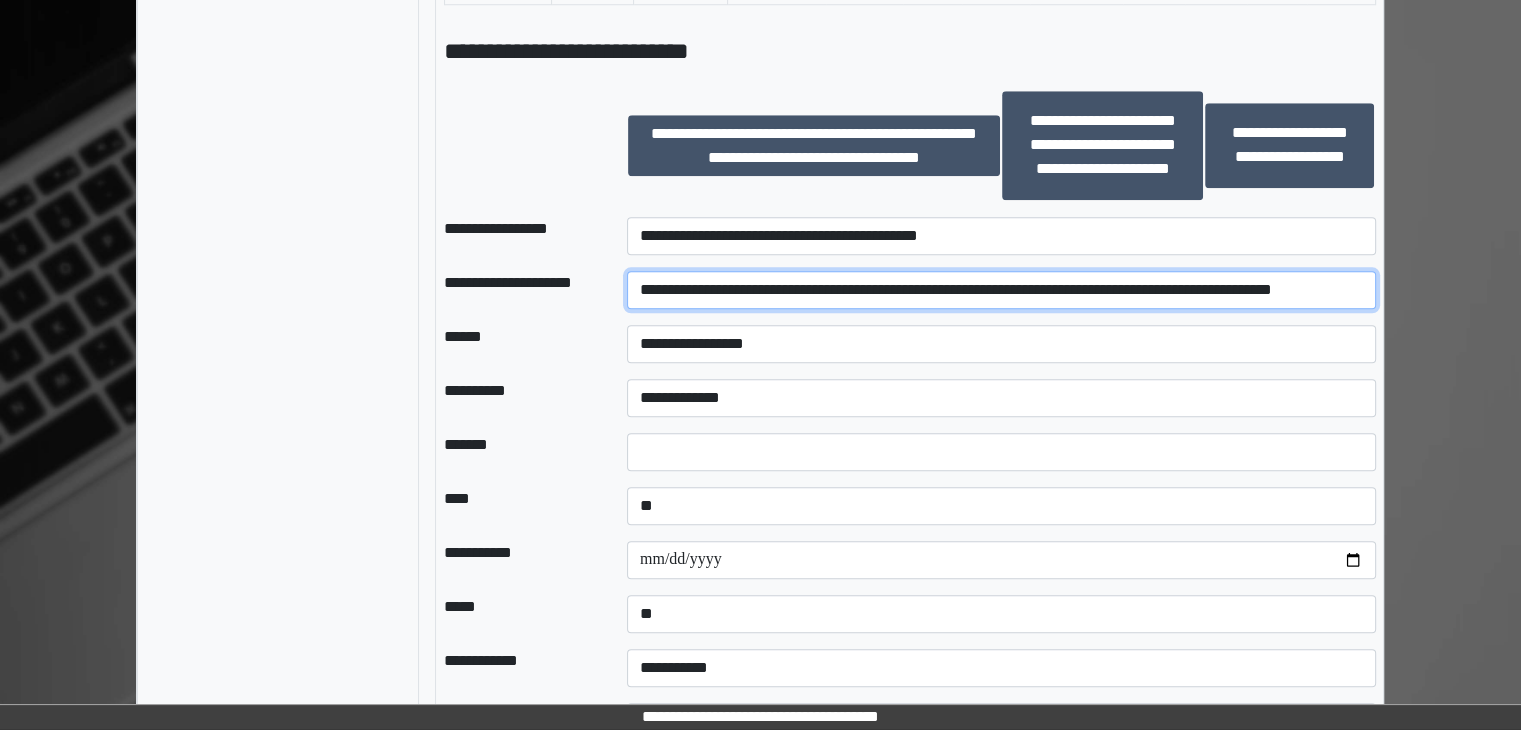 click on "**********" at bounding box center [1001, 290] 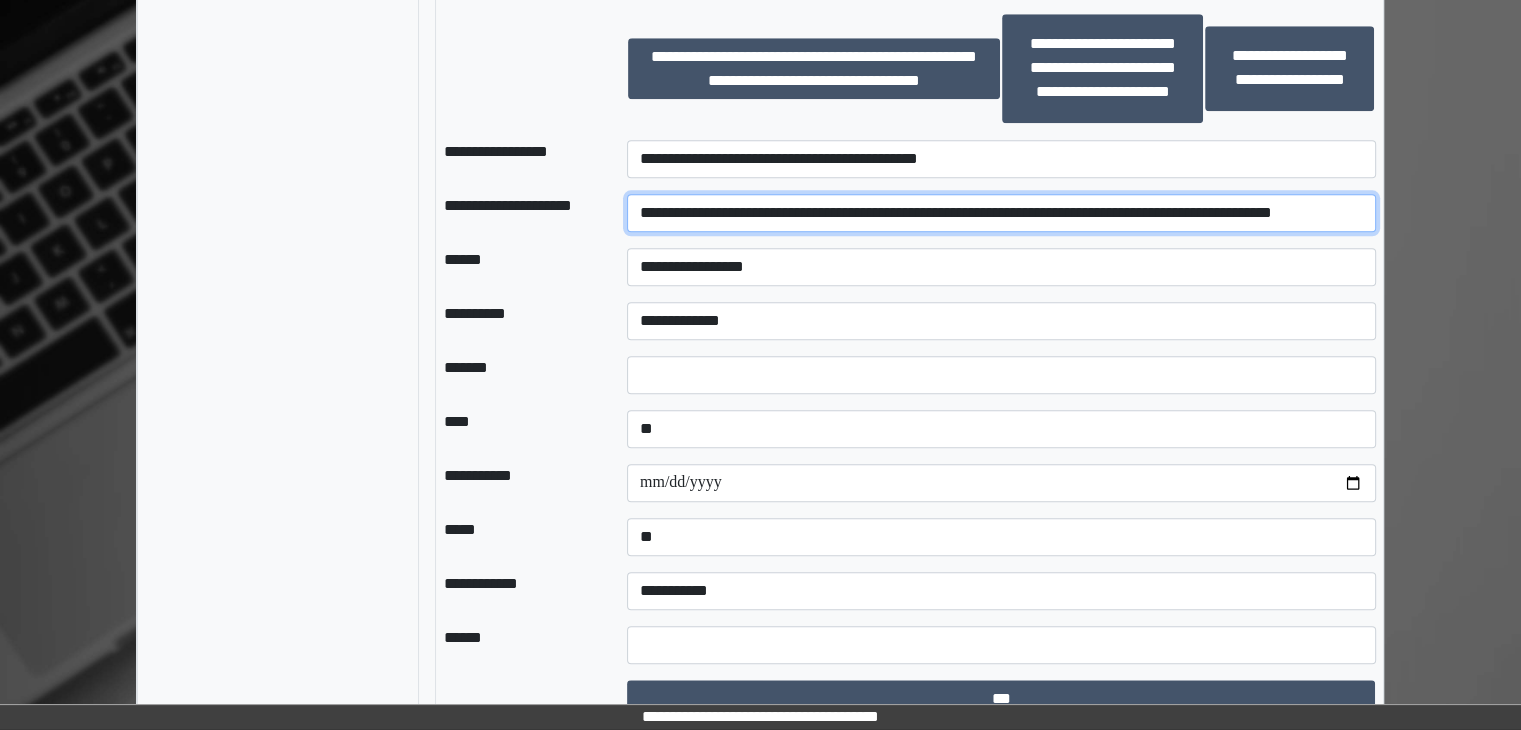 scroll, scrollTop: 1983, scrollLeft: 0, axis: vertical 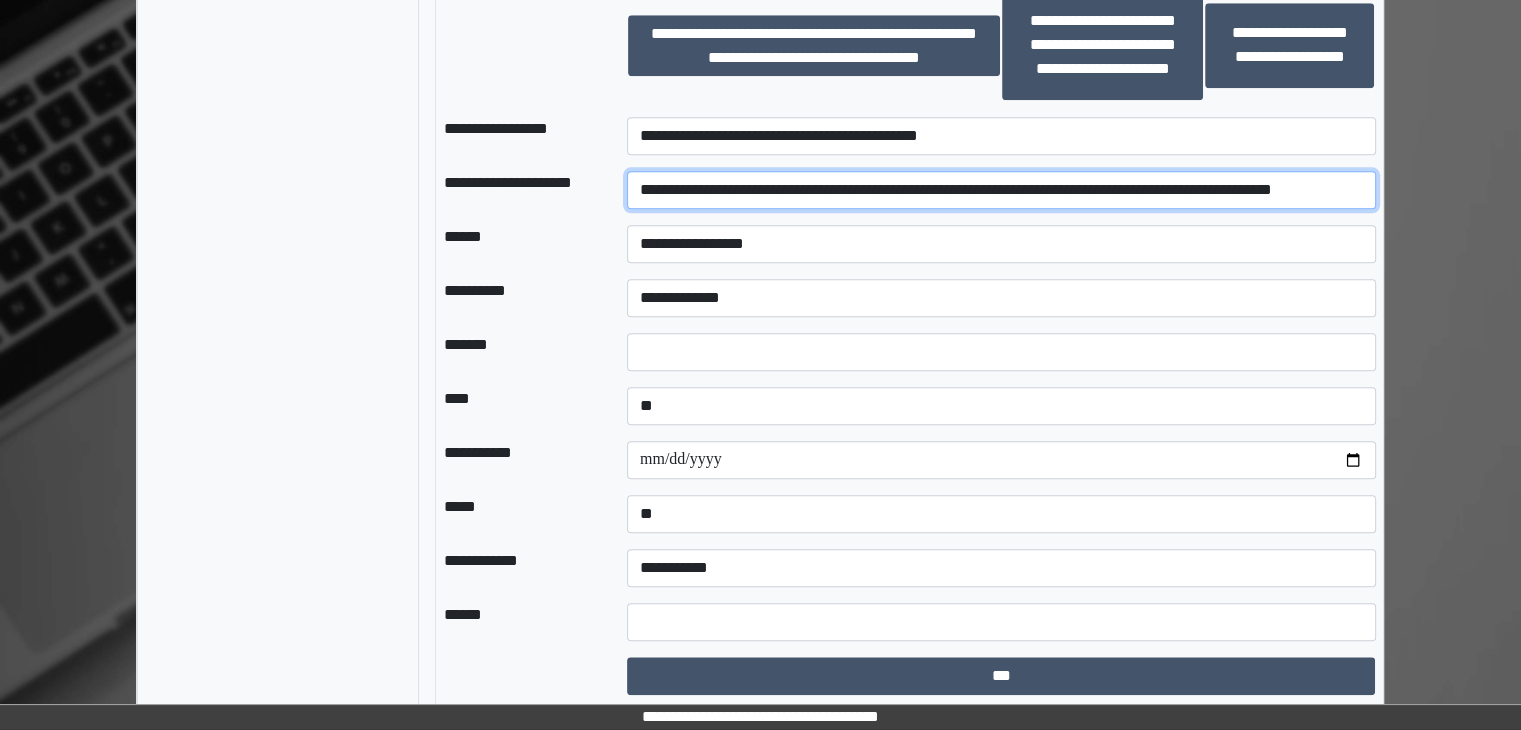 drag, startPoint x: 1344, startPoint y: 190, endPoint x: 1304, endPoint y: 194, distance: 40.1995 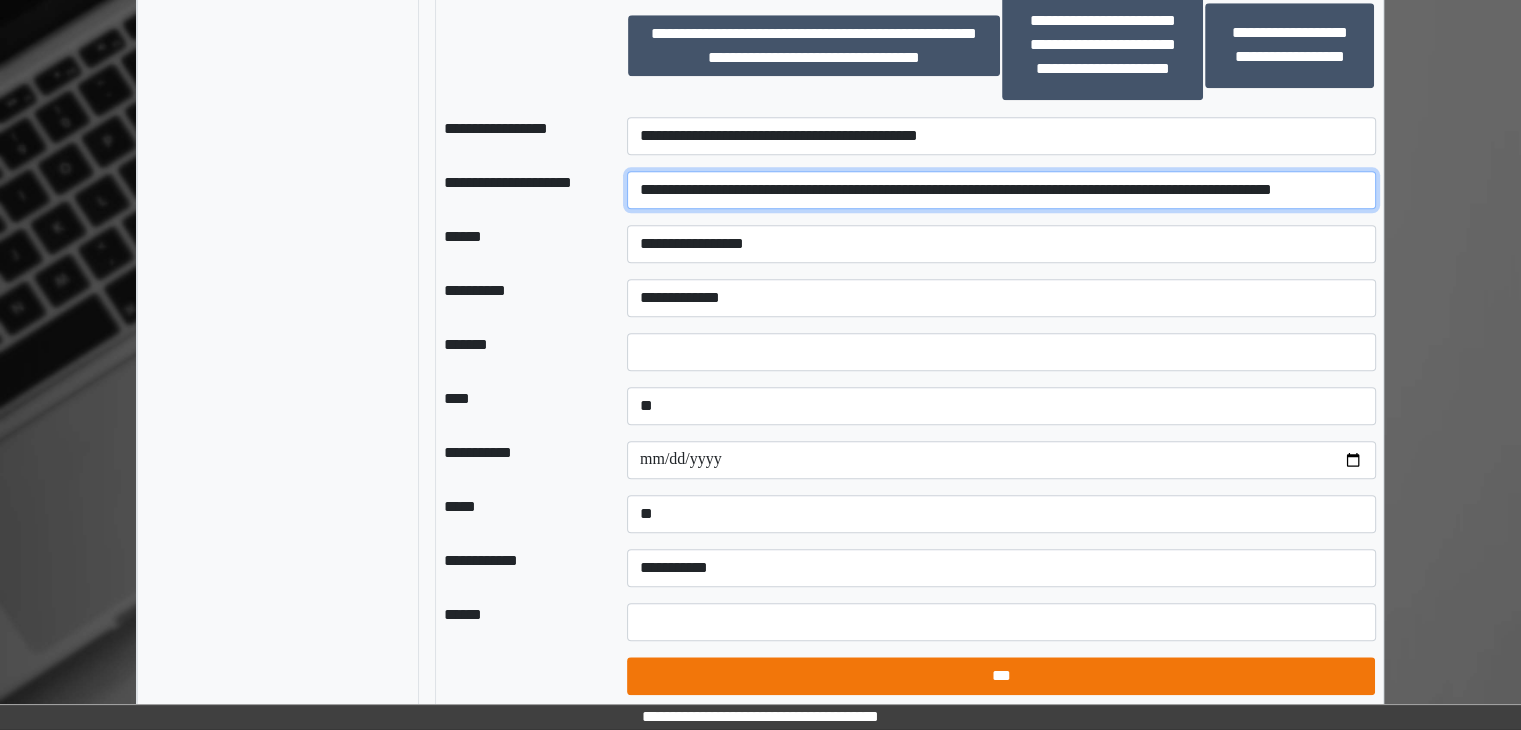type on "**********" 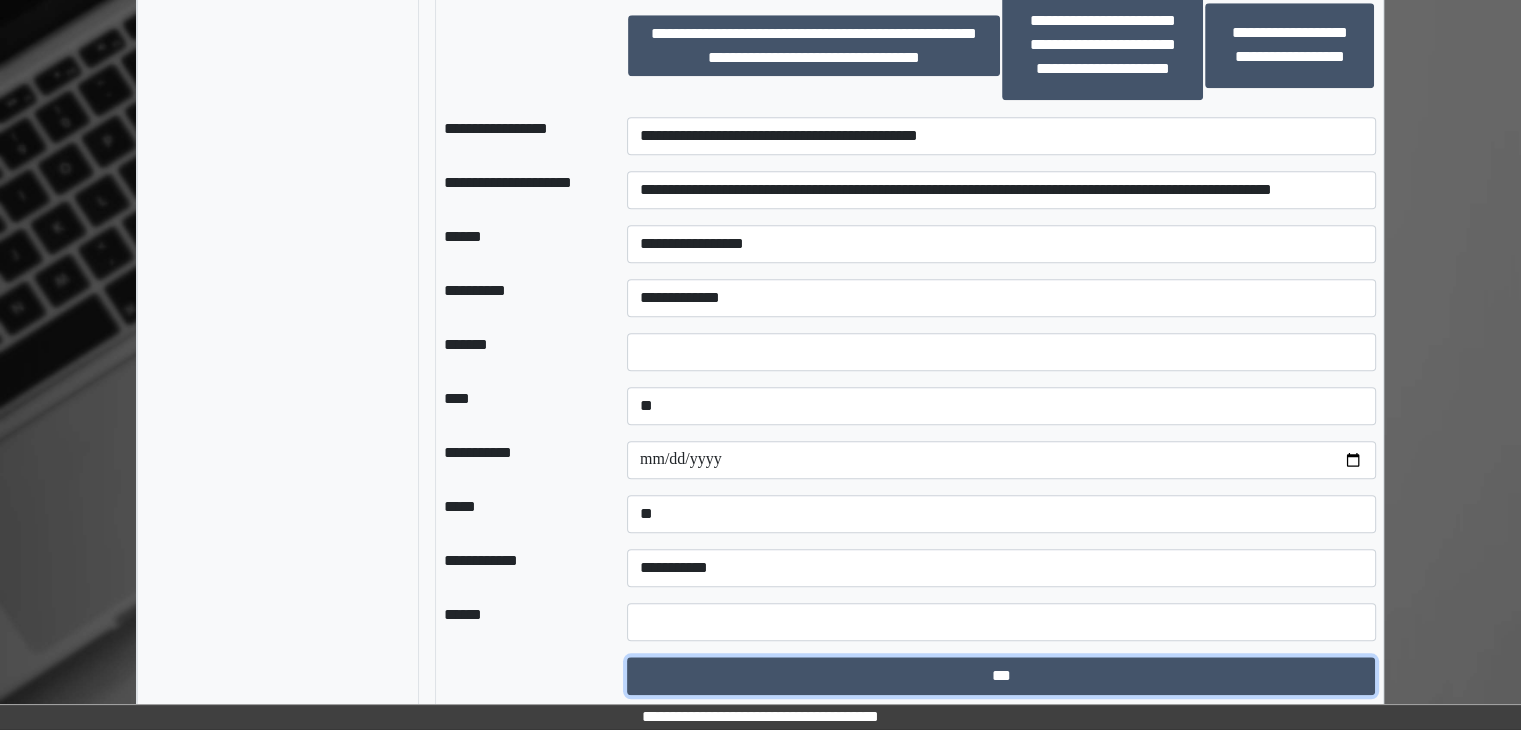 drag, startPoint x: 972, startPoint y: 673, endPoint x: 941, endPoint y: 484, distance: 191.52545 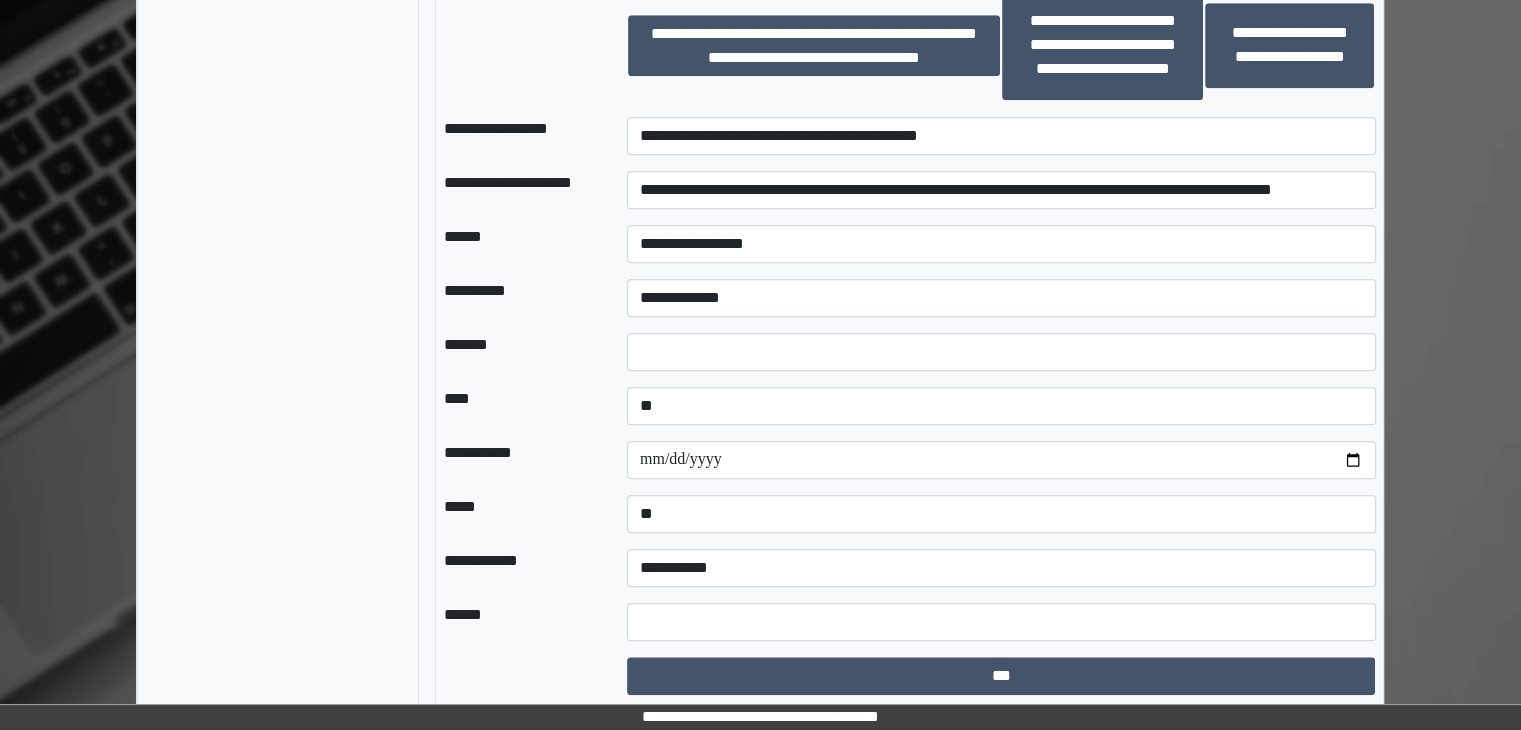 select on "*" 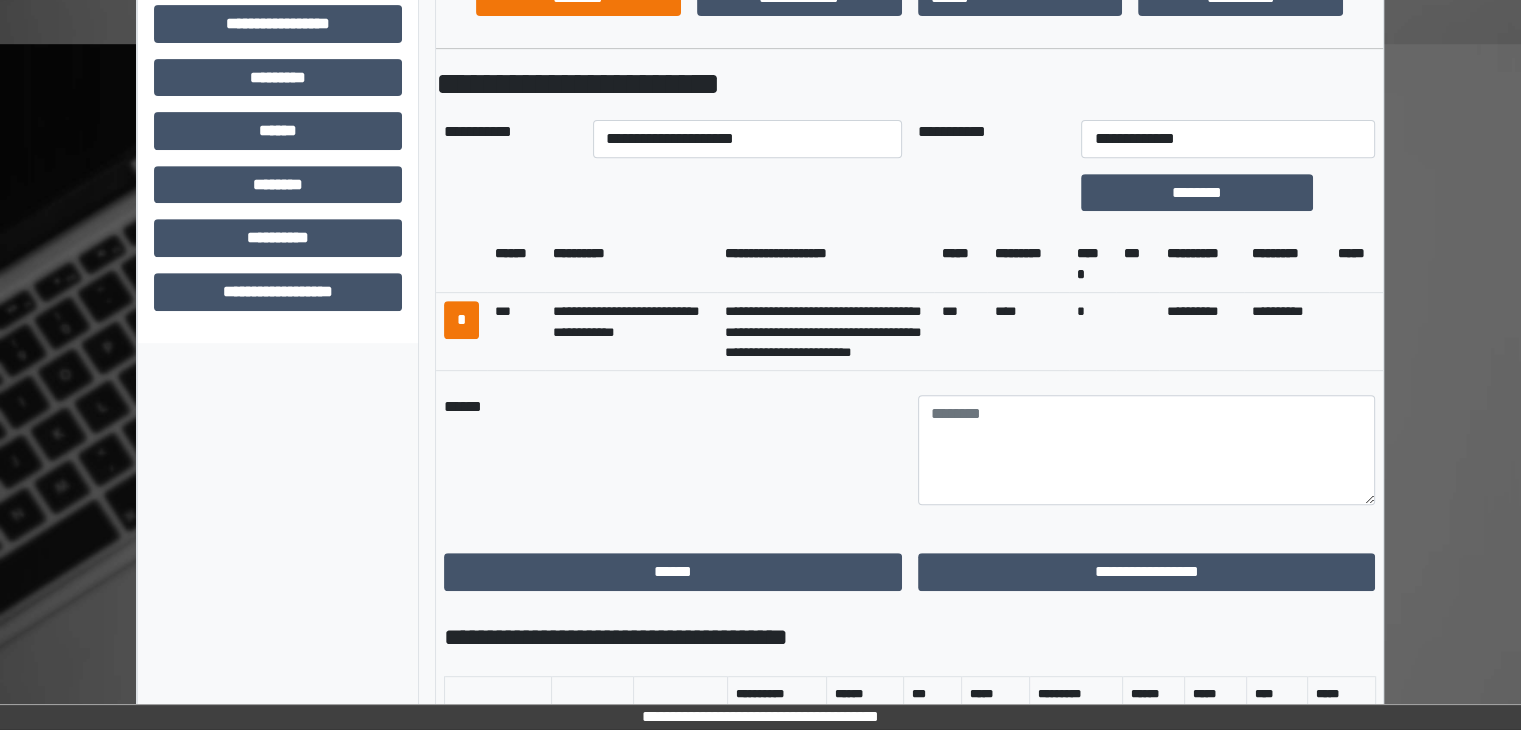 scroll, scrollTop: 783, scrollLeft: 0, axis: vertical 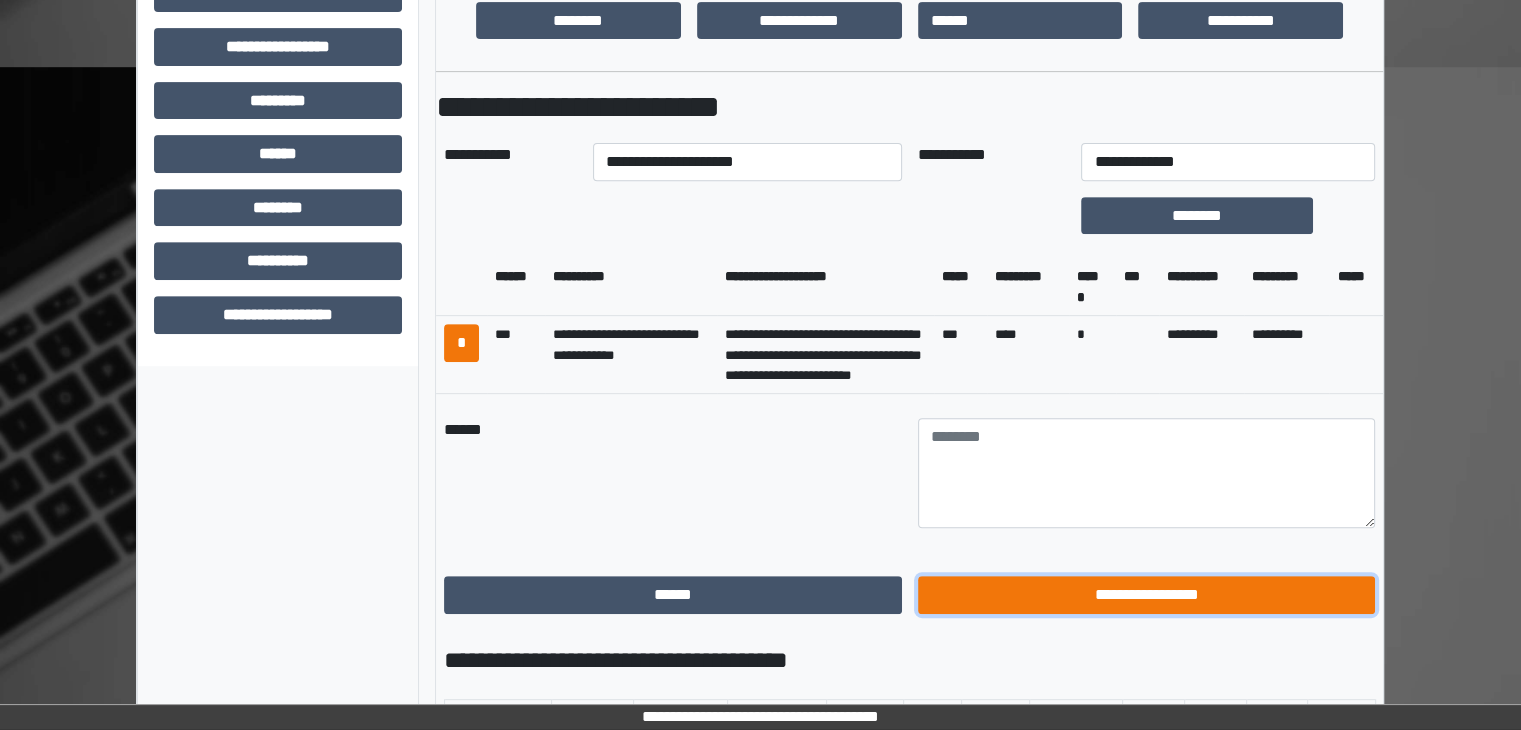 click on "**********" at bounding box center (1147, 595) 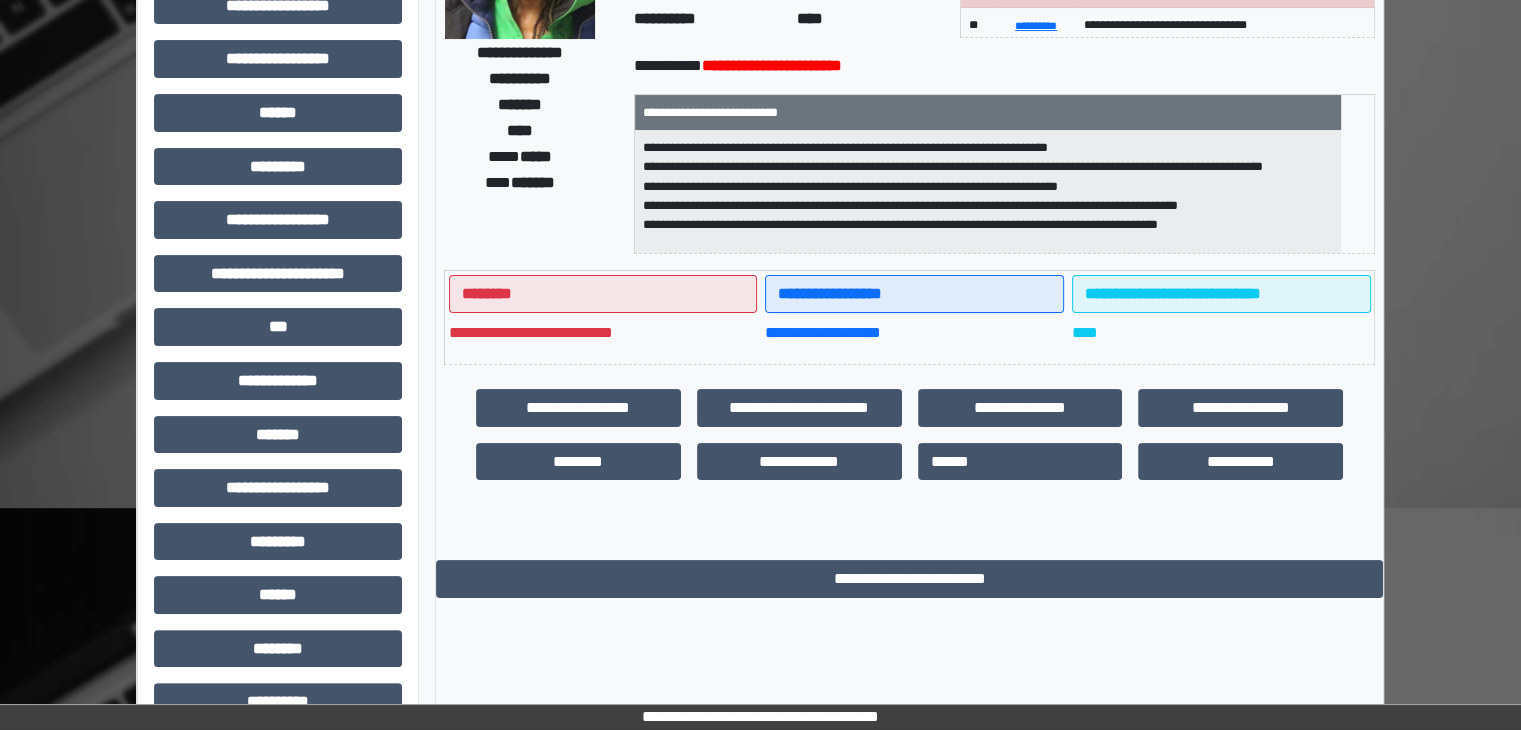 scroll, scrollTop: 0, scrollLeft: 0, axis: both 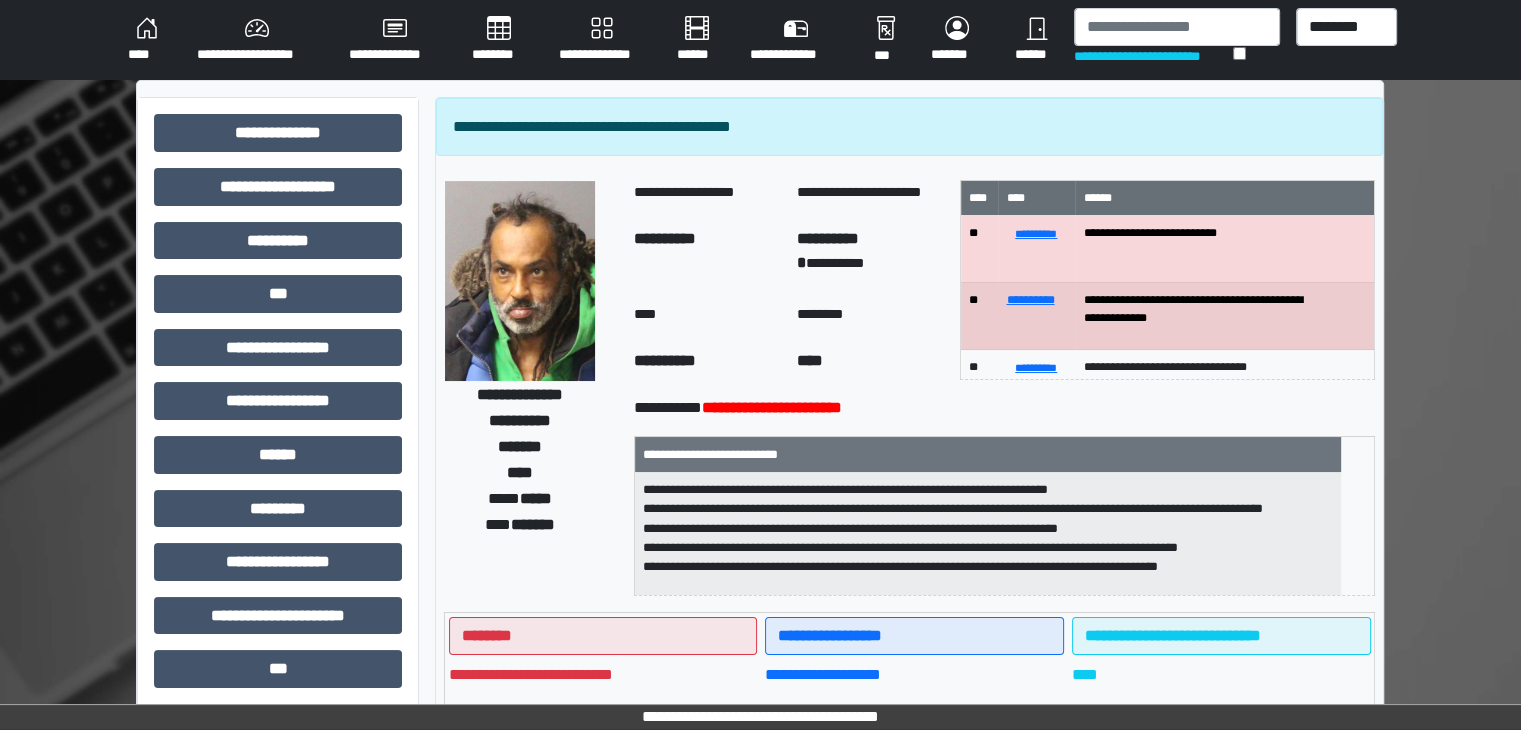 click on "****" at bounding box center [146, 40] 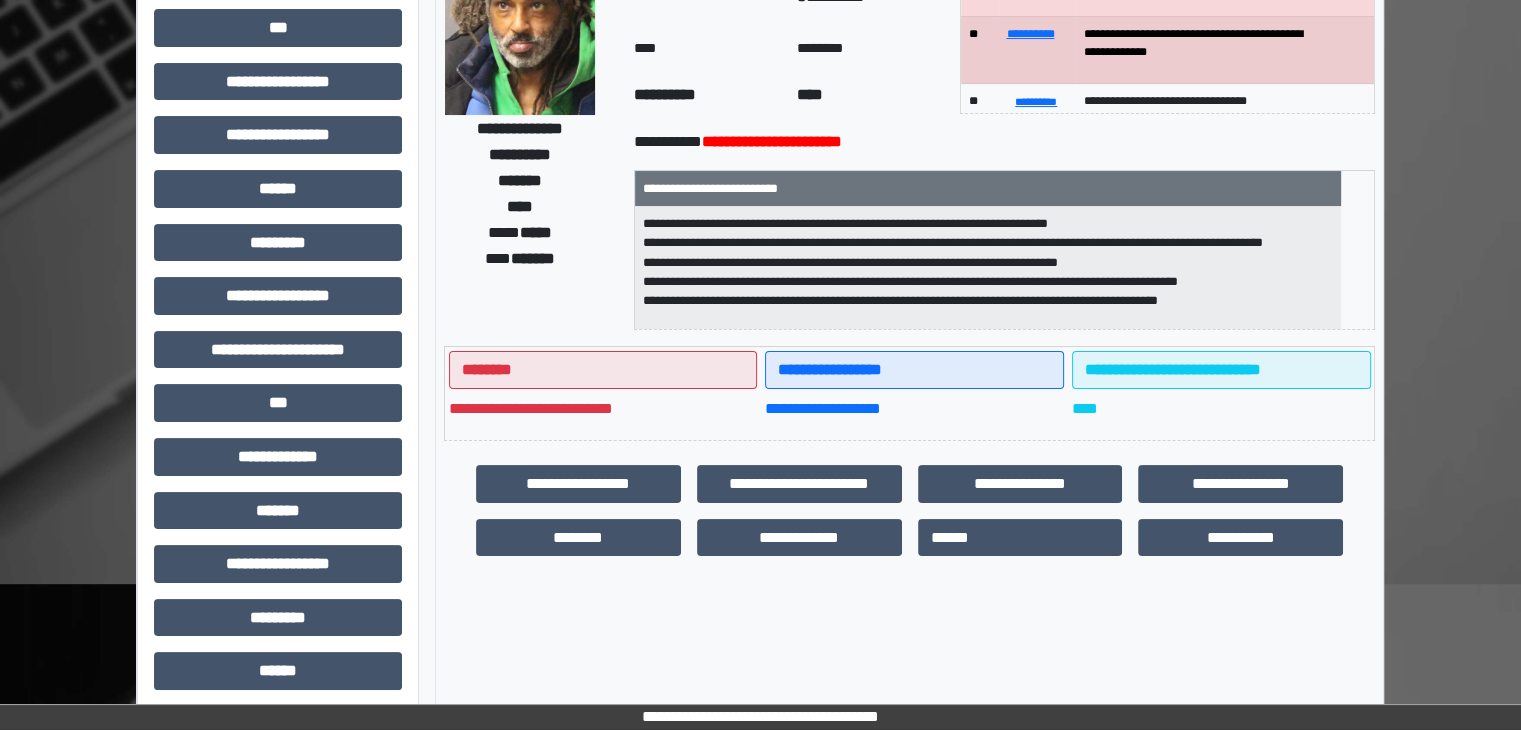 scroll, scrollTop: 0, scrollLeft: 0, axis: both 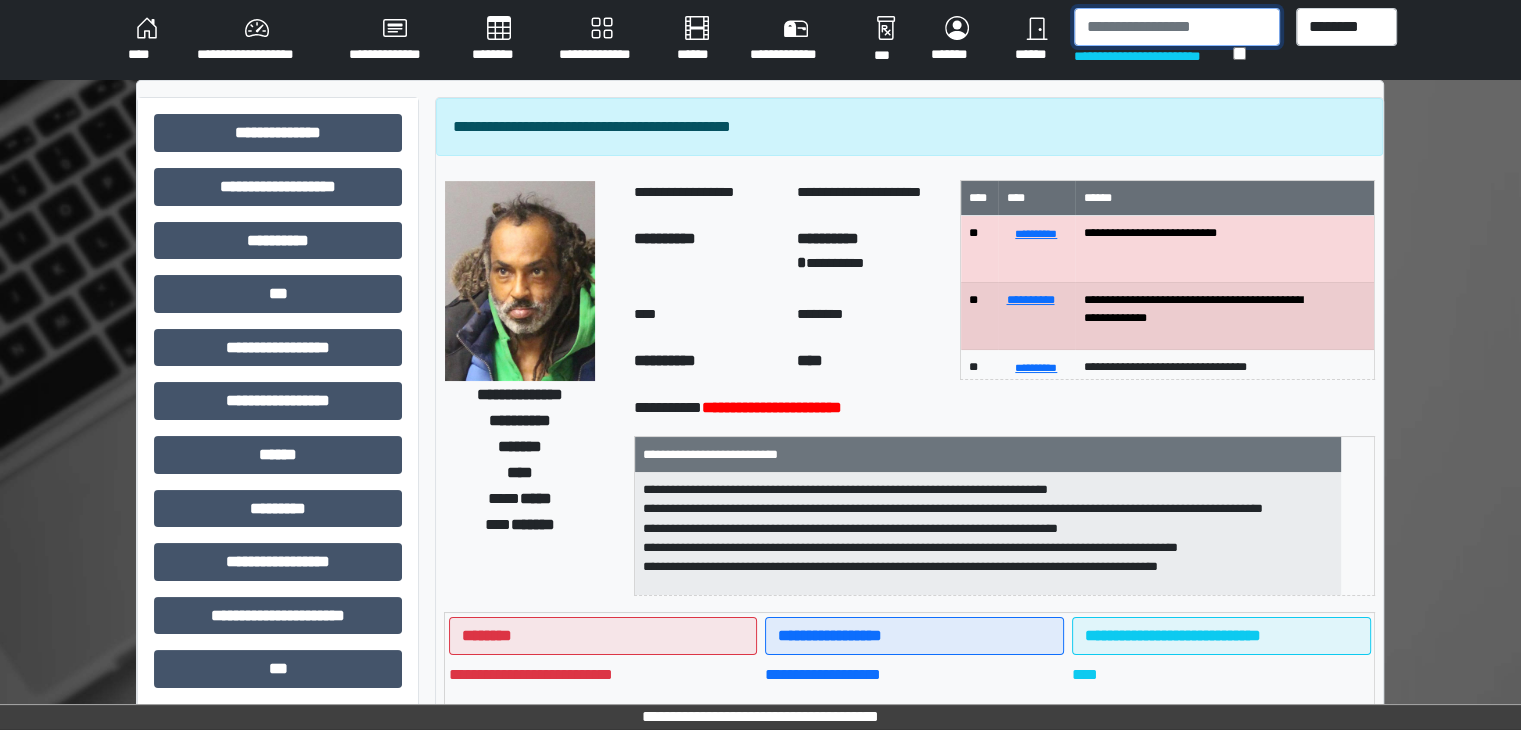 click at bounding box center (1177, 27) 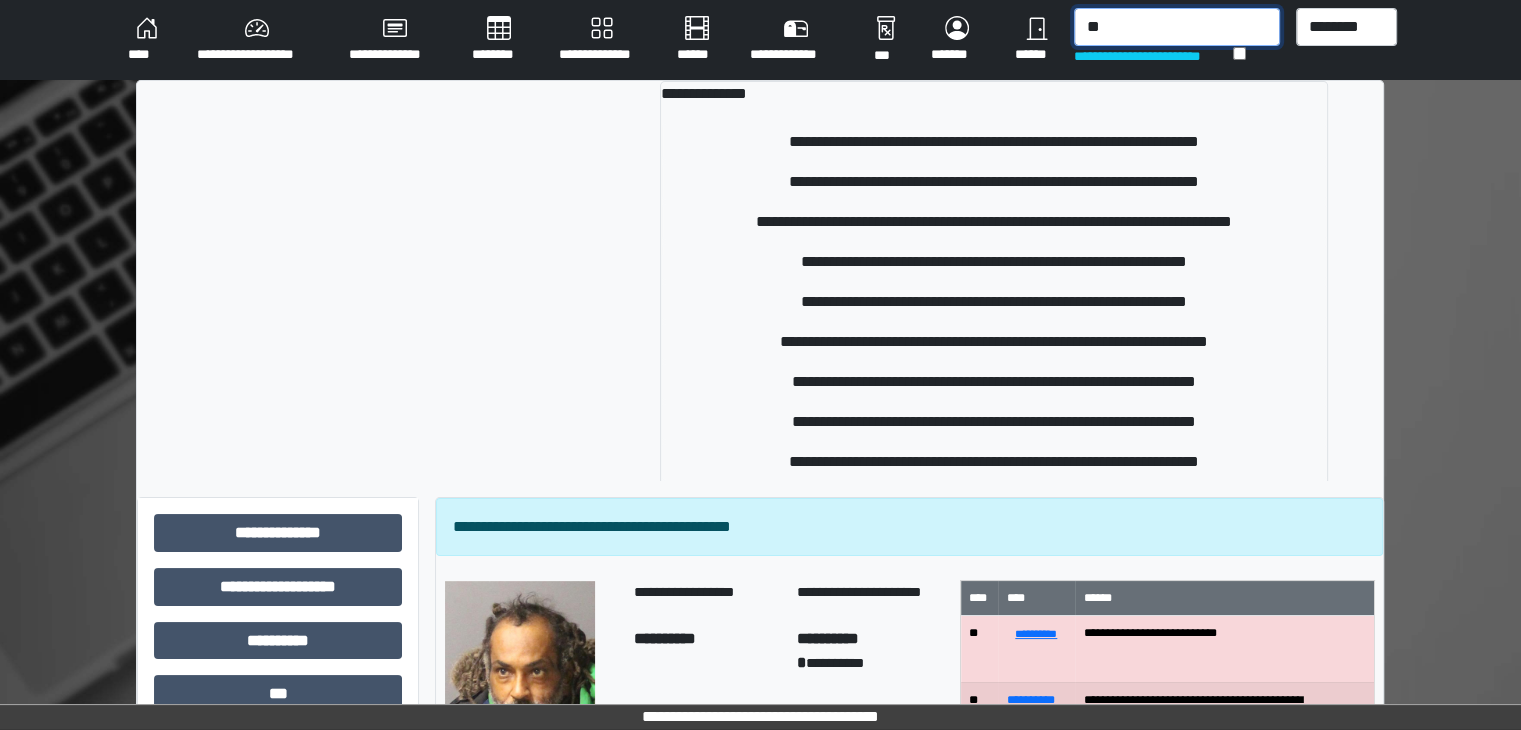 type on "*" 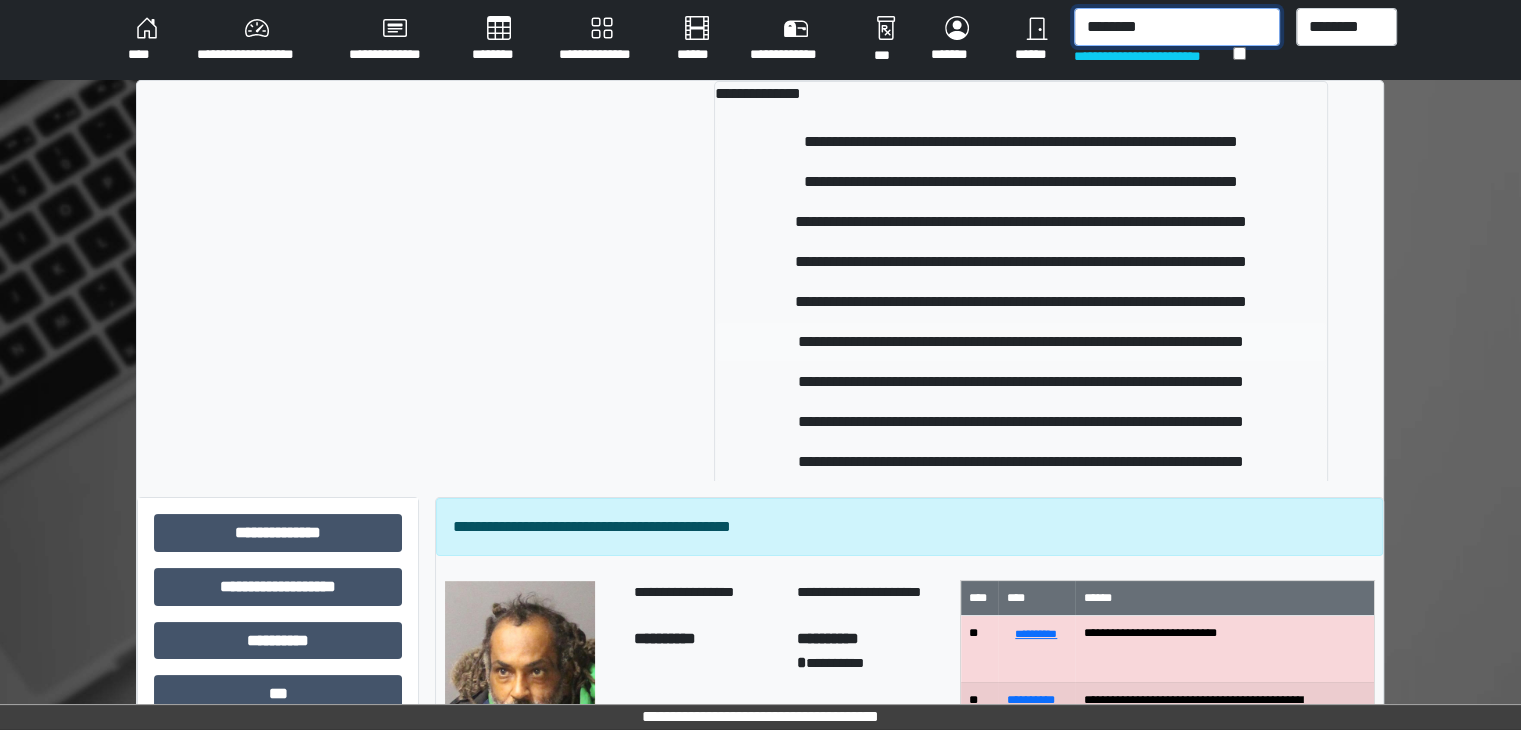 type on "********" 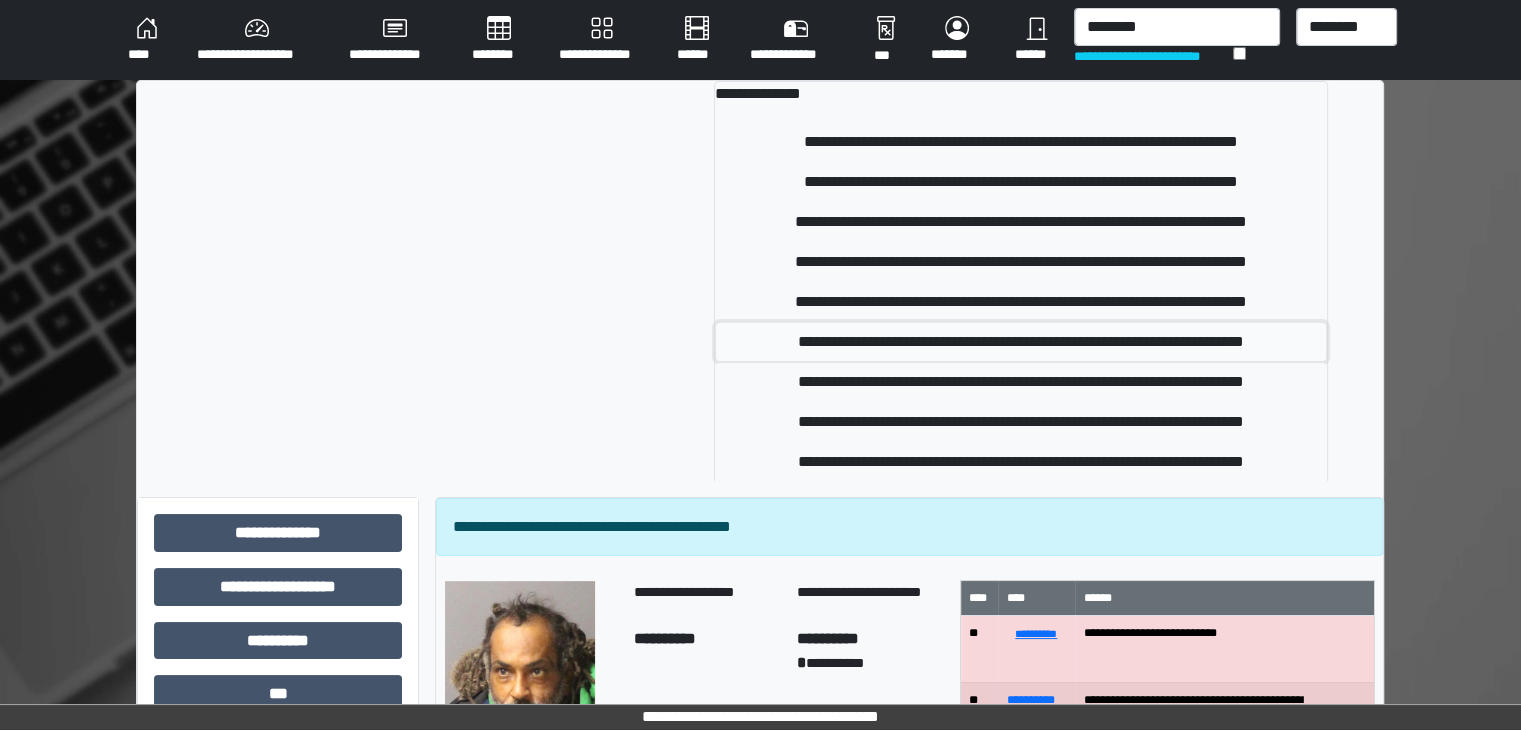 click on "**********" at bounding box center [1021, 342] 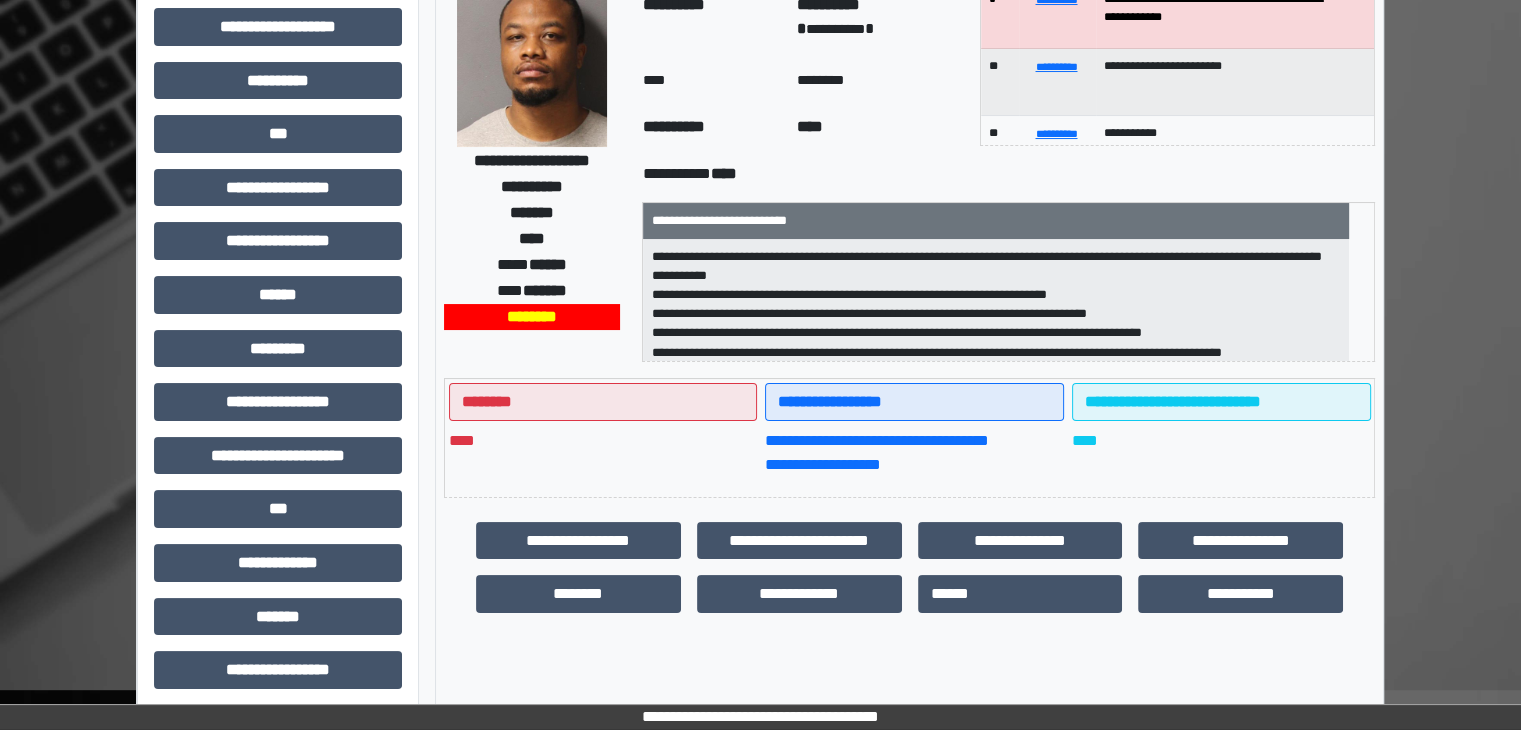 scroll, scrollTop: 200, scrollLeft: 0, axis: vertical 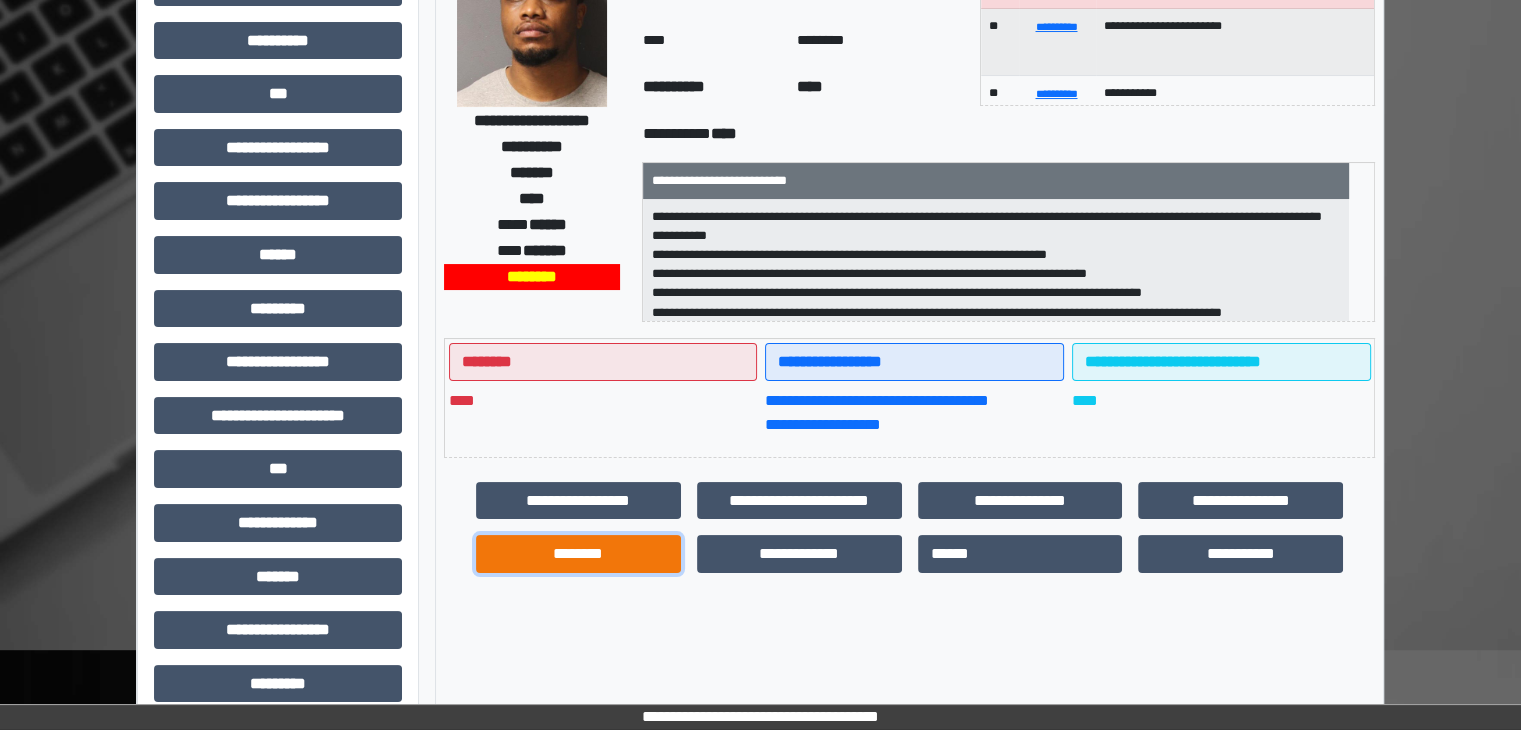 click on "********" at bounding box center [578, 554] 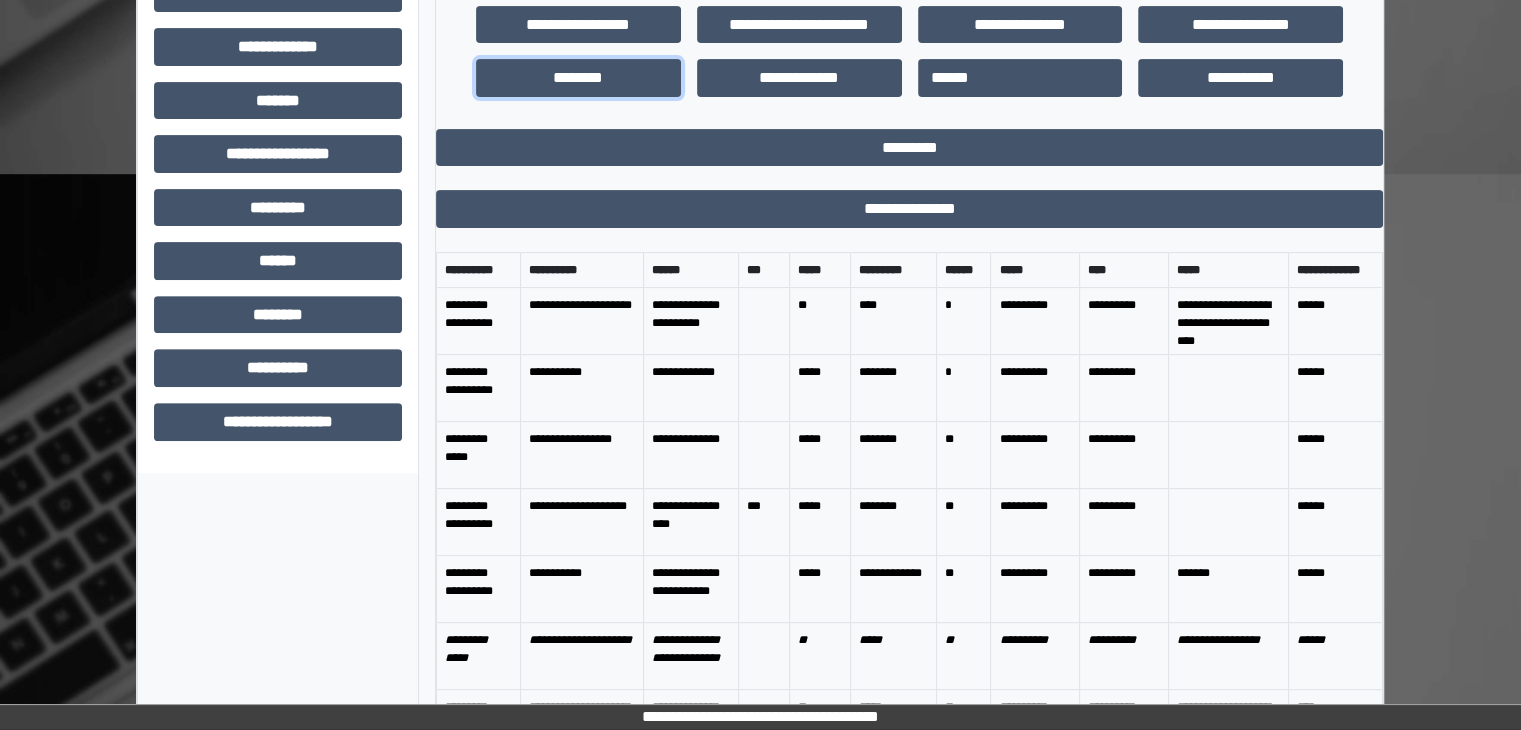 scroll, scrollTop: 696, scrollLeft: 0, axis: vertical 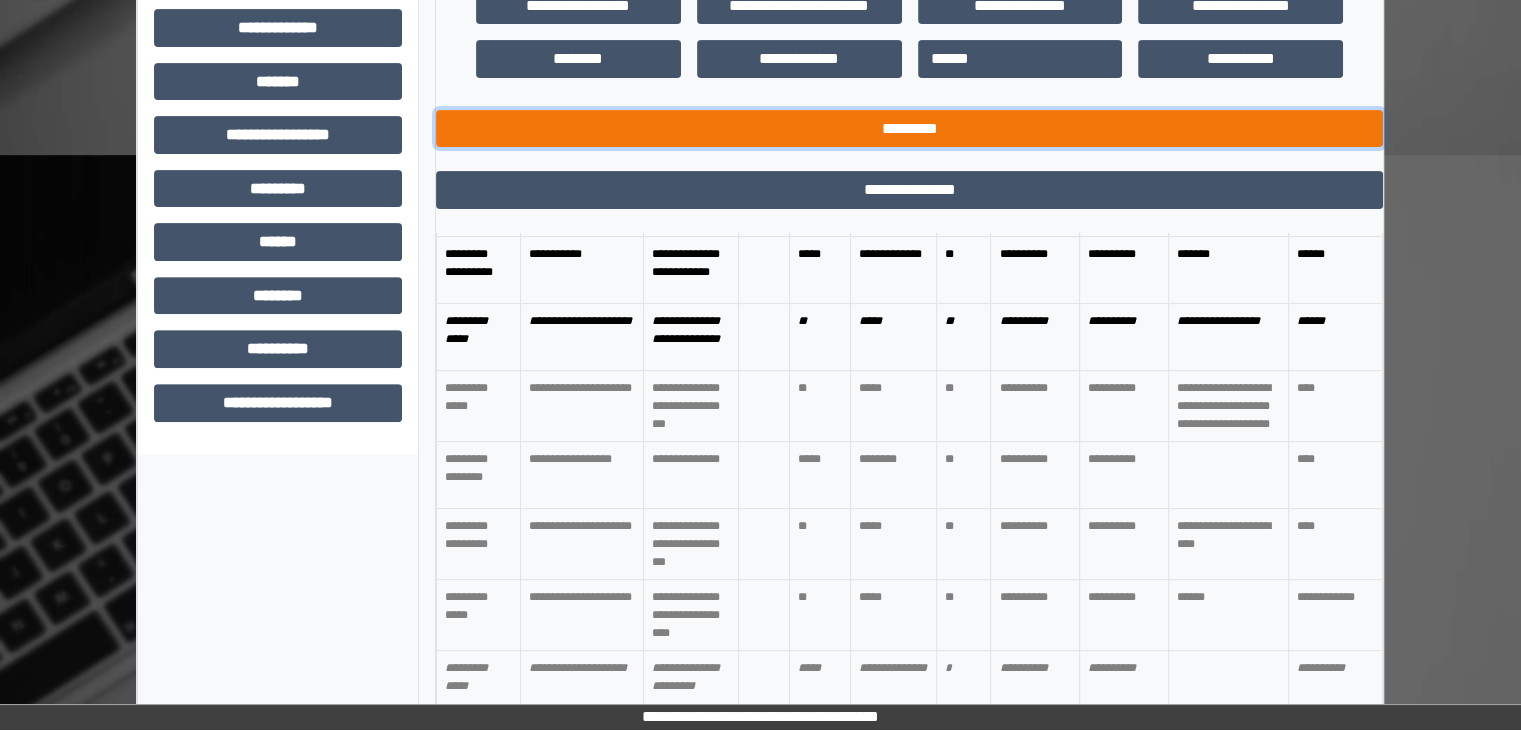 click on "*********" at bounding box center (909, 129) 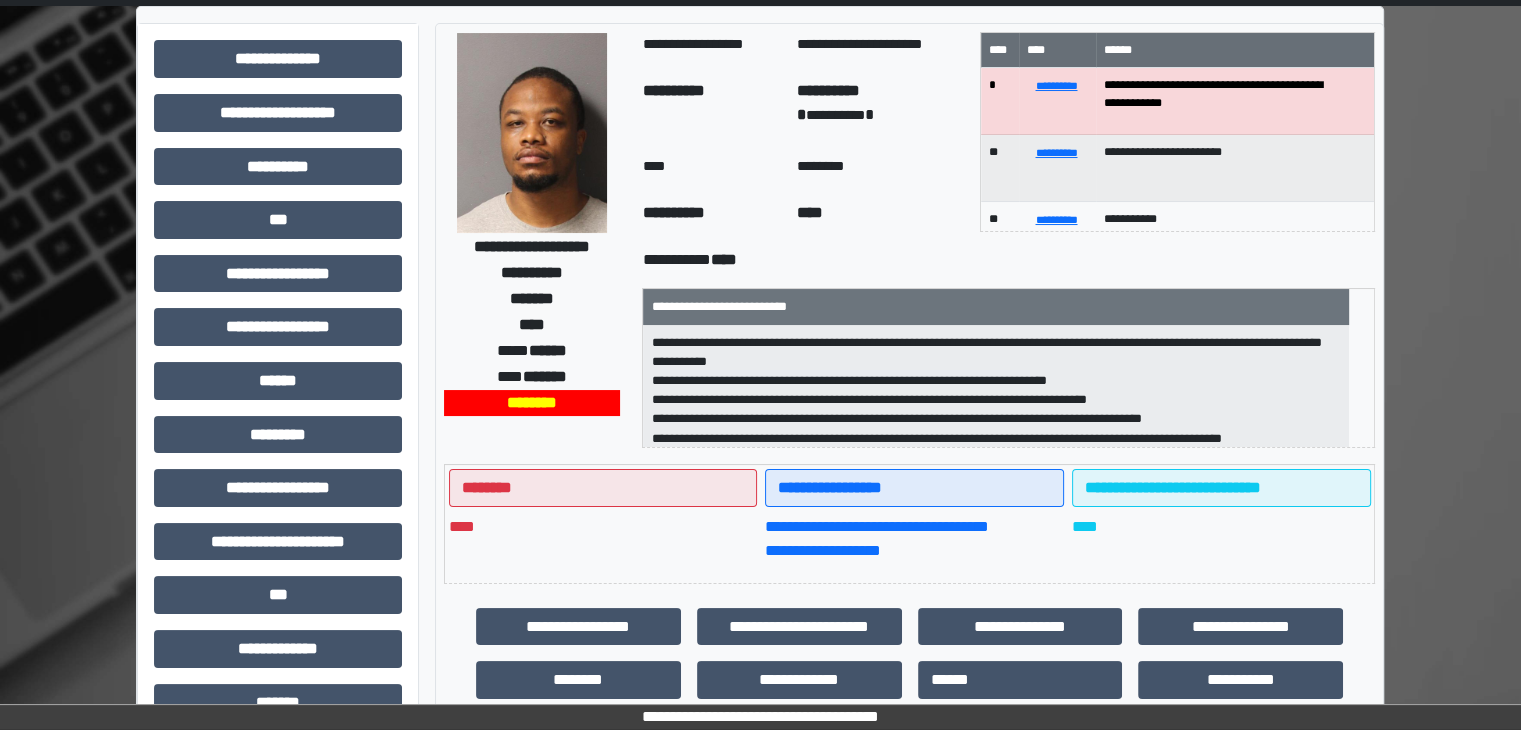 scroll, scrollTop: 36, scrollLeft: 0, axis: vertical 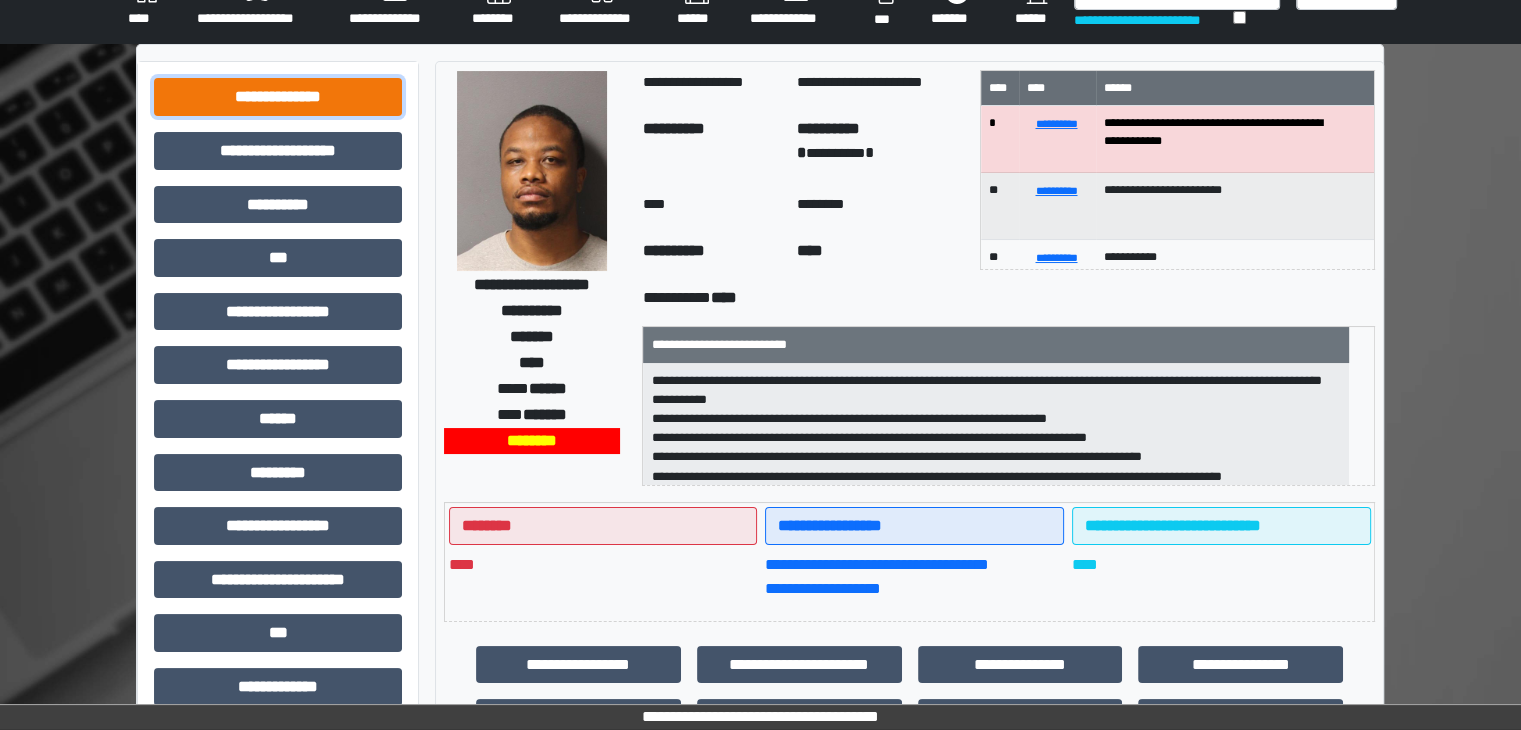 click on "**********" at bounding box center [278, 97] 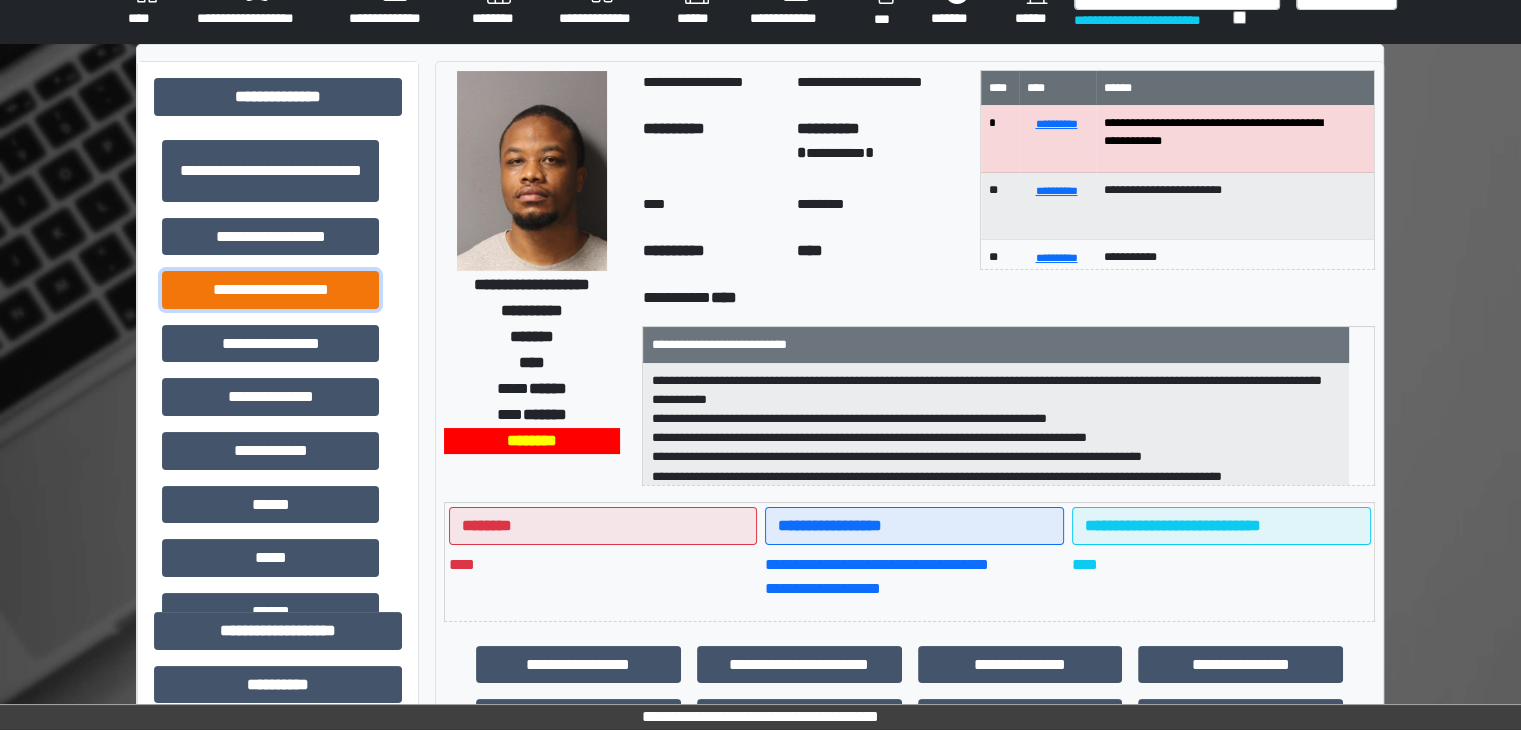 click on "**********" at bounding box center (270, 290) 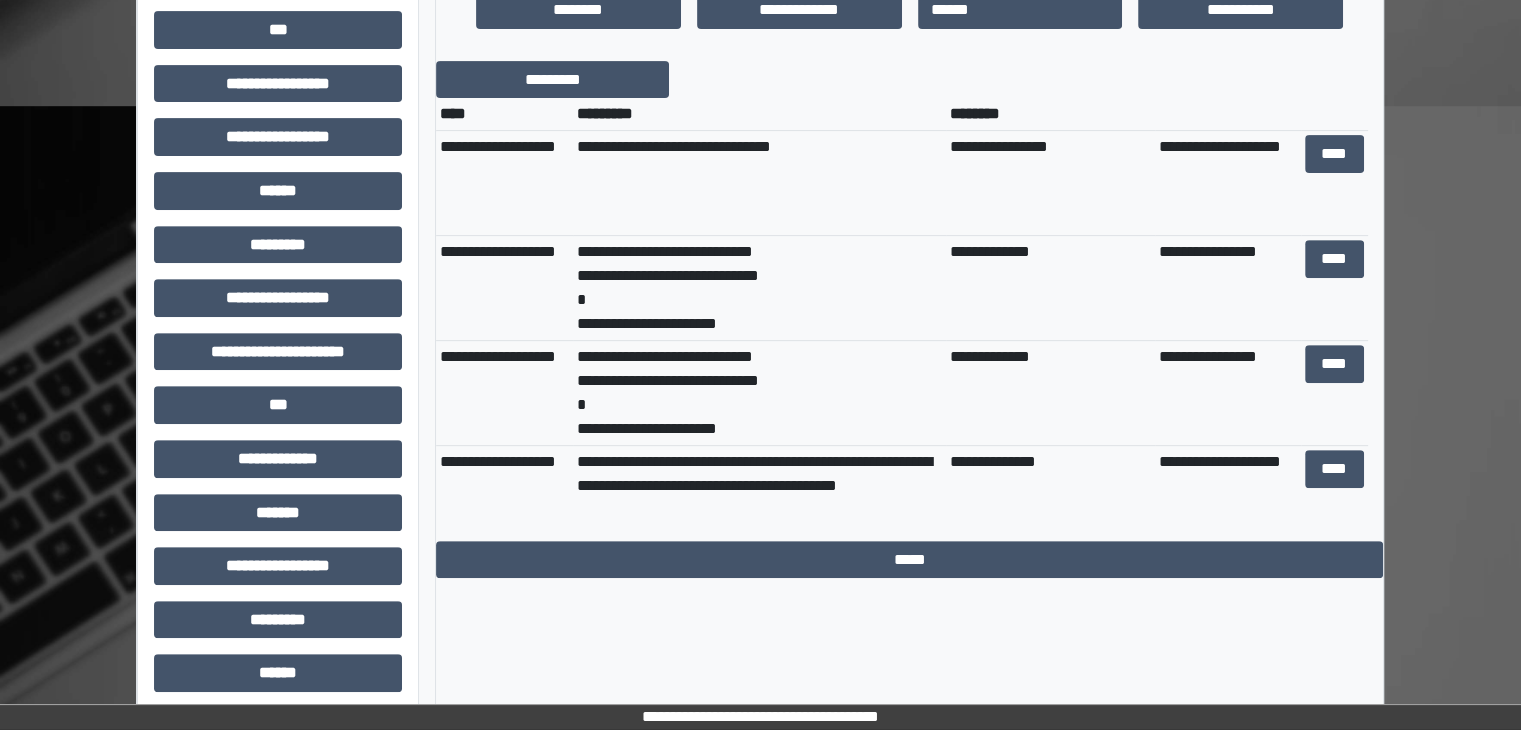 scroll, scrollTop: 736, scrollLeft: 0, axis: vertical 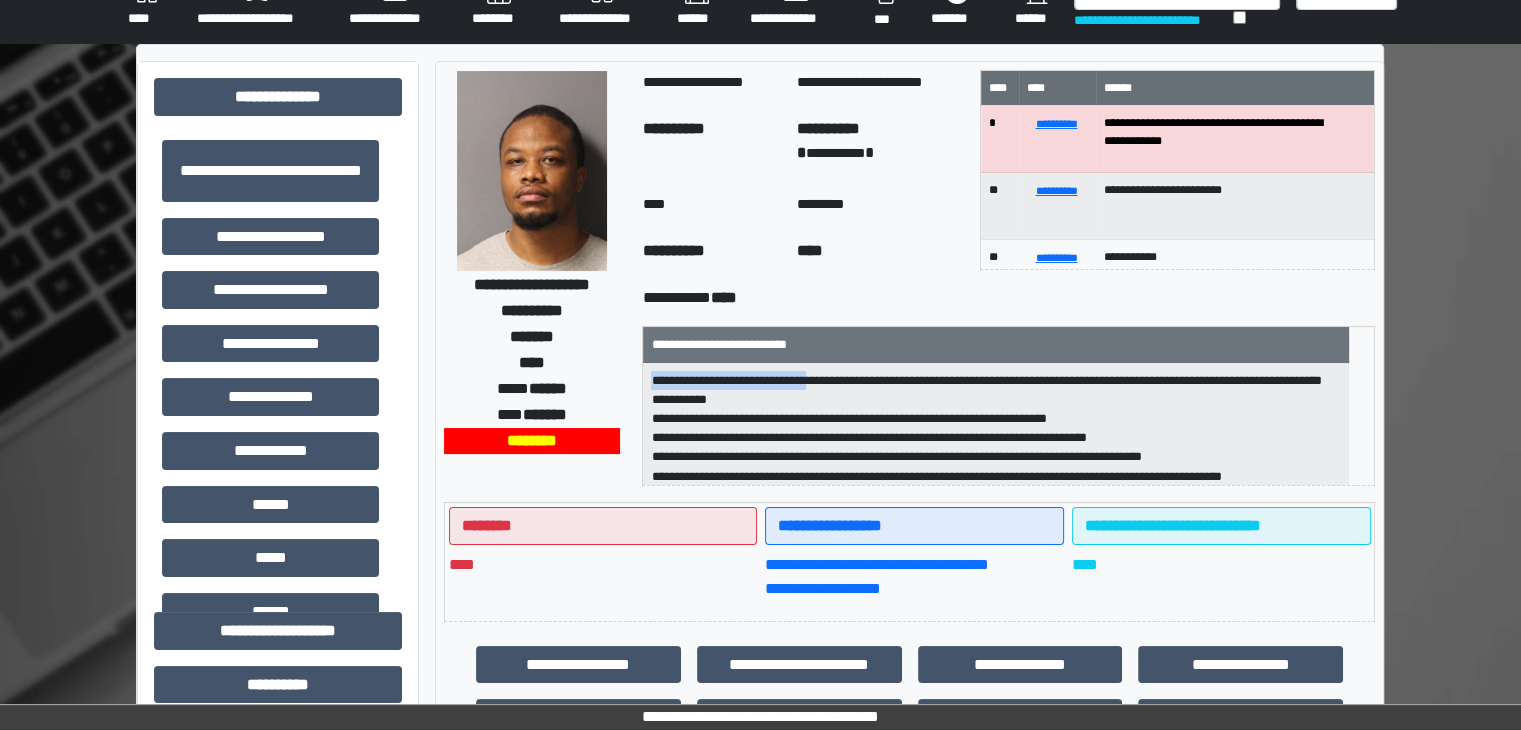 drag, startPoint x: 659, startPoint y: 377, endPoint x: 890, endPoint y: 377, distance: 231 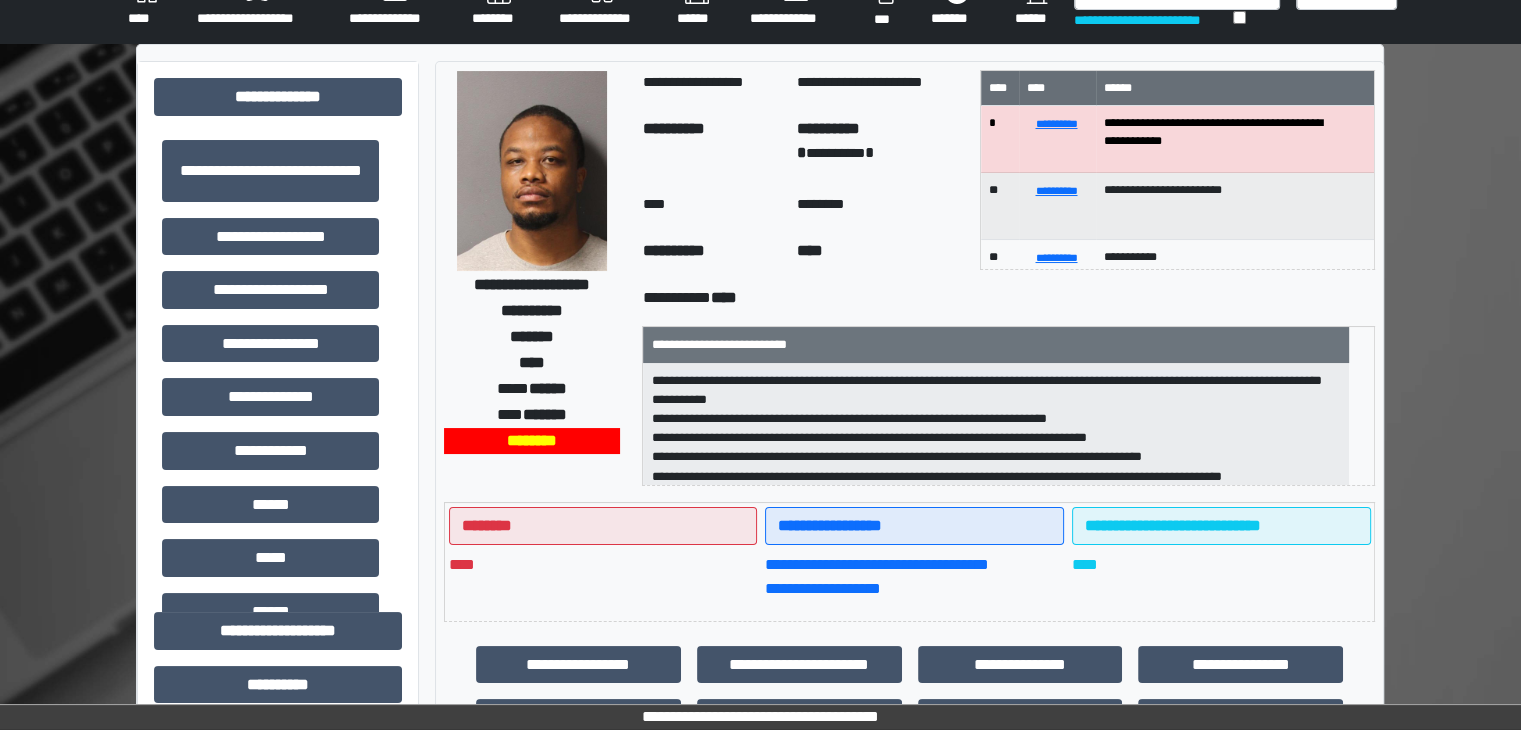 click on "*******" at bounding box center [532, 337] 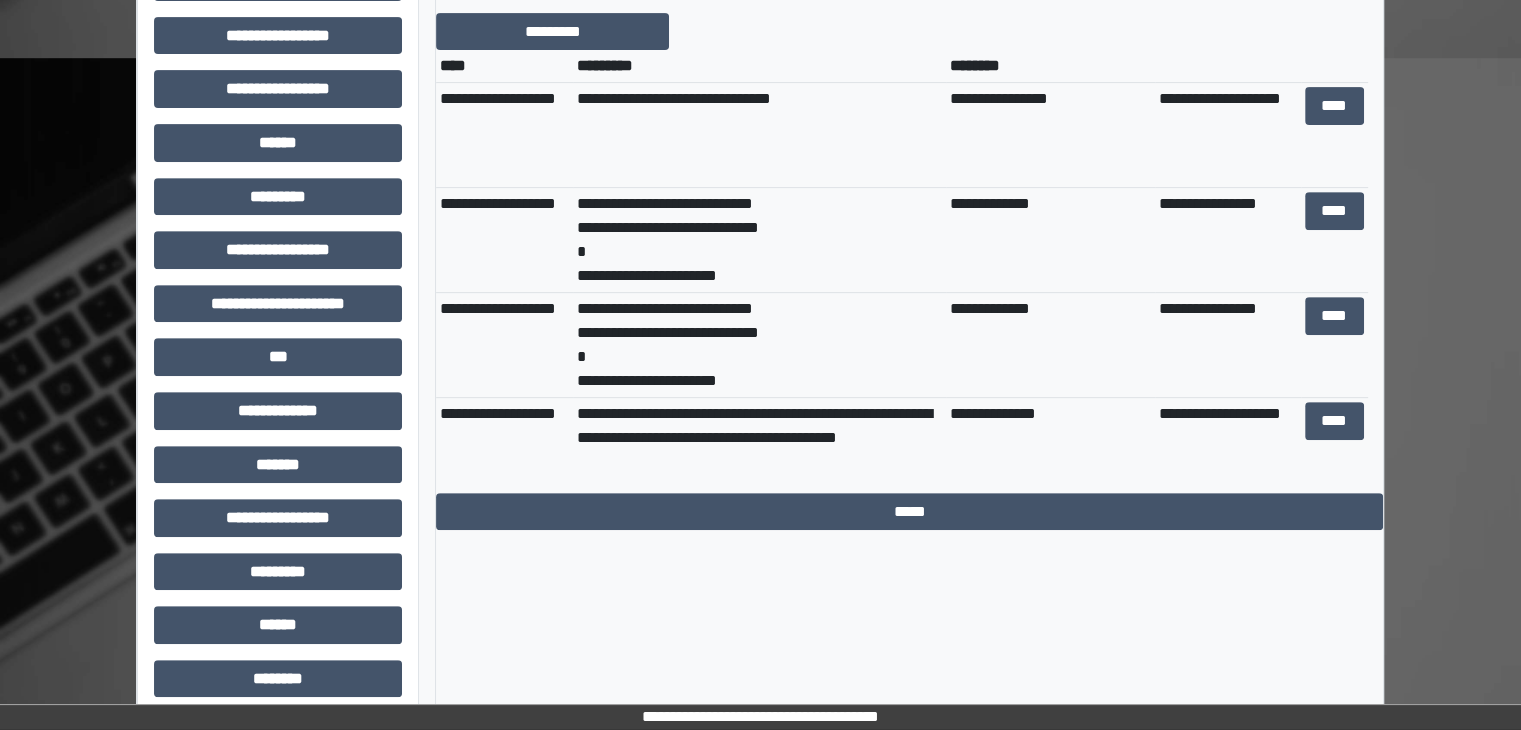 scroll, scrollTop: 916, scrollLeft: 0, axis: vertical 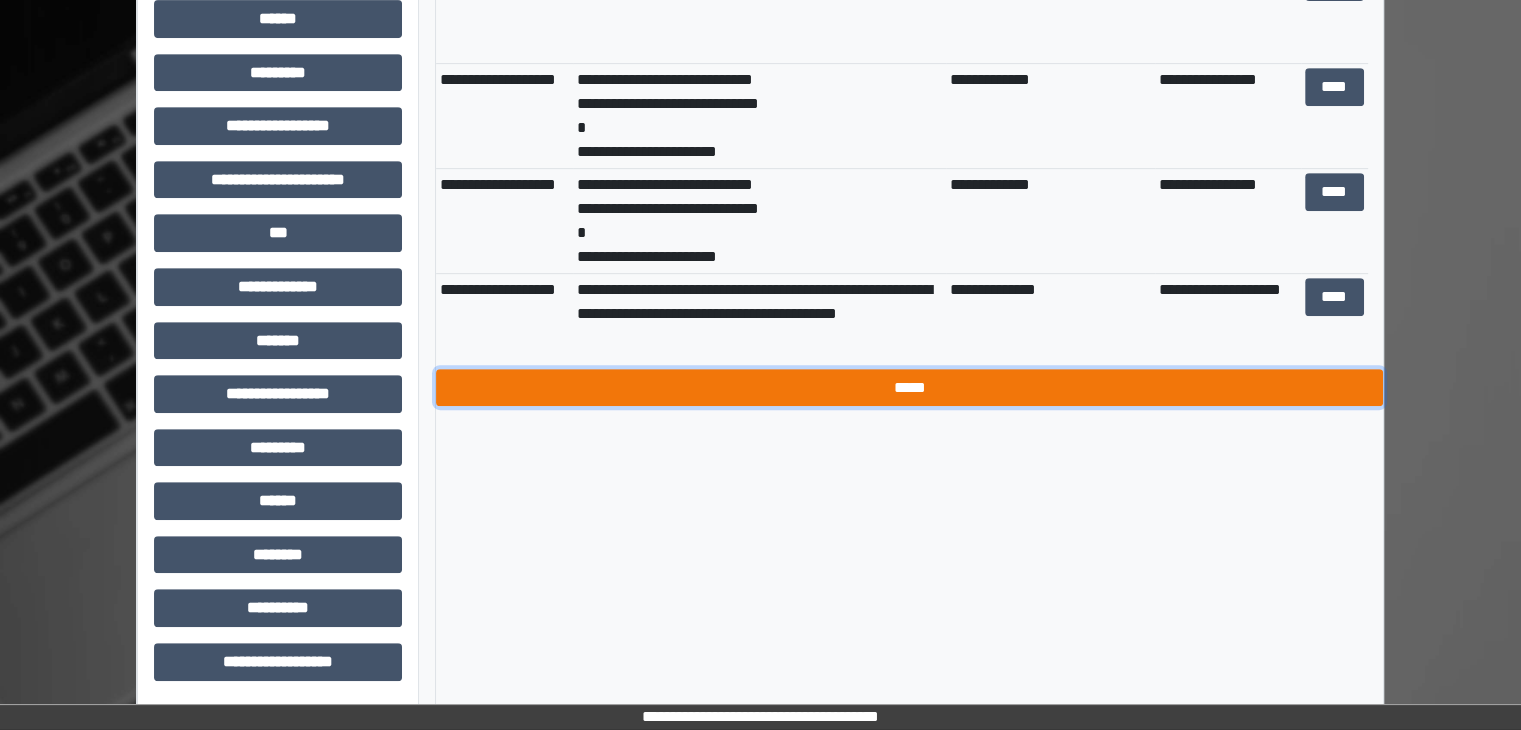 click on "*****" at bounding box center [909, 388] 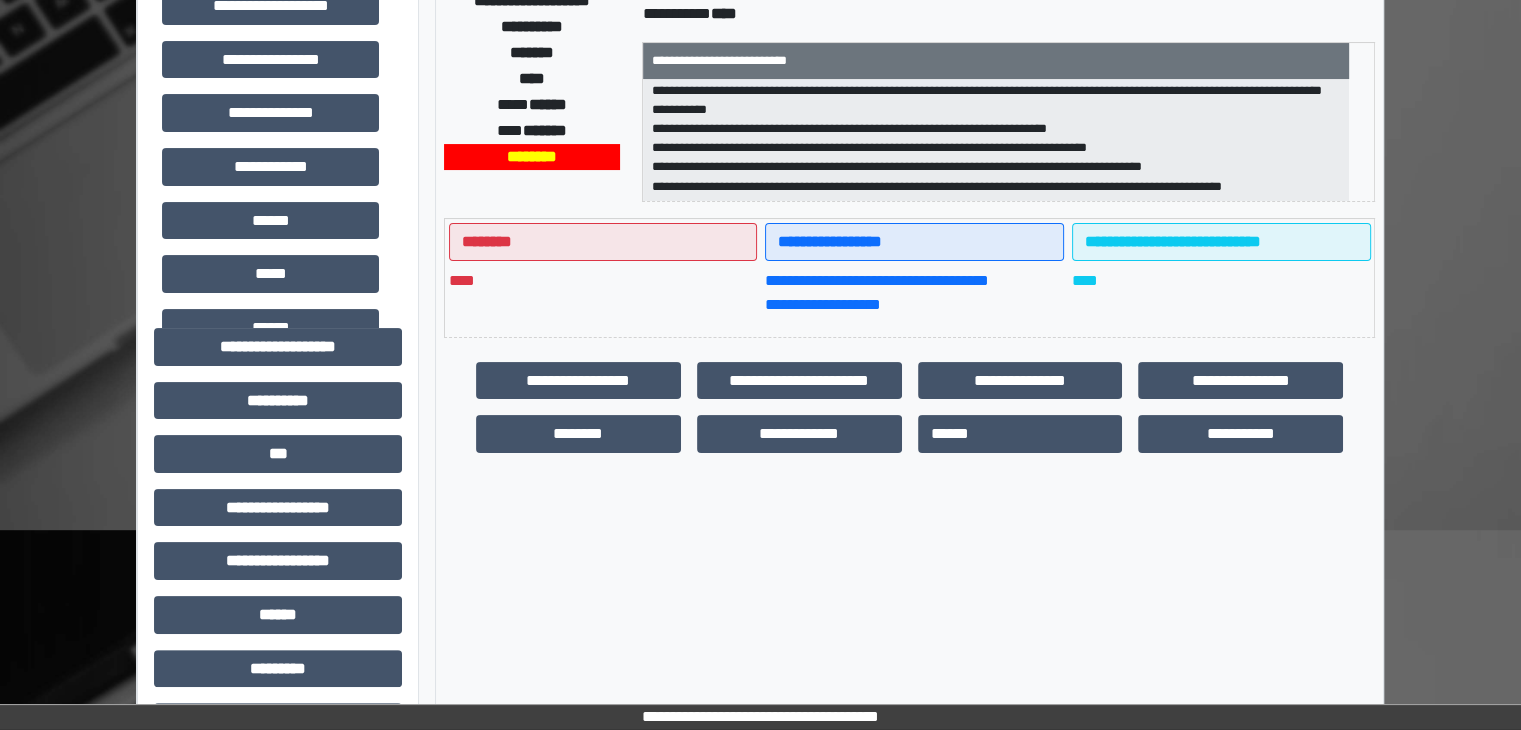 scroll, scrollTop: 316, scrollLeft: 0, axis: vertical 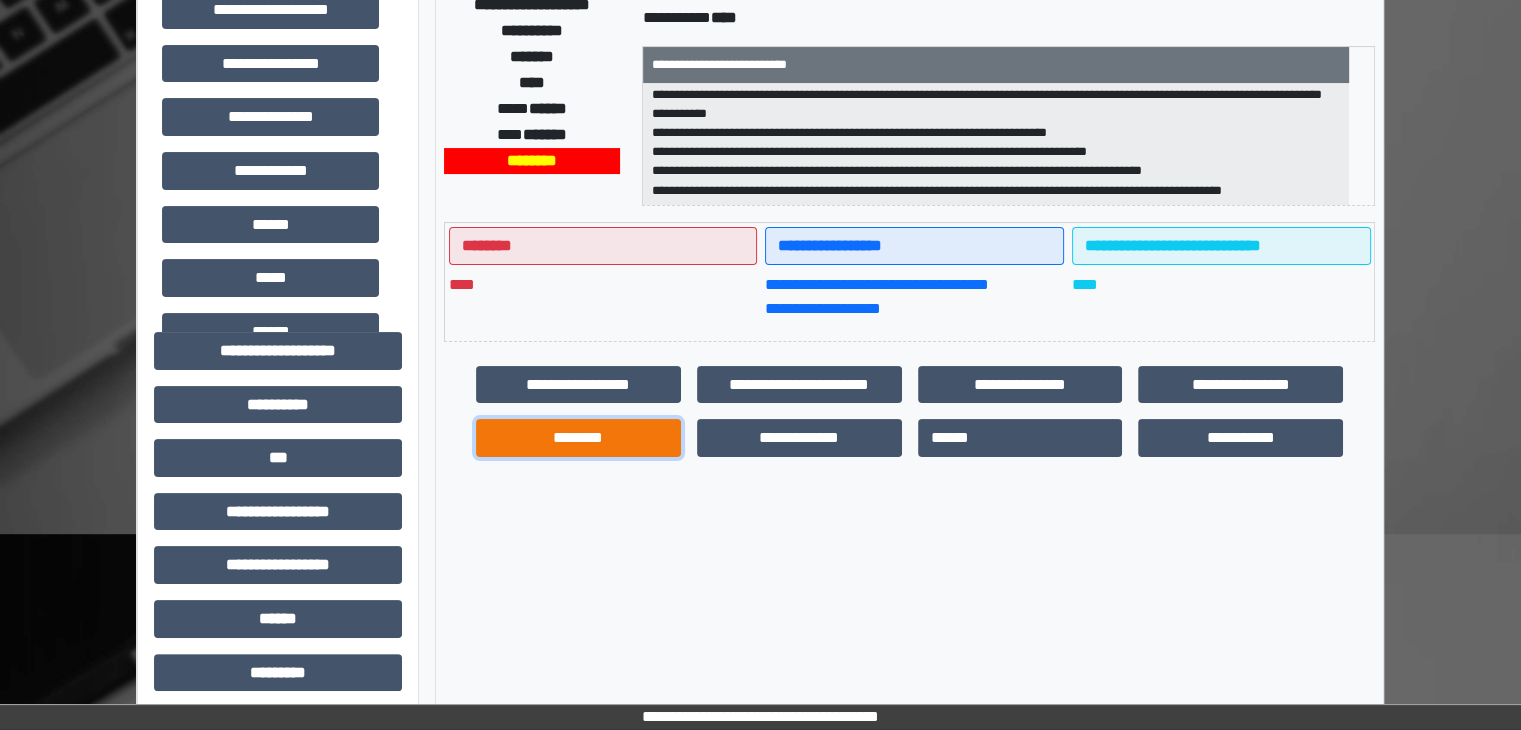 click on "********" at bounding box center (578, 438) 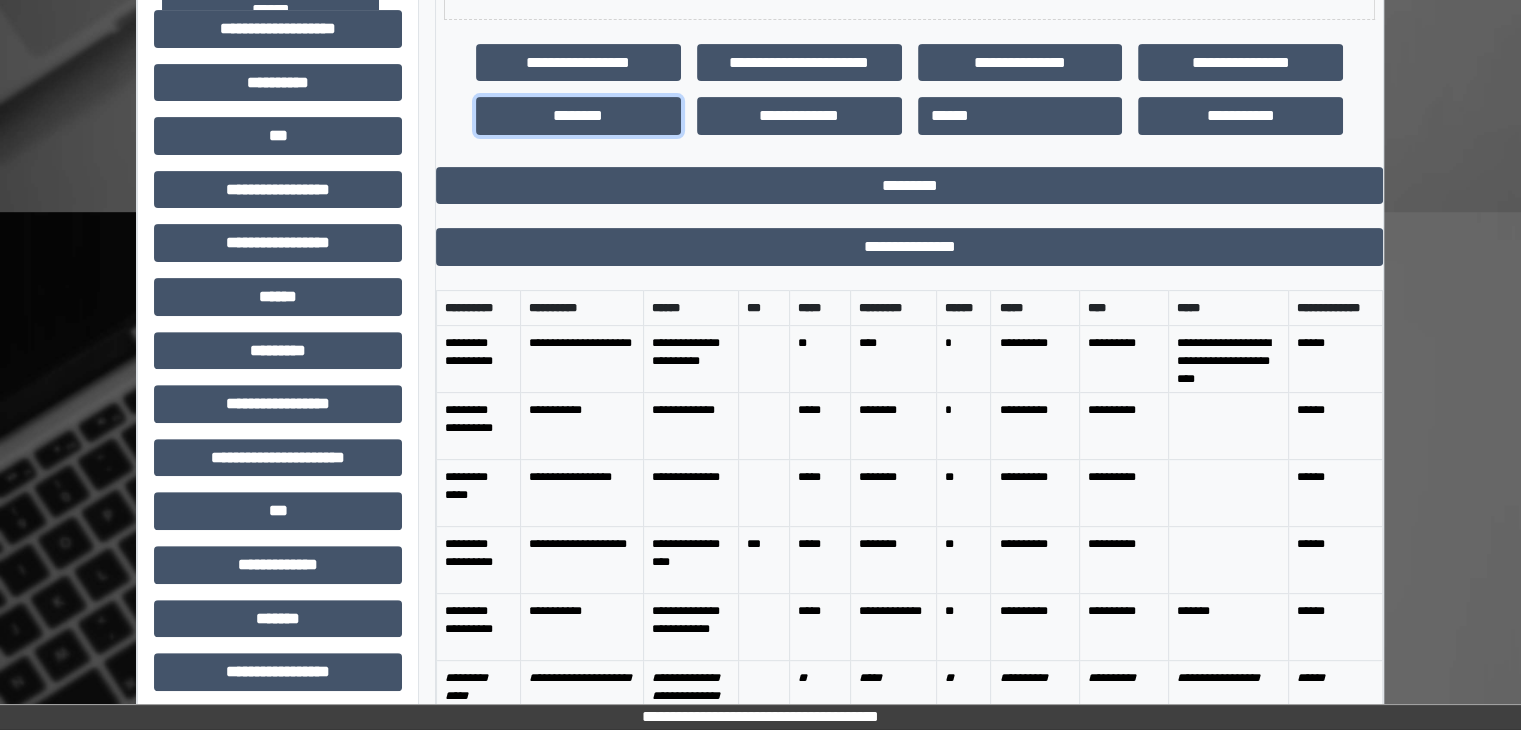 scroll, scrollTop: 716, scrollLeft: 0, axis: vertical 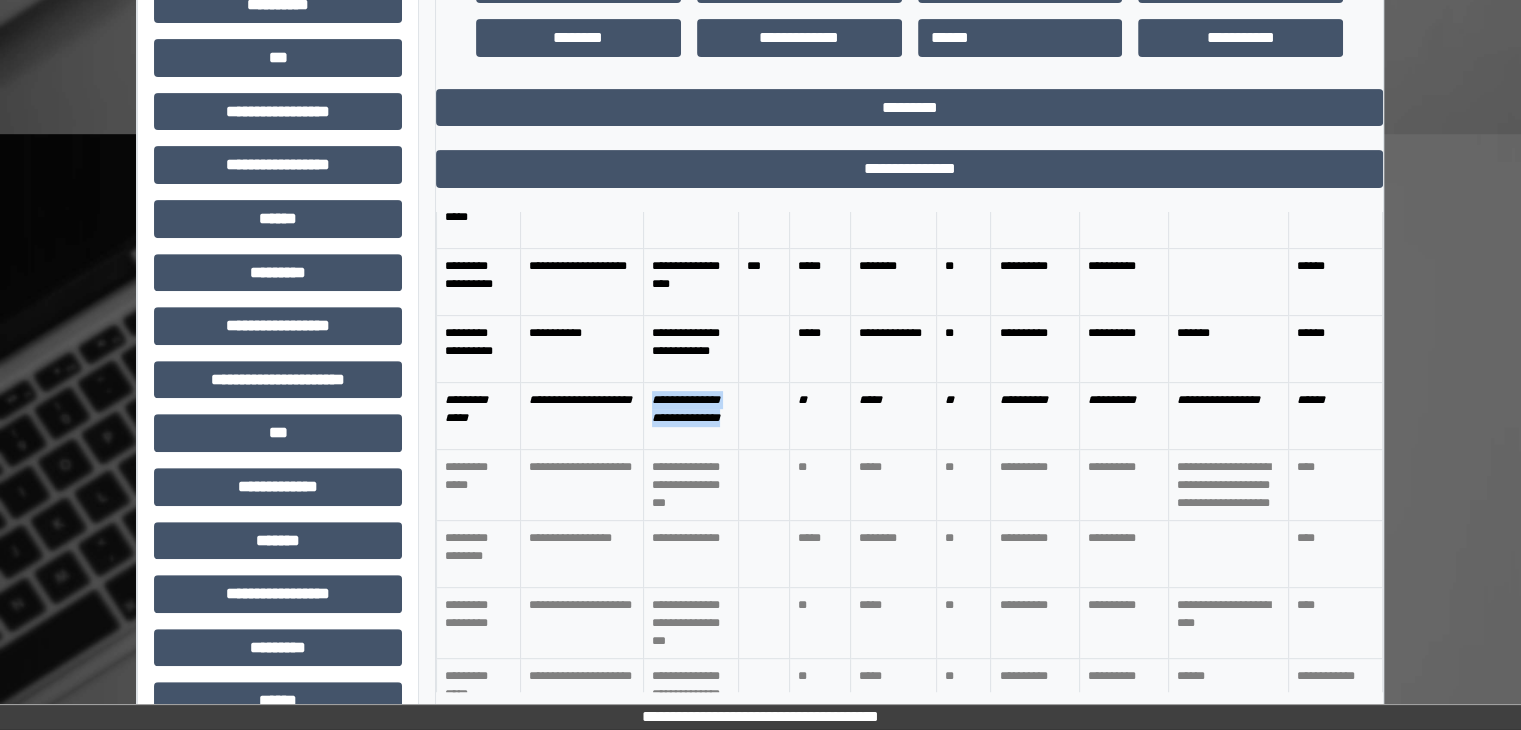 drag, startPoint x: 650, startPoint y: 429, endPoint x: 706, endPoint y: 472, distance: 70.60453 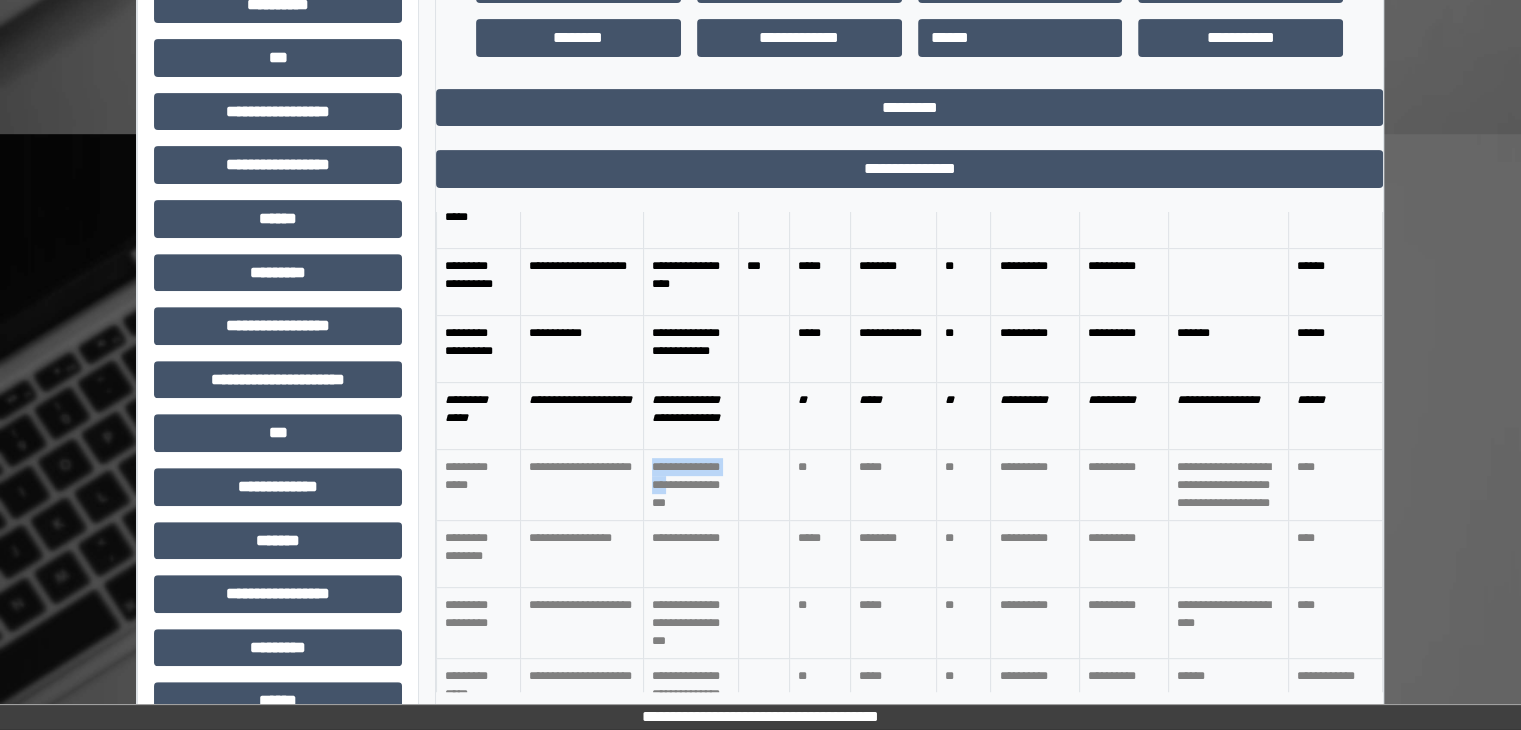 drag, startPoint x: 647, startPoint y: 500, endPoint x: 703, endPoint y: 524, distance: 60.926186 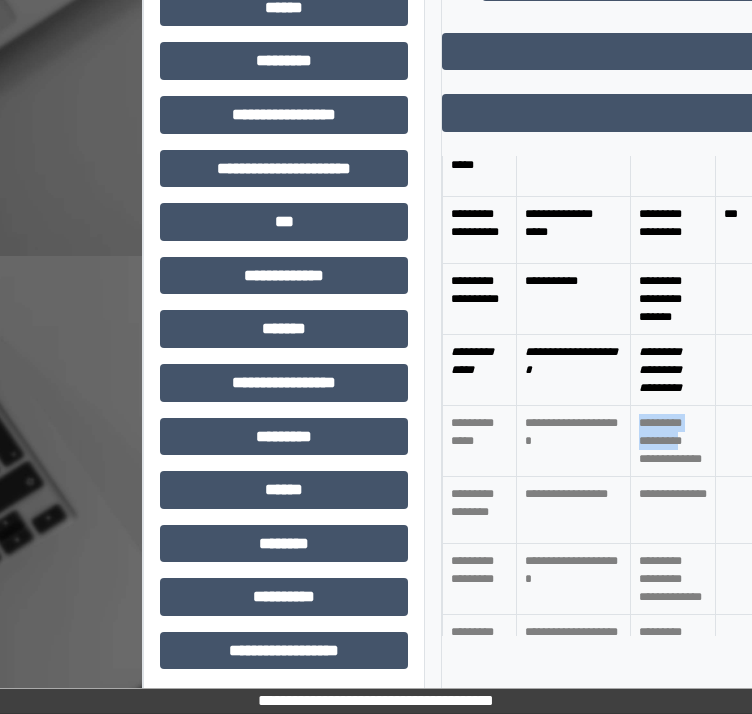 scroll, scrollTop: 1208, scrollLeft: 0, axis: vertical 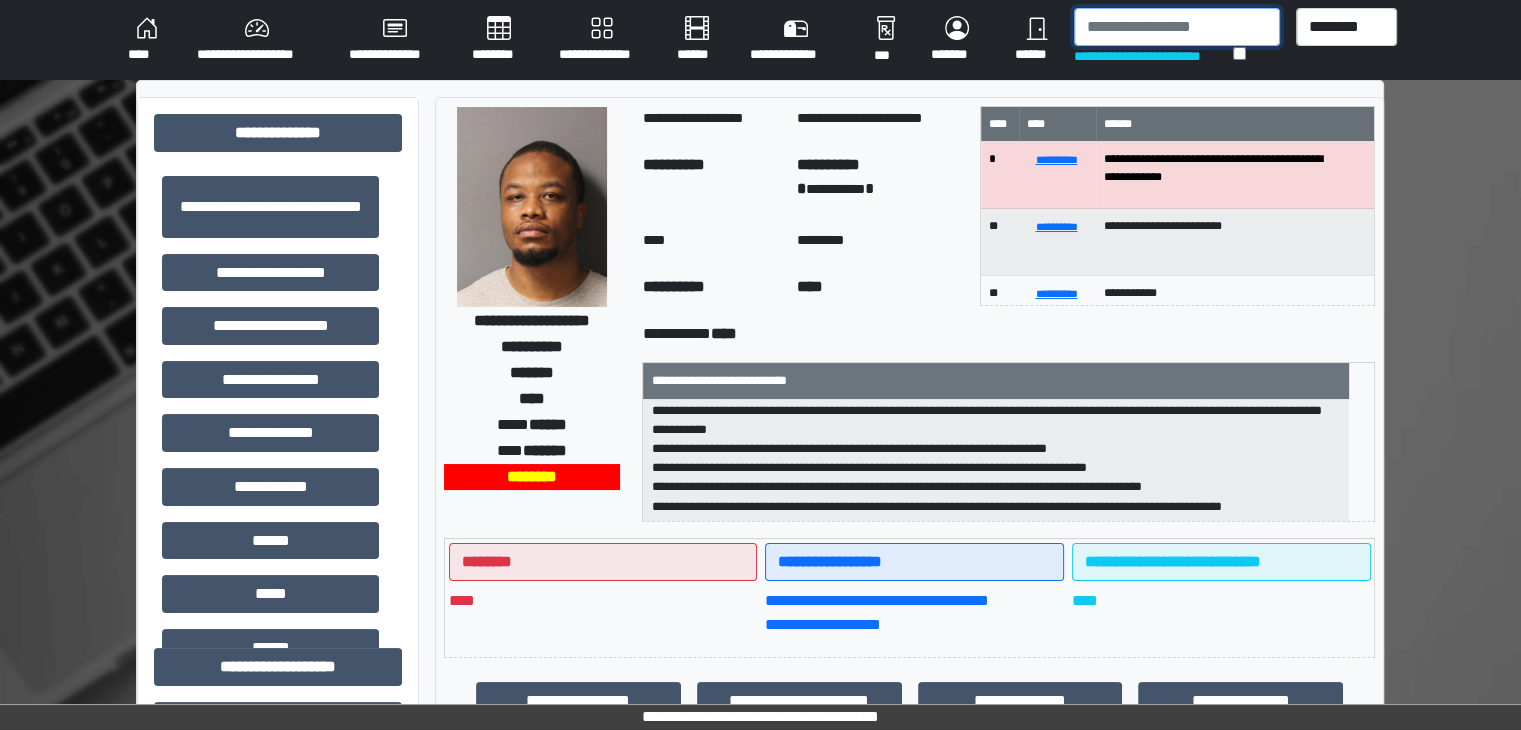 click at bounding box center [1177, 27] 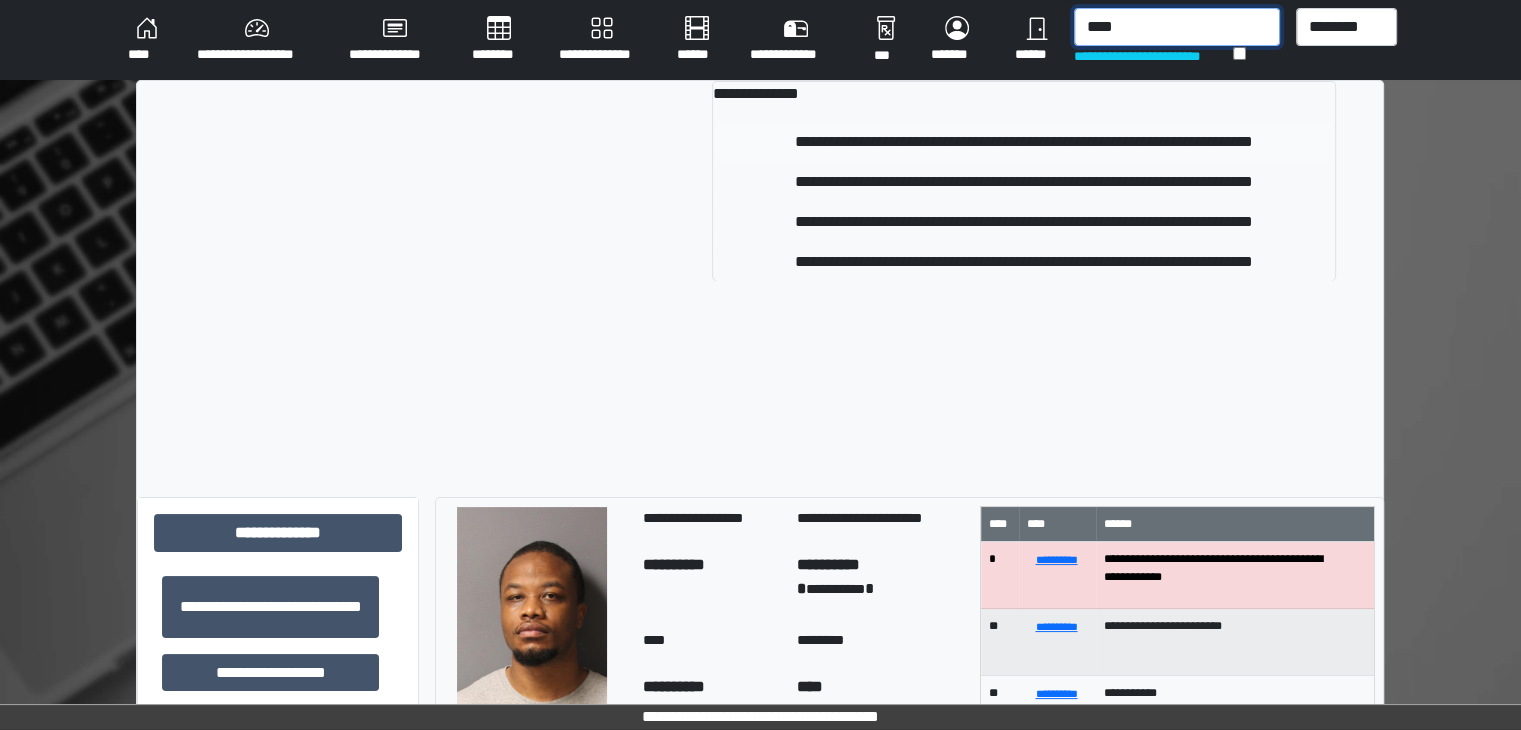 type on "****" 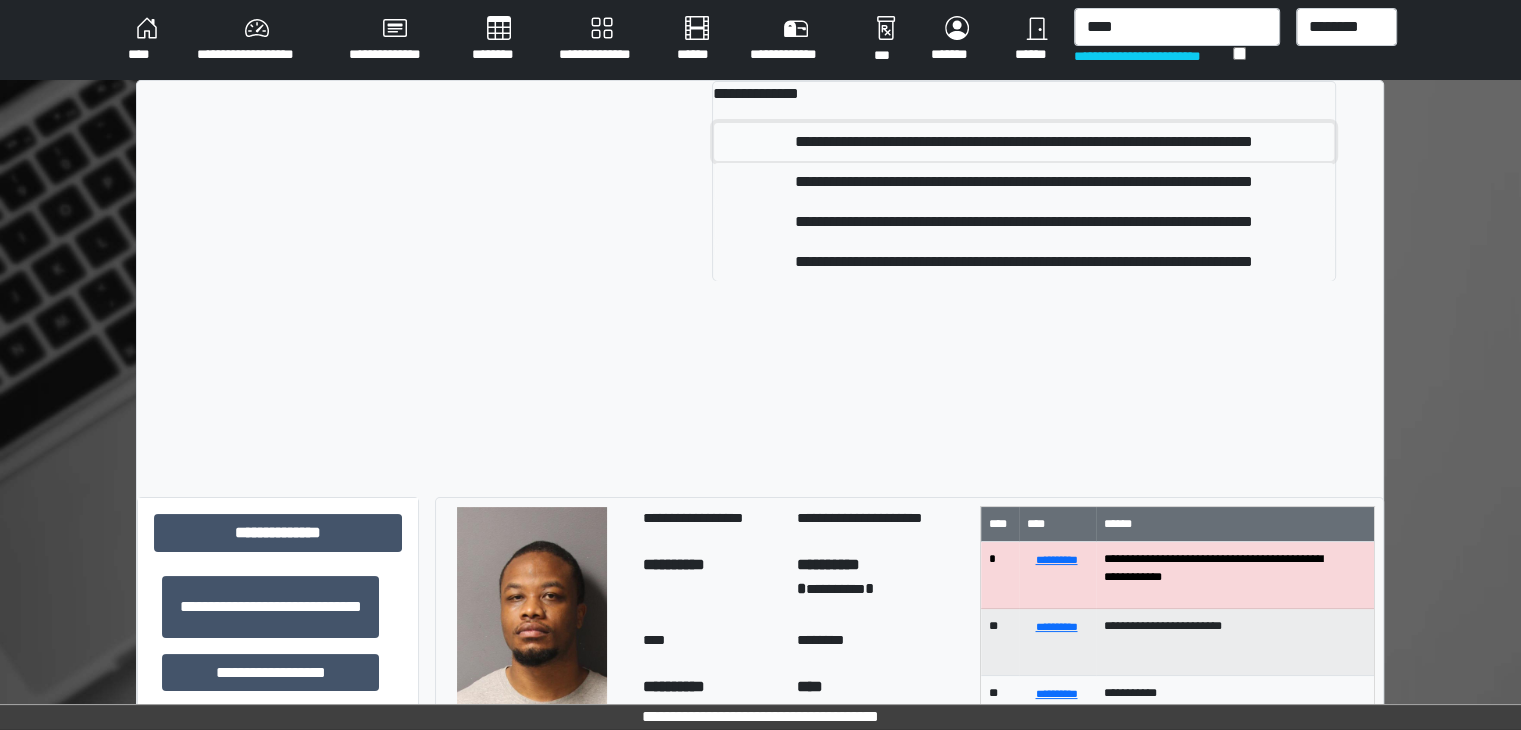 drag, startPoint x: 926, startPoint y: 145, endPoint x: 1065, endPoint y: 648, distance: 521.8525 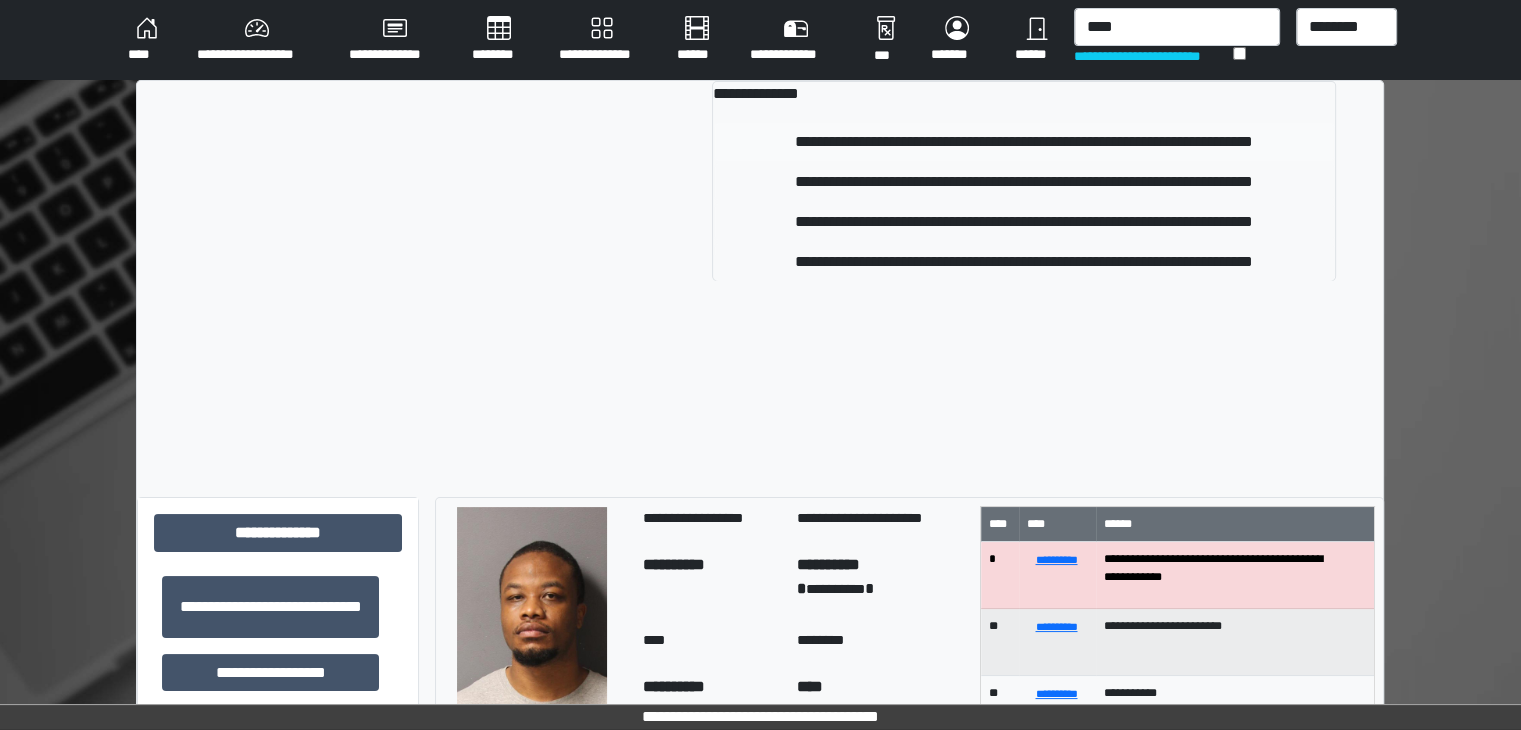 type 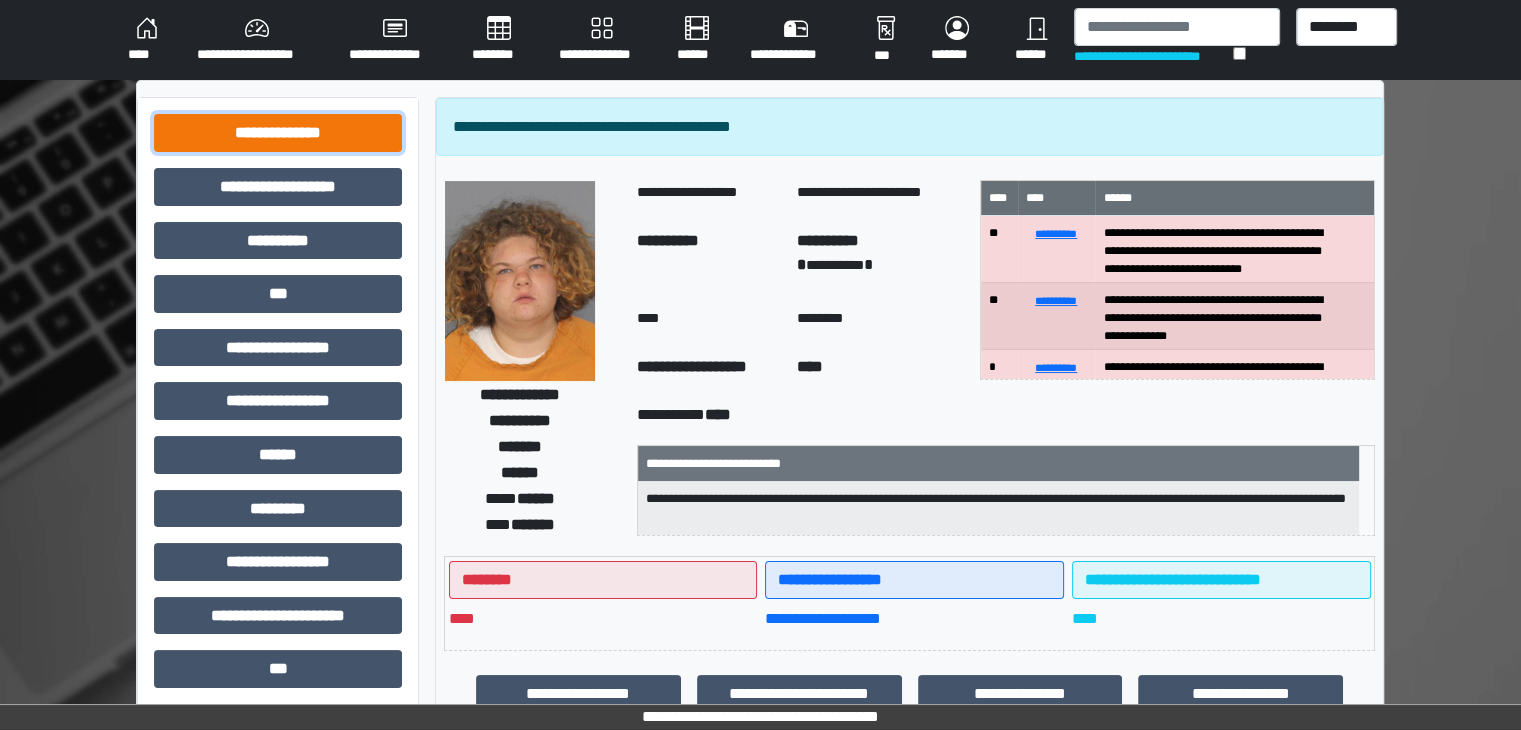 drag, startPoint x: 290, startPoint y: 126, endPoint x: 284, endPoint y: 145, distance: 19.924858 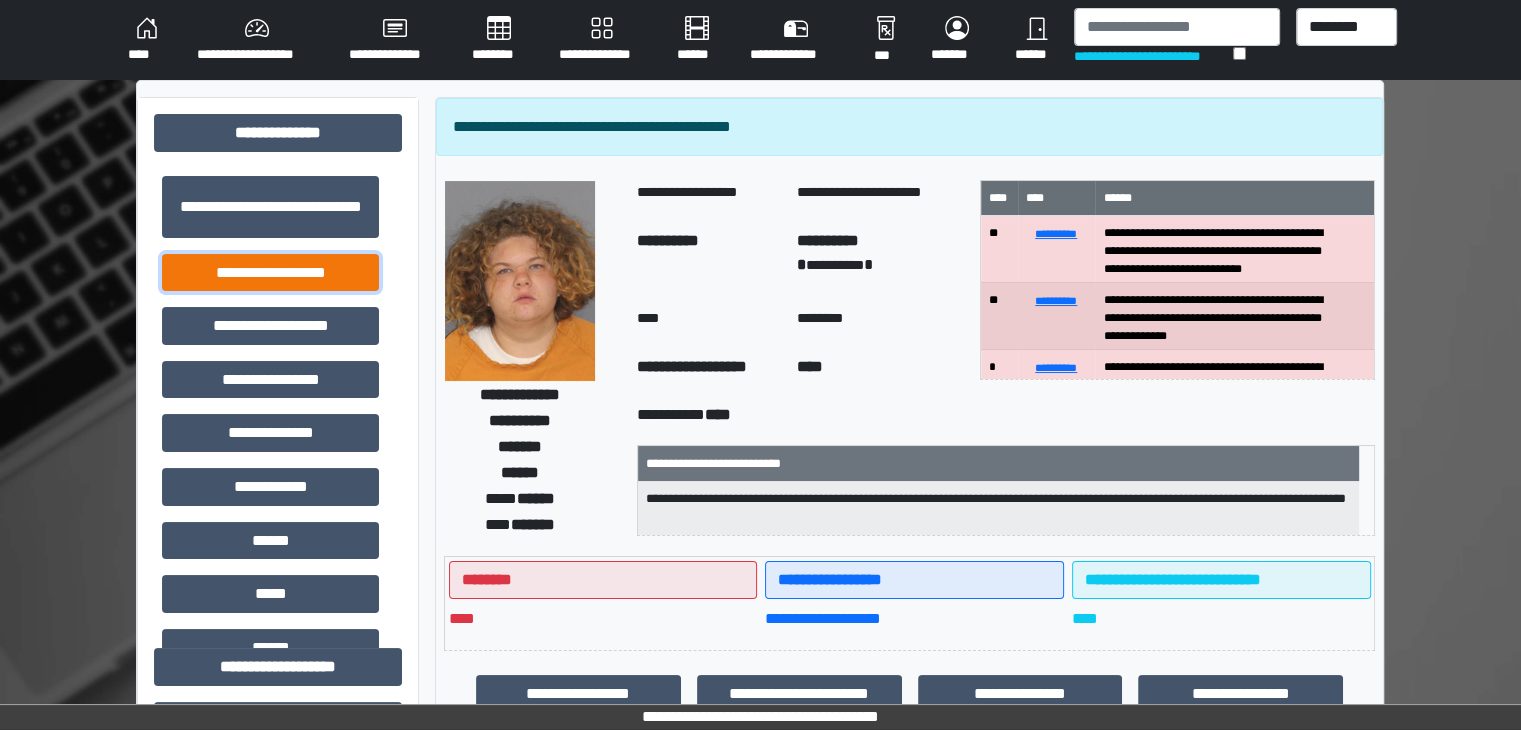 click on "**********" at bounding box center (270, 273) 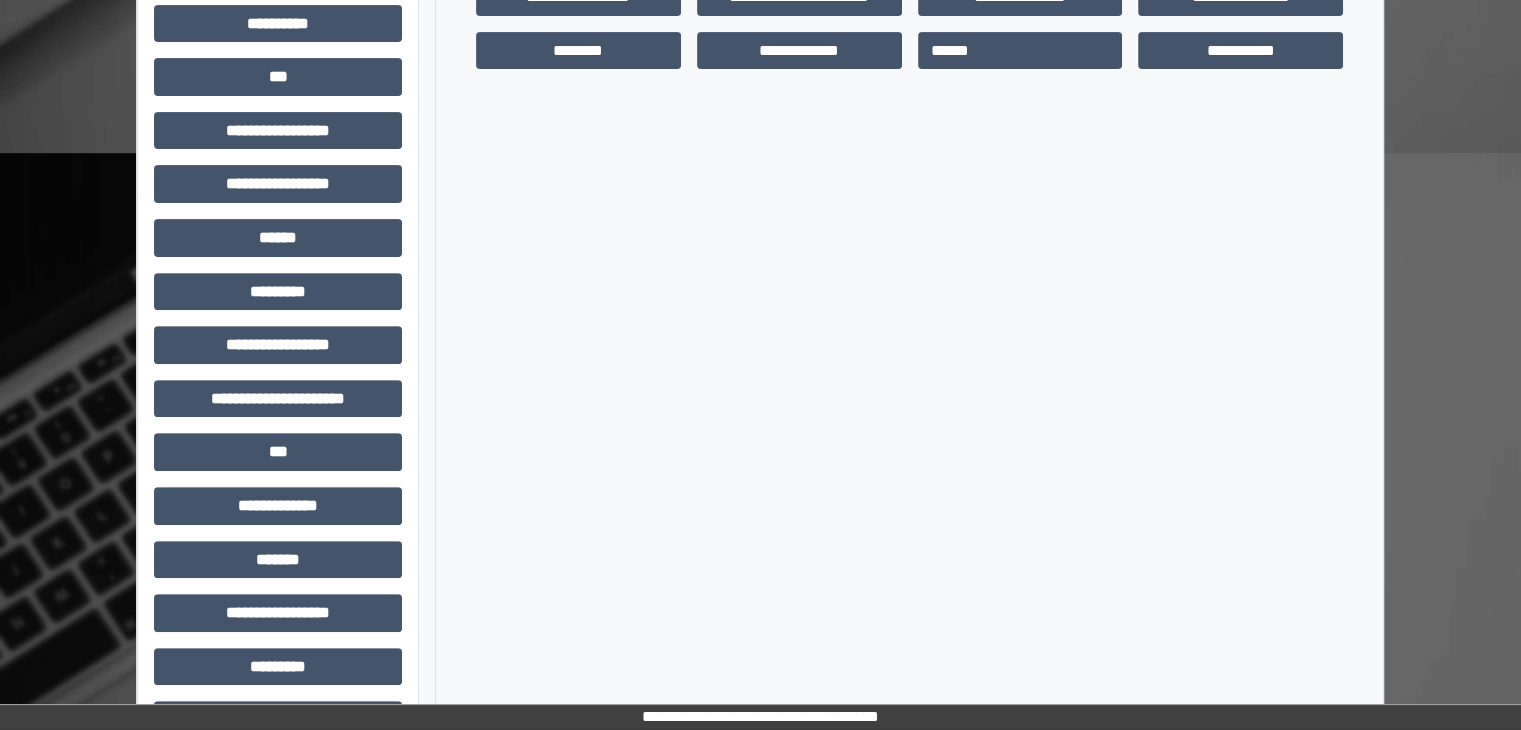 scroll, scrollTop: 700, scrollLeft: 0, axis: vertical 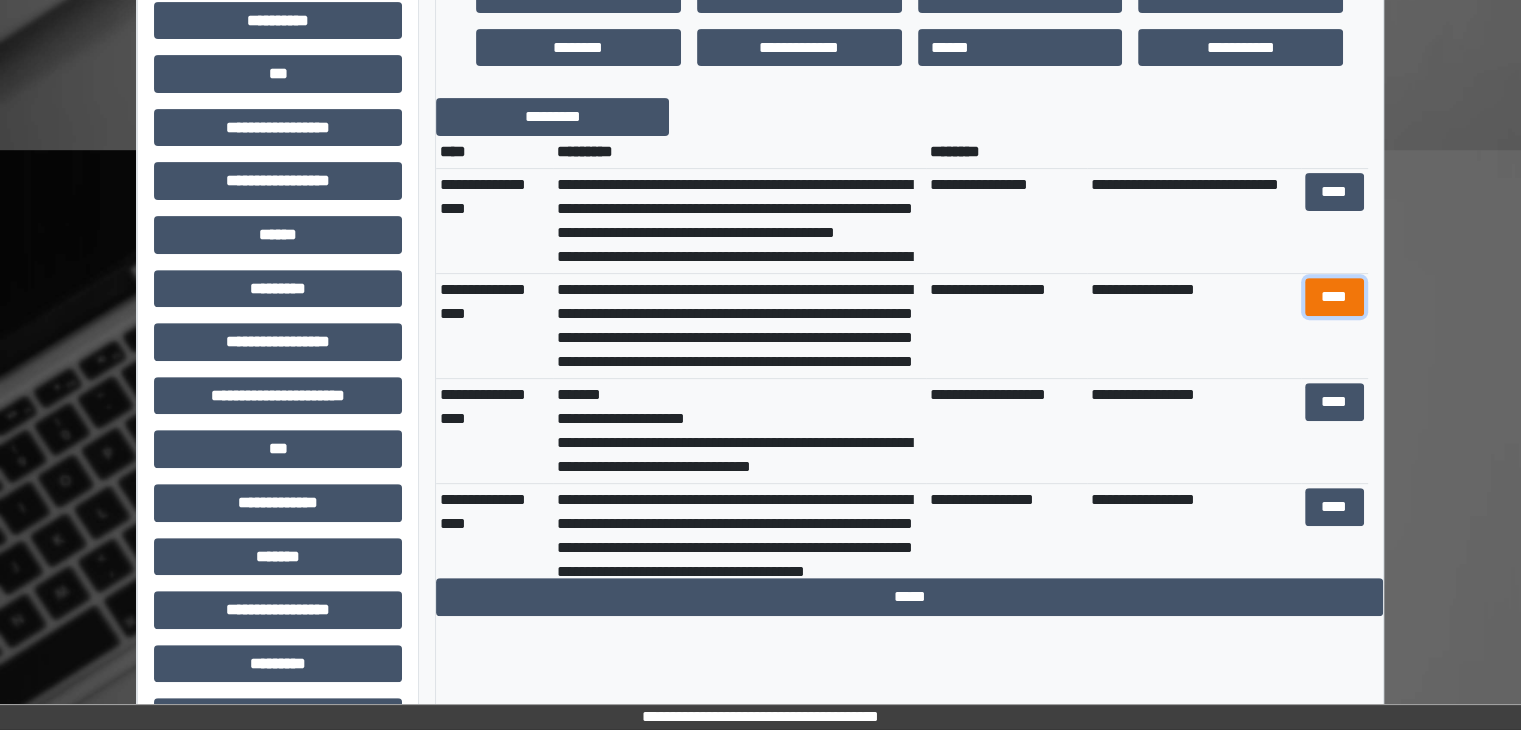 click on "****" at bounding box center [1334, 297] 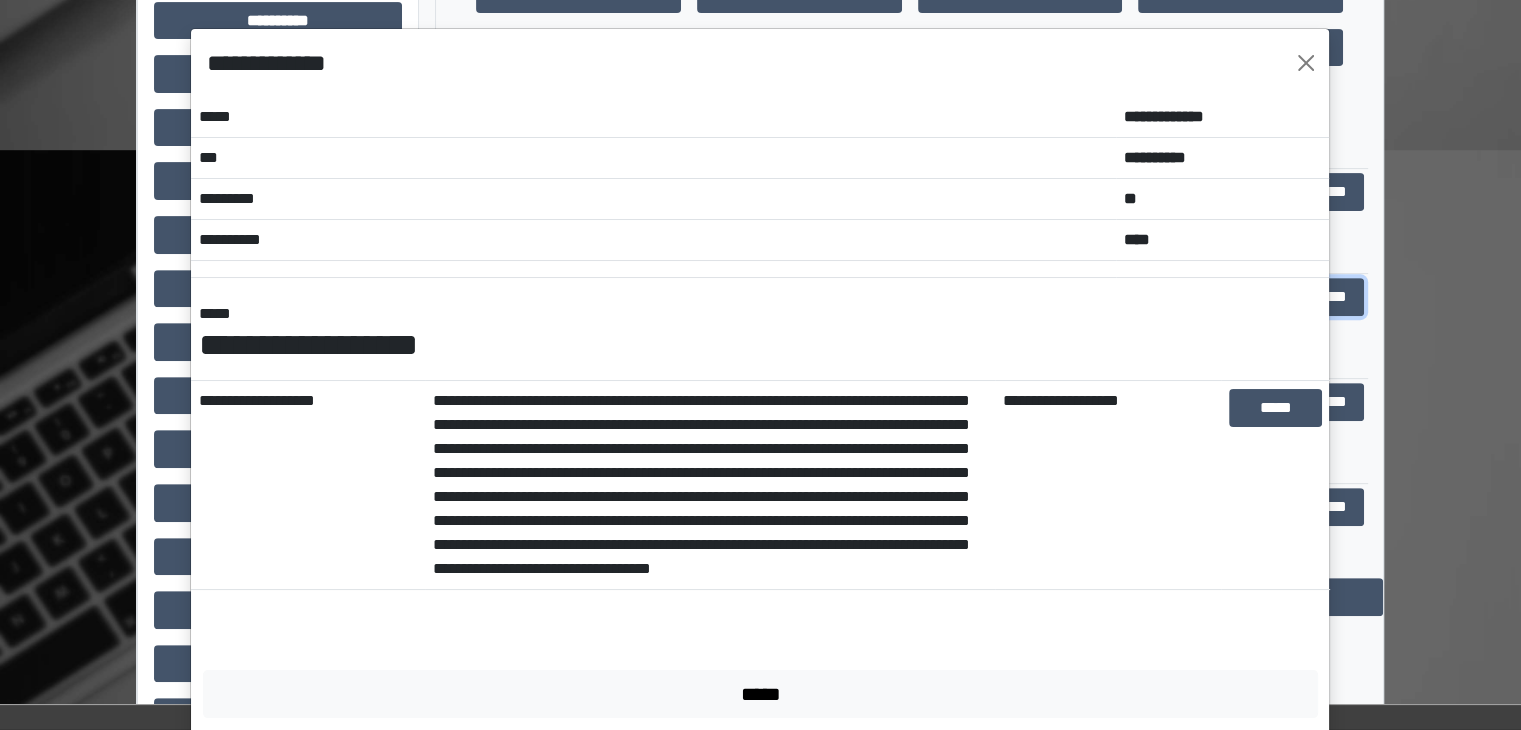 scroll, scrollTop: 56, scrollLeft: 0, axis: vertical 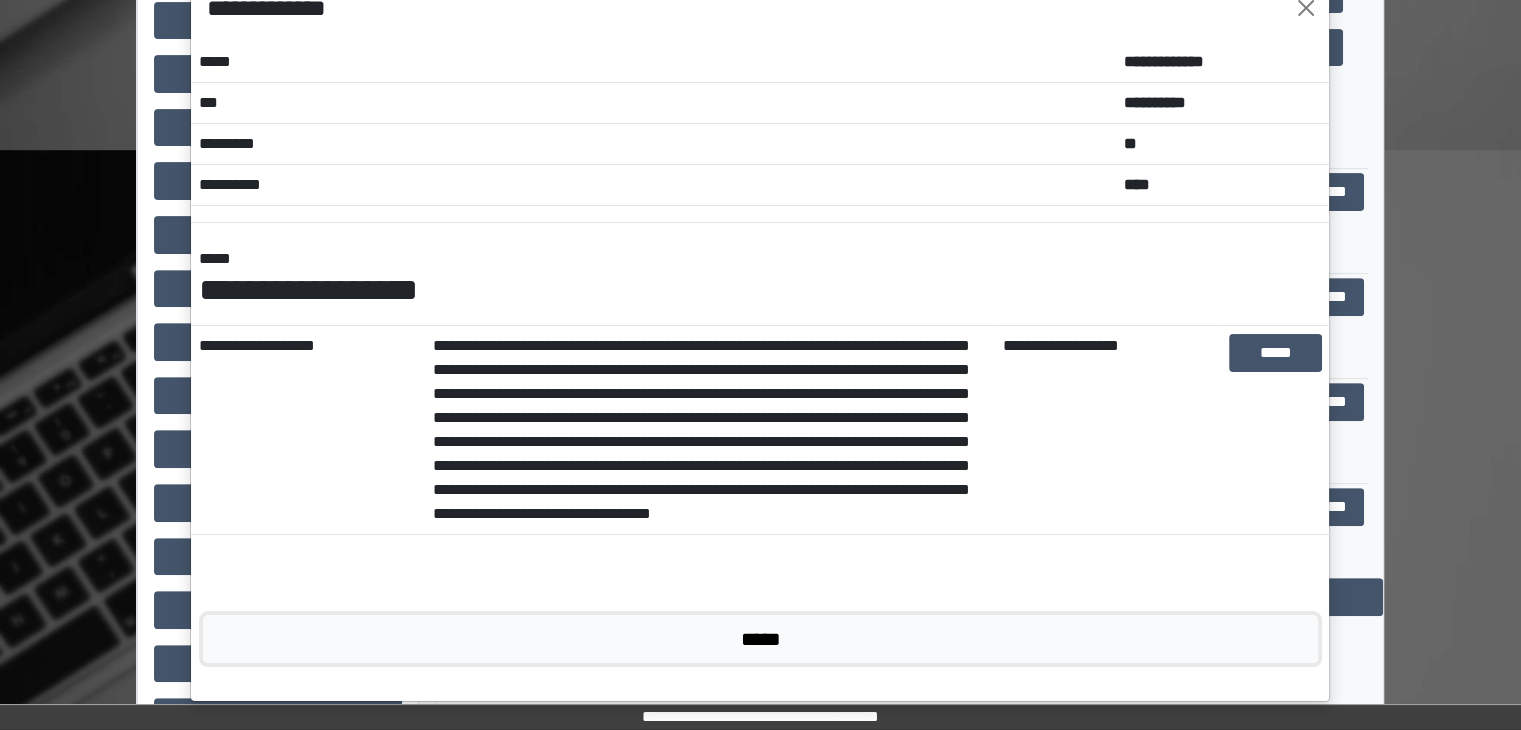 drag, startPoint x: 637, startPoint y: 657, endPoint x: 992, endPoint y: 485, distance: 394.47305 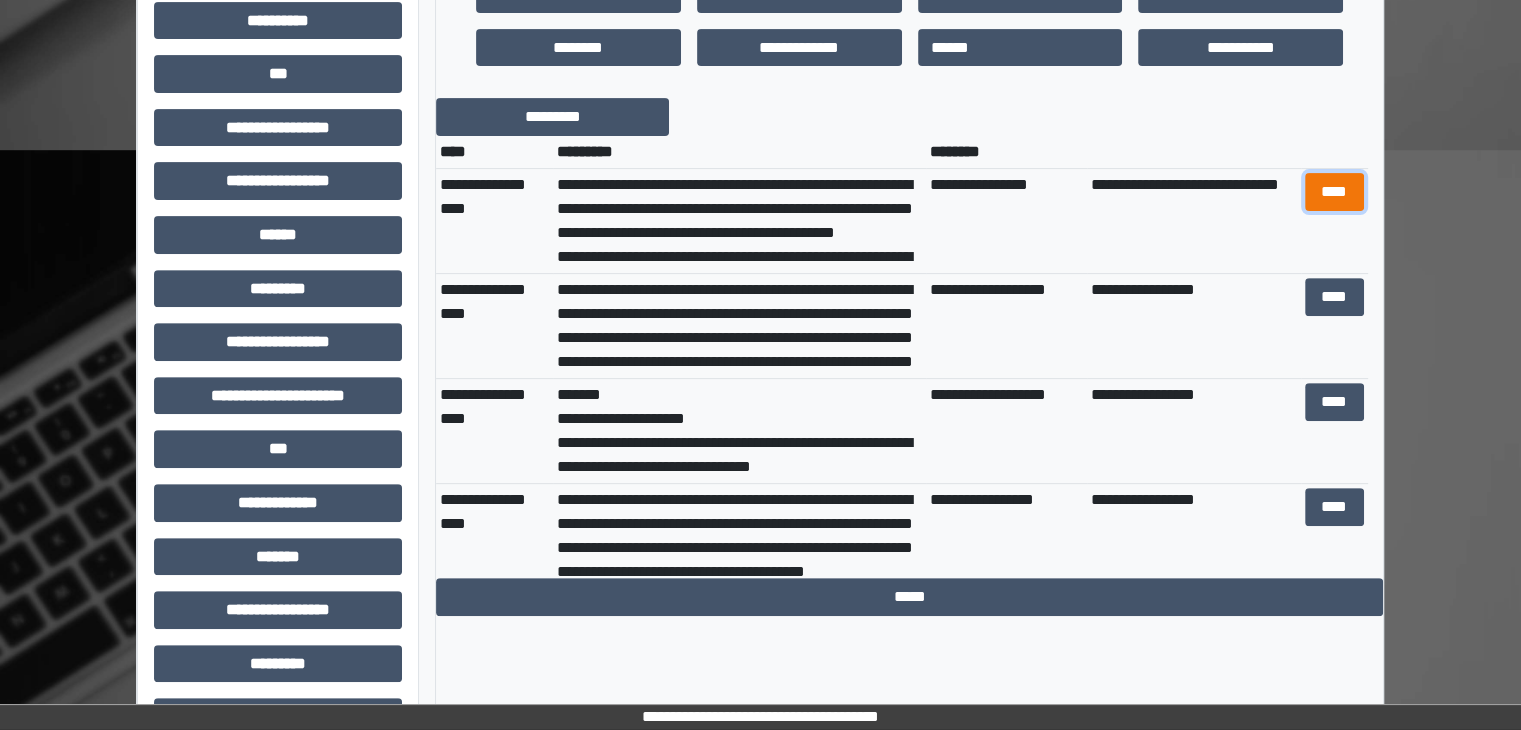click on "****" at bounding box center (1334, 192) 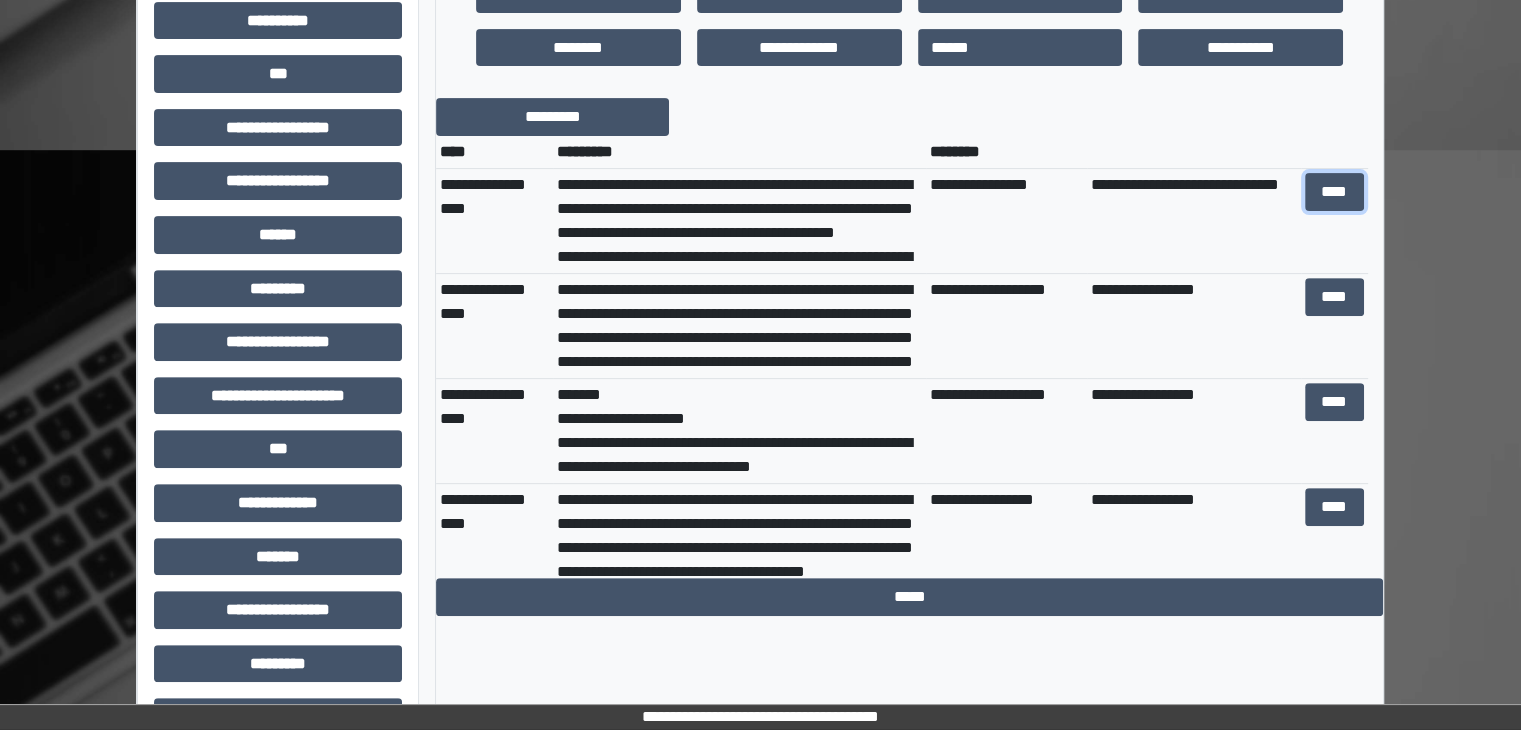 scroll, scrollTop: 0, scrollLeft: 0, axis: both 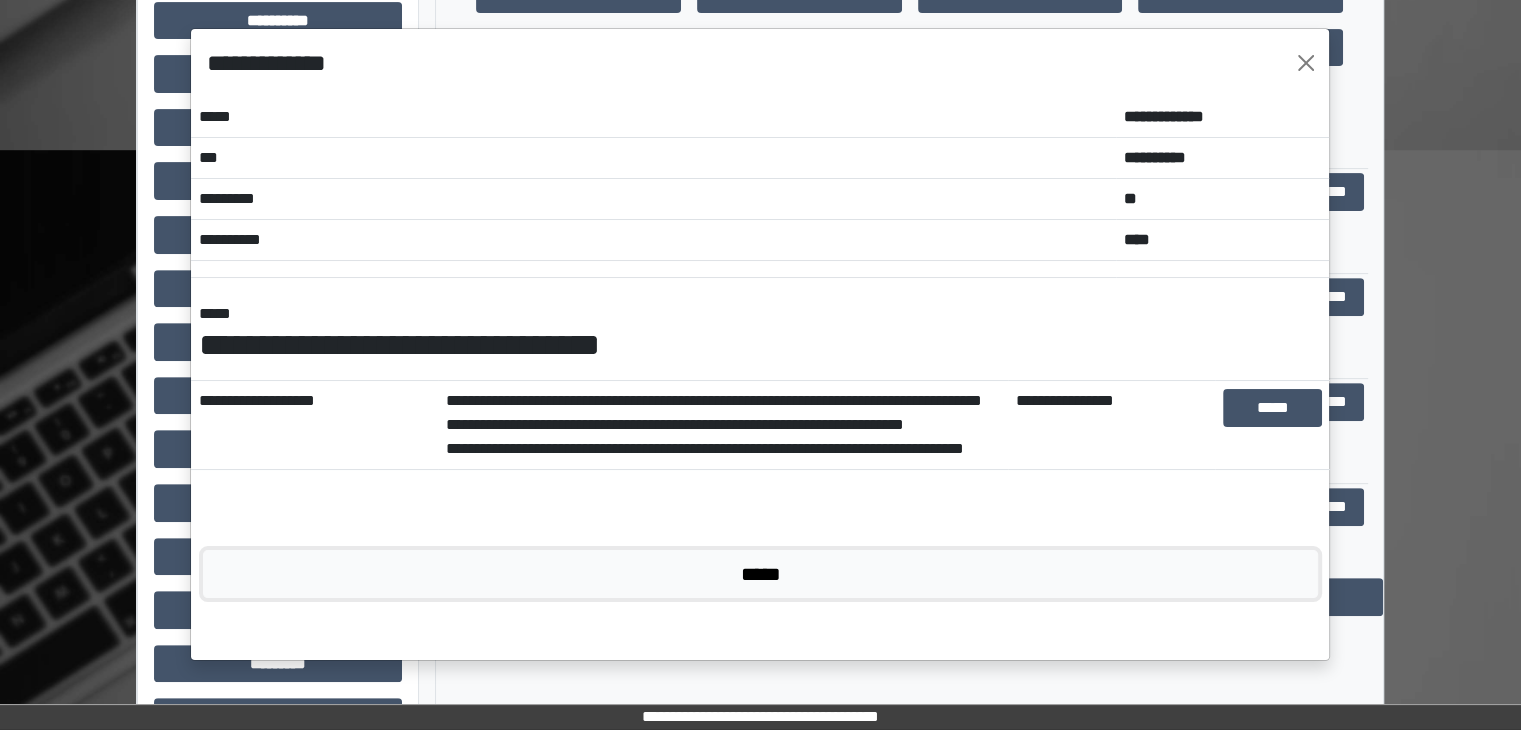 click on "*****" at bounding box center (760, 574) 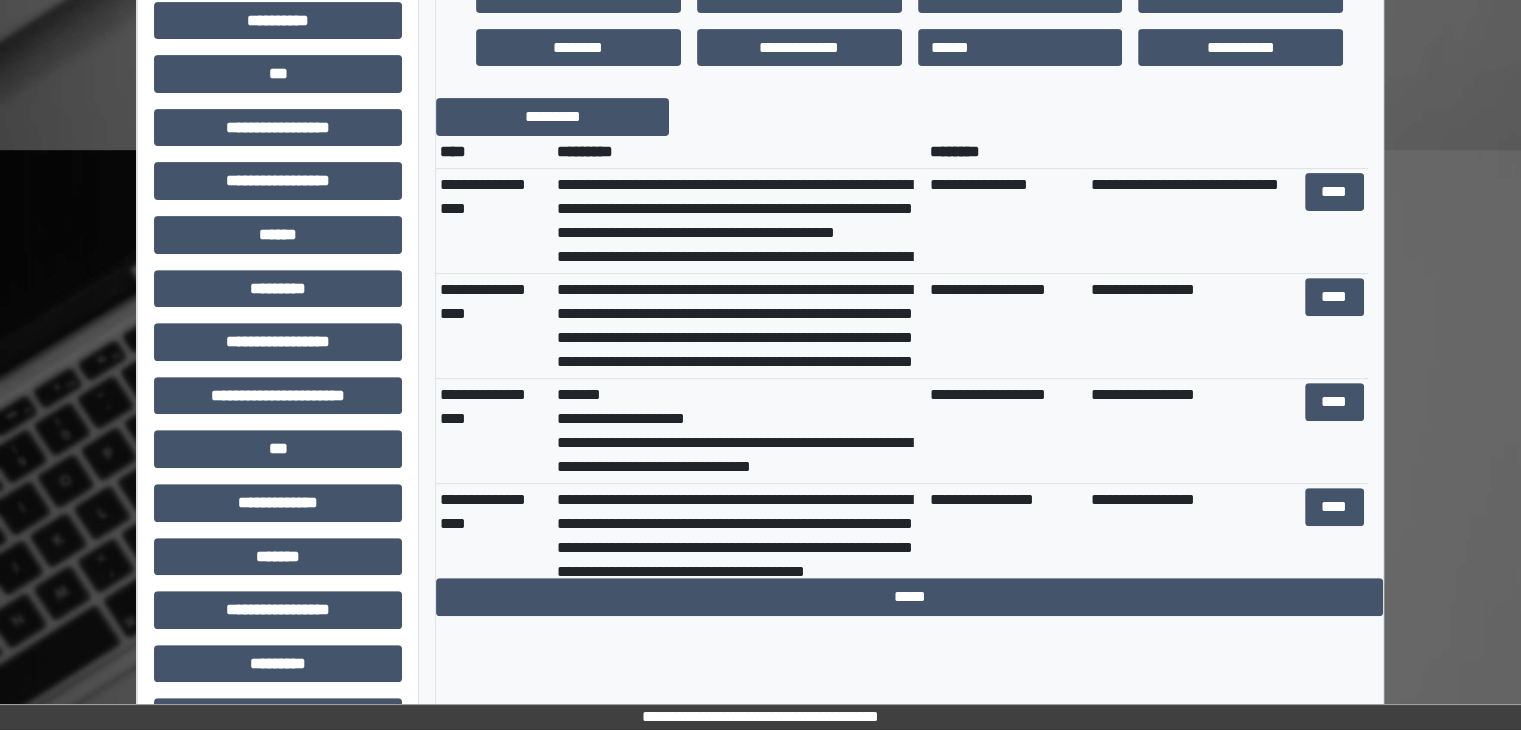scroll, scrollTop: 500, scrollLeft: 0, axis: vertical 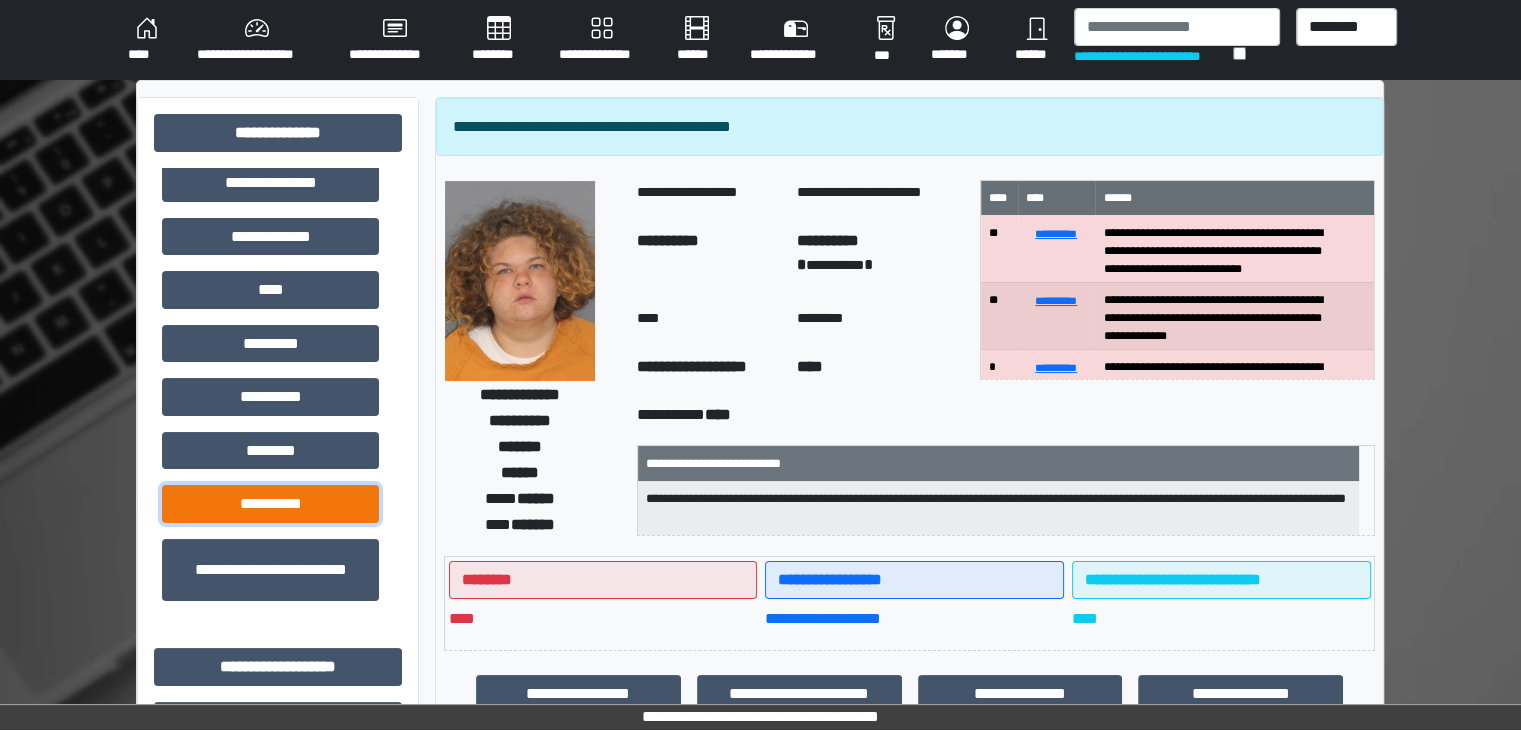 click on "**********" at bounding box center (270, 504) 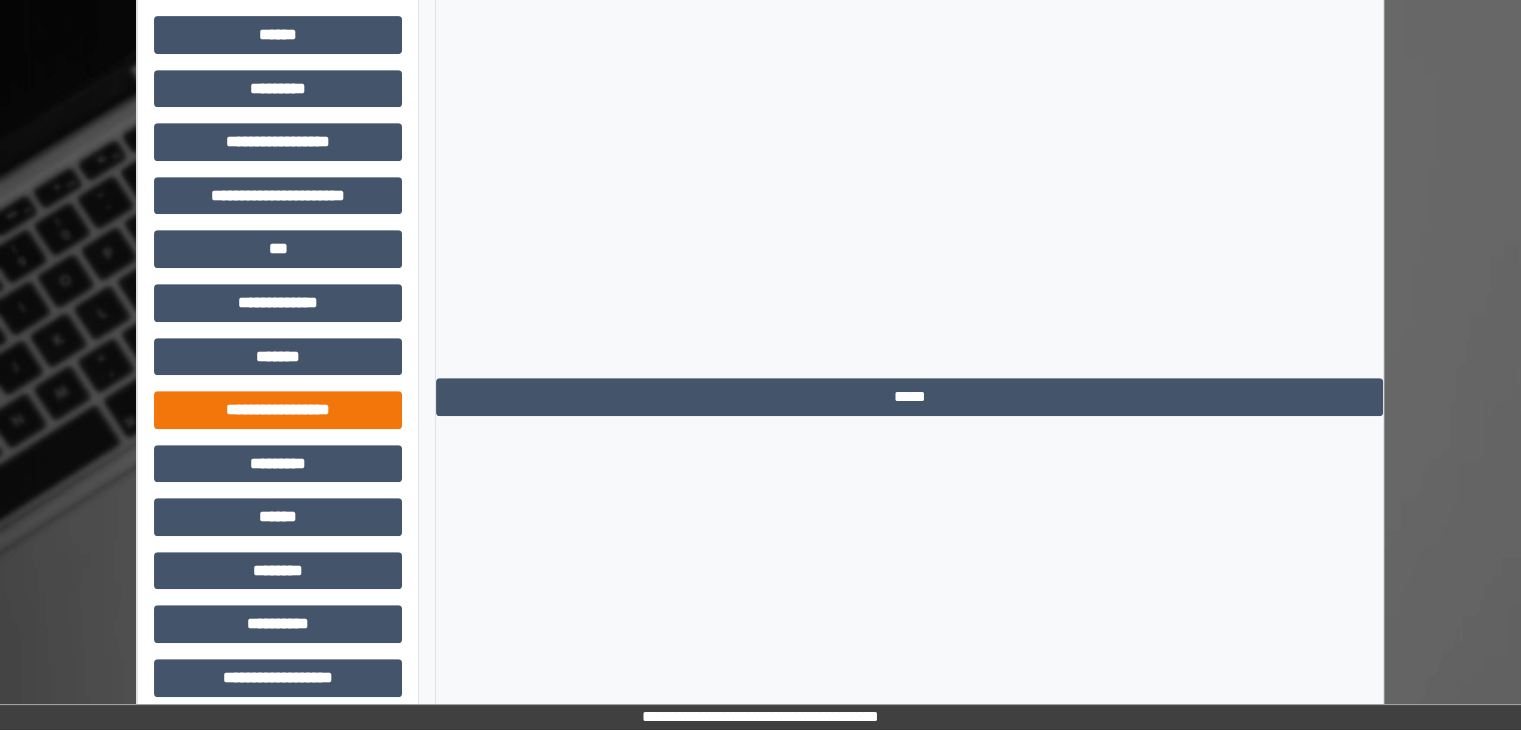 scroll, scrollTop: 916, scrollLeft: 0, axis: vertical 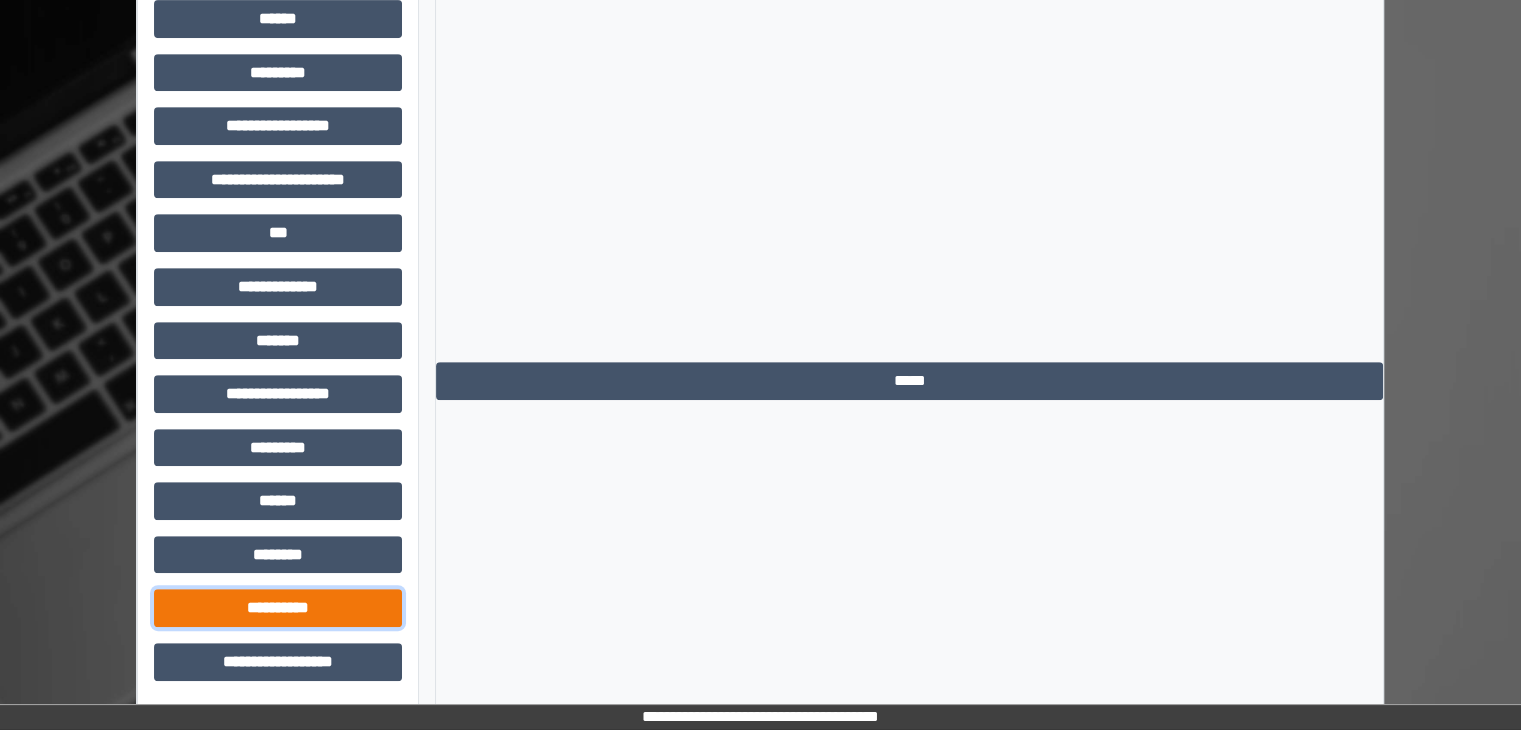 click on "**********" at bounding box center [278, 608] 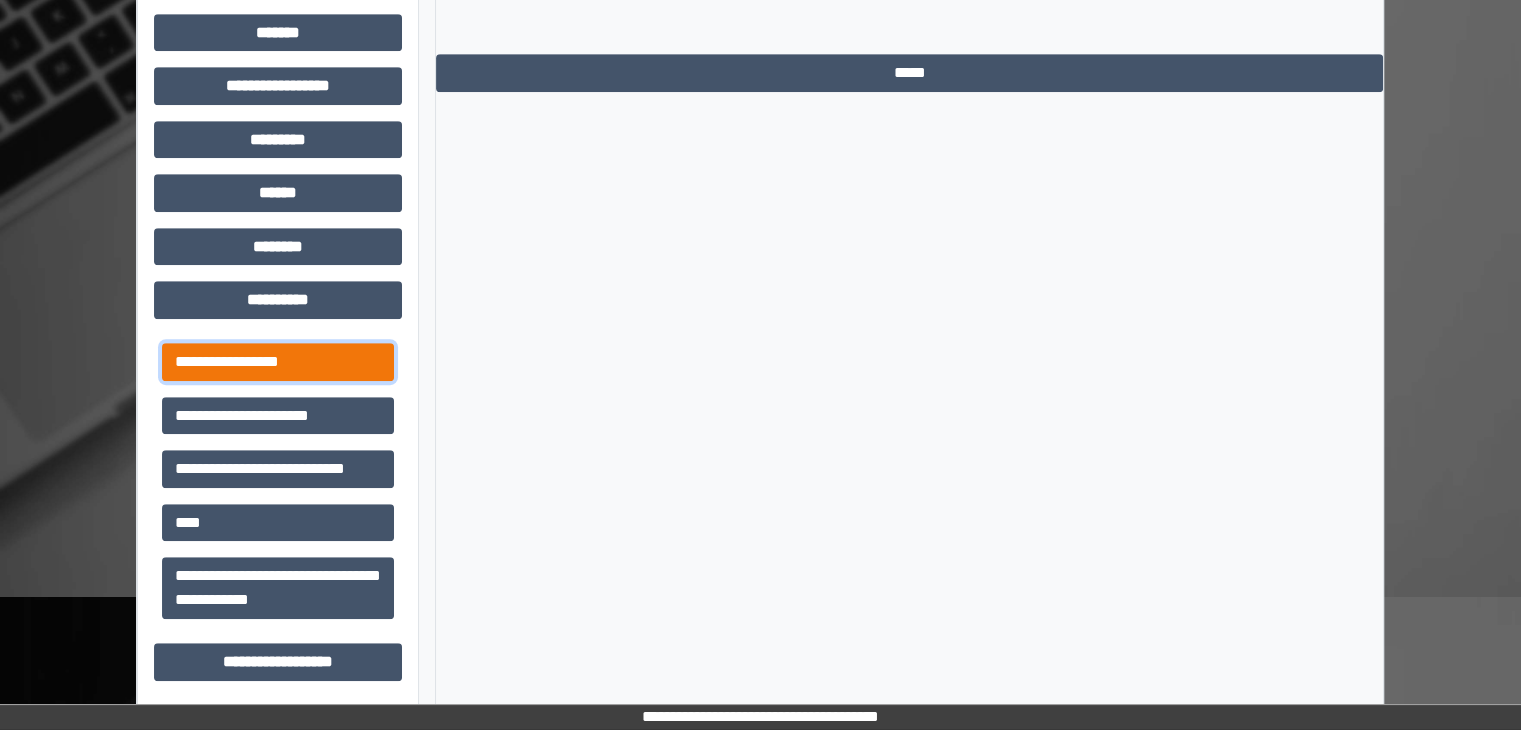 click on "**********" at bounding box center (278, 362) 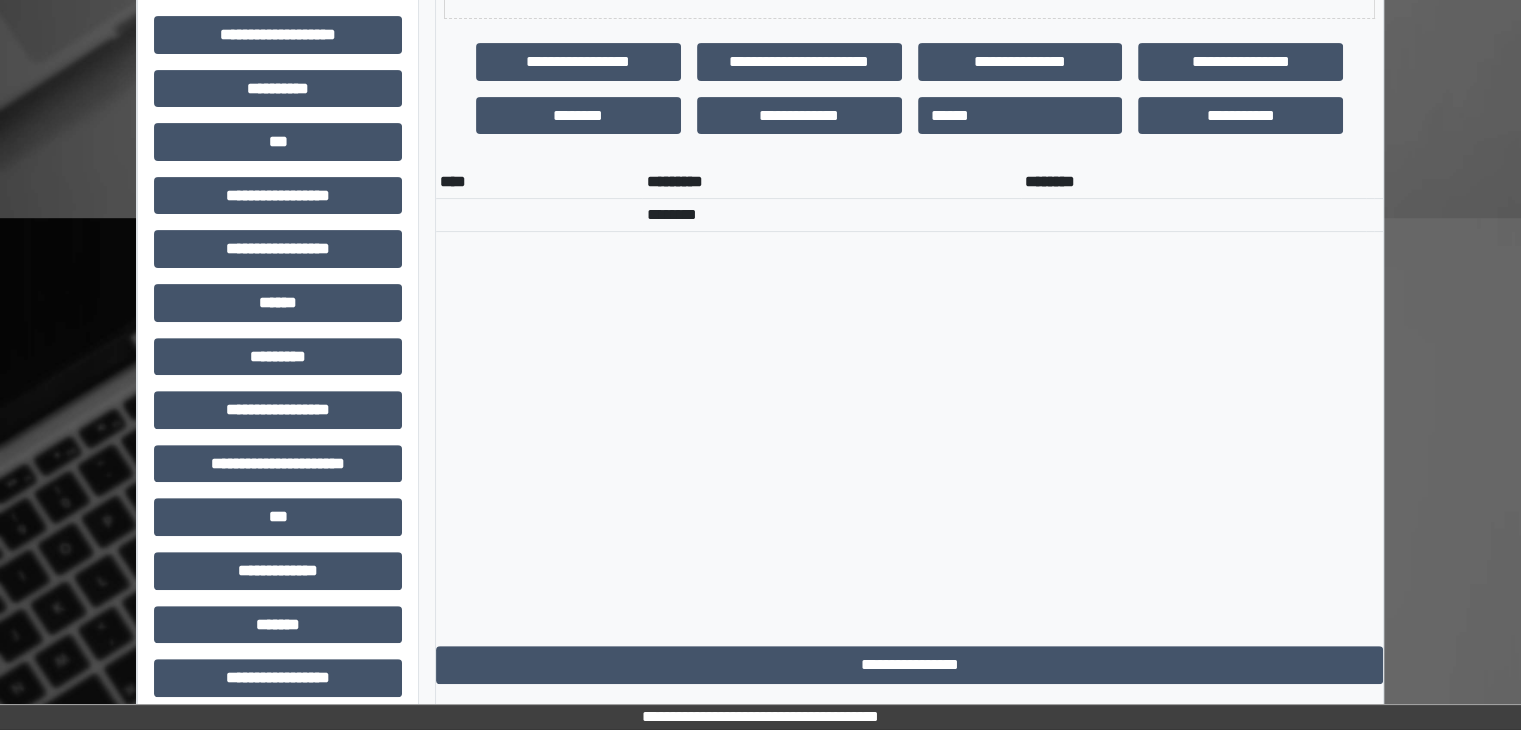scroll, scrollTop: 824, scrollLeft: 0, axis: vertical 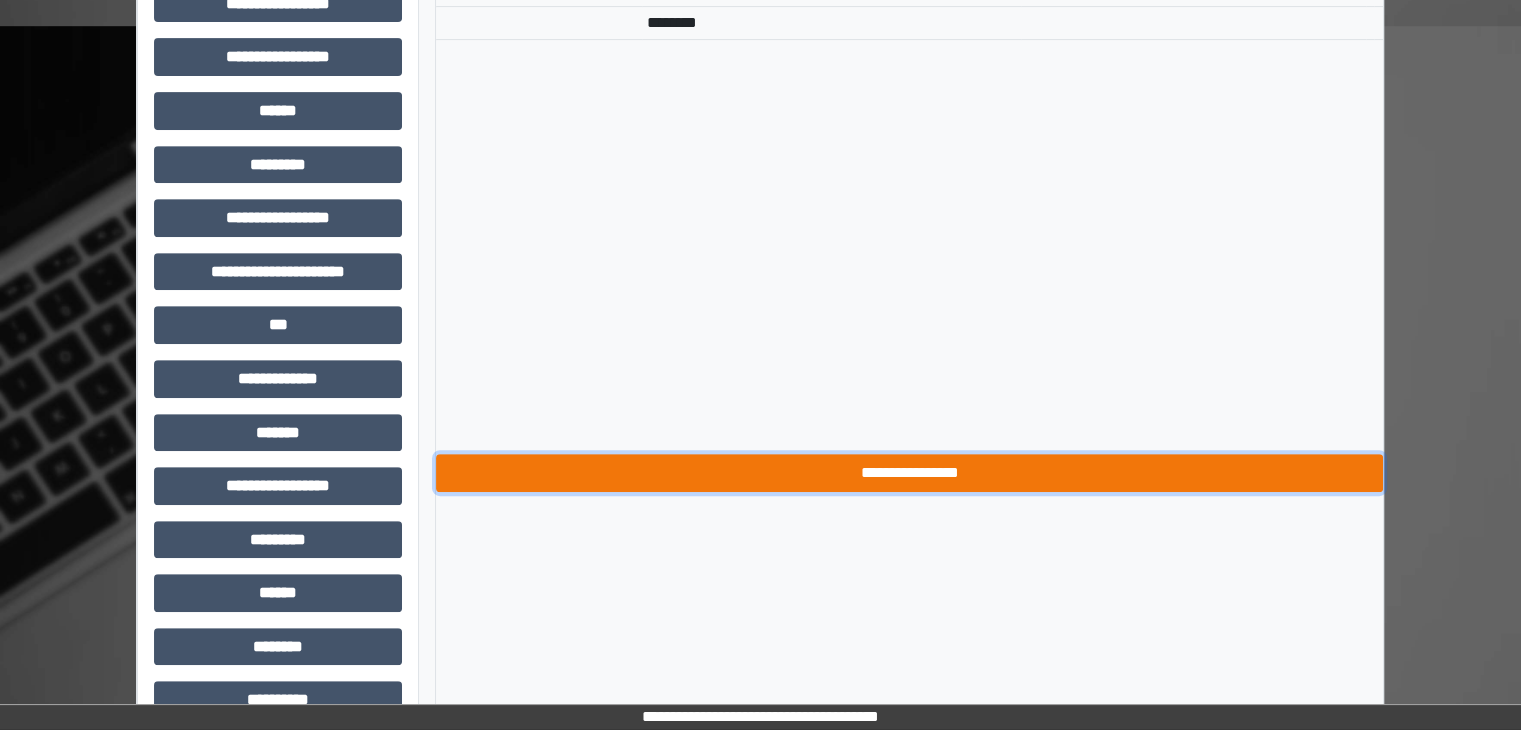 click on "**********" at bounding box center [909, 473] 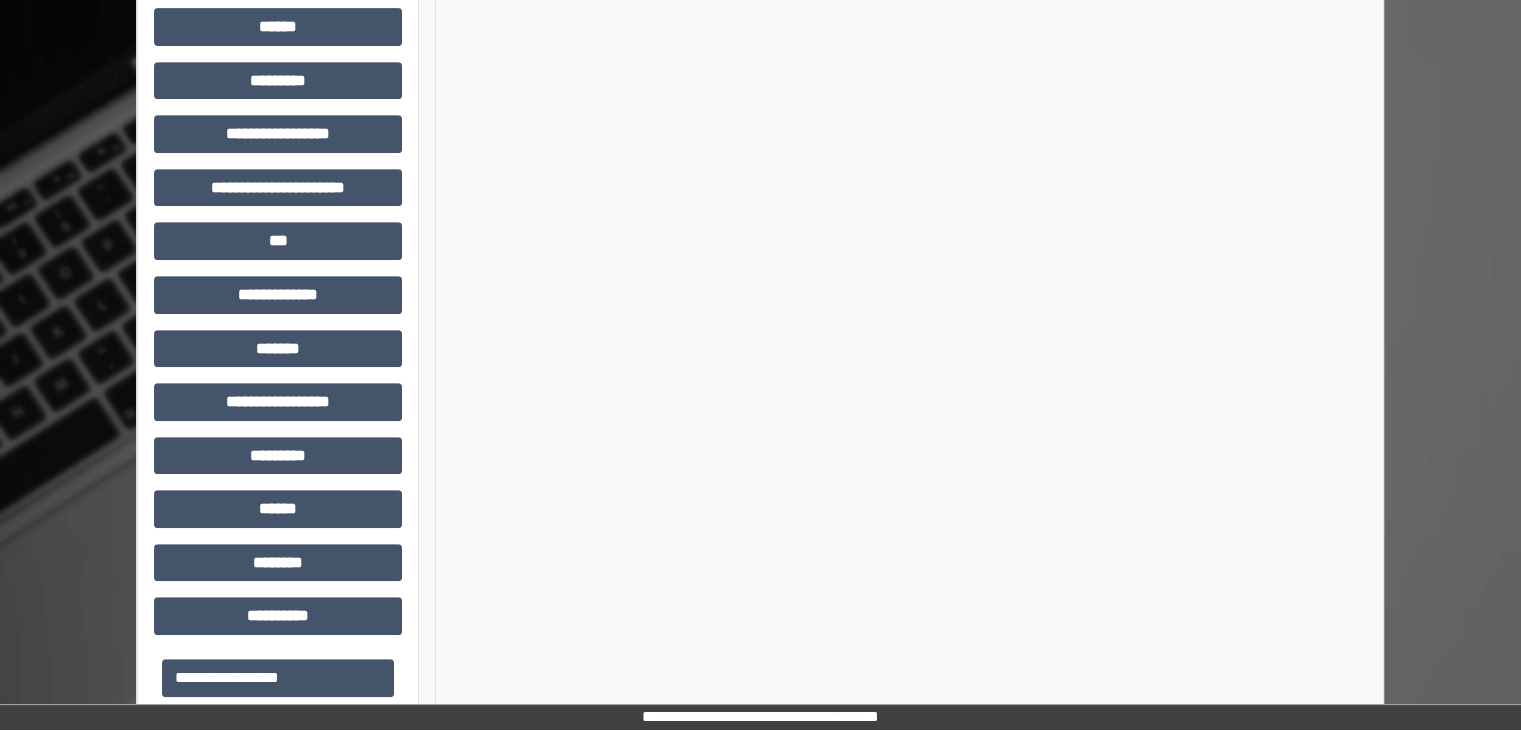 scroll, scrollTop: 1024, scrollLeft: 0, axis: vertical 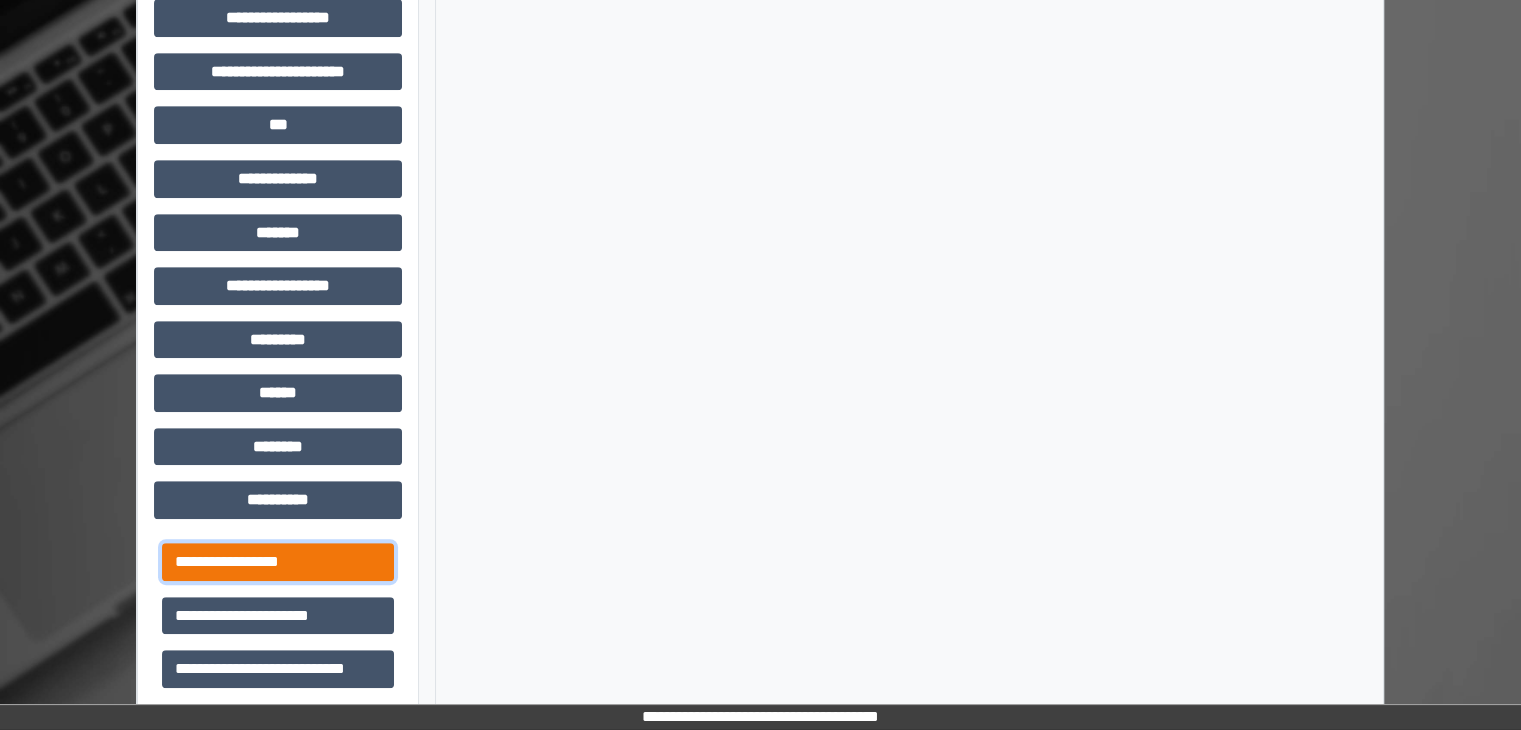 click on "**********" at bounding box center [278, 562] 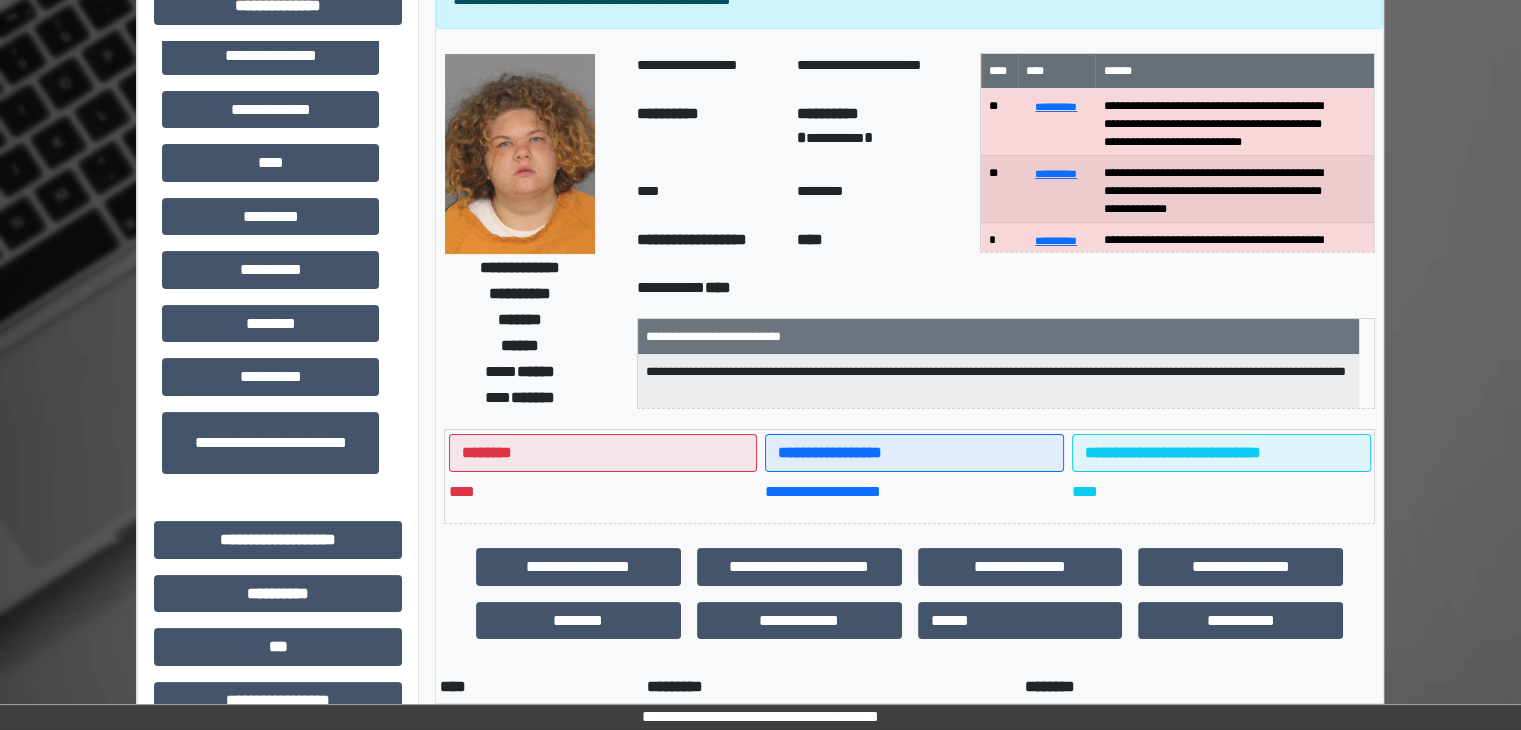 scroll, scrollTop: 124, scrollLeft: 0, axis: vertical 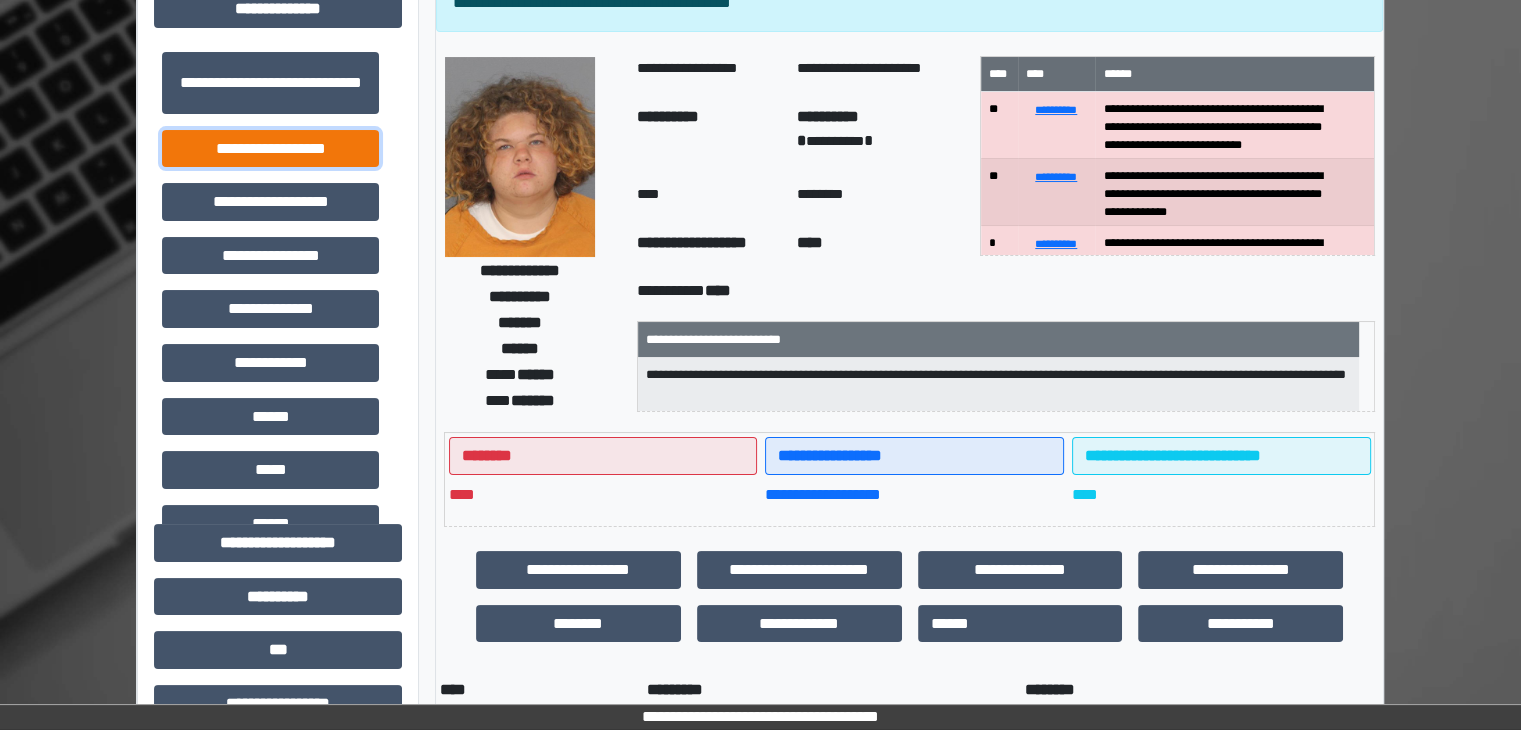 click on "**********" at bounding box center (270, 149) 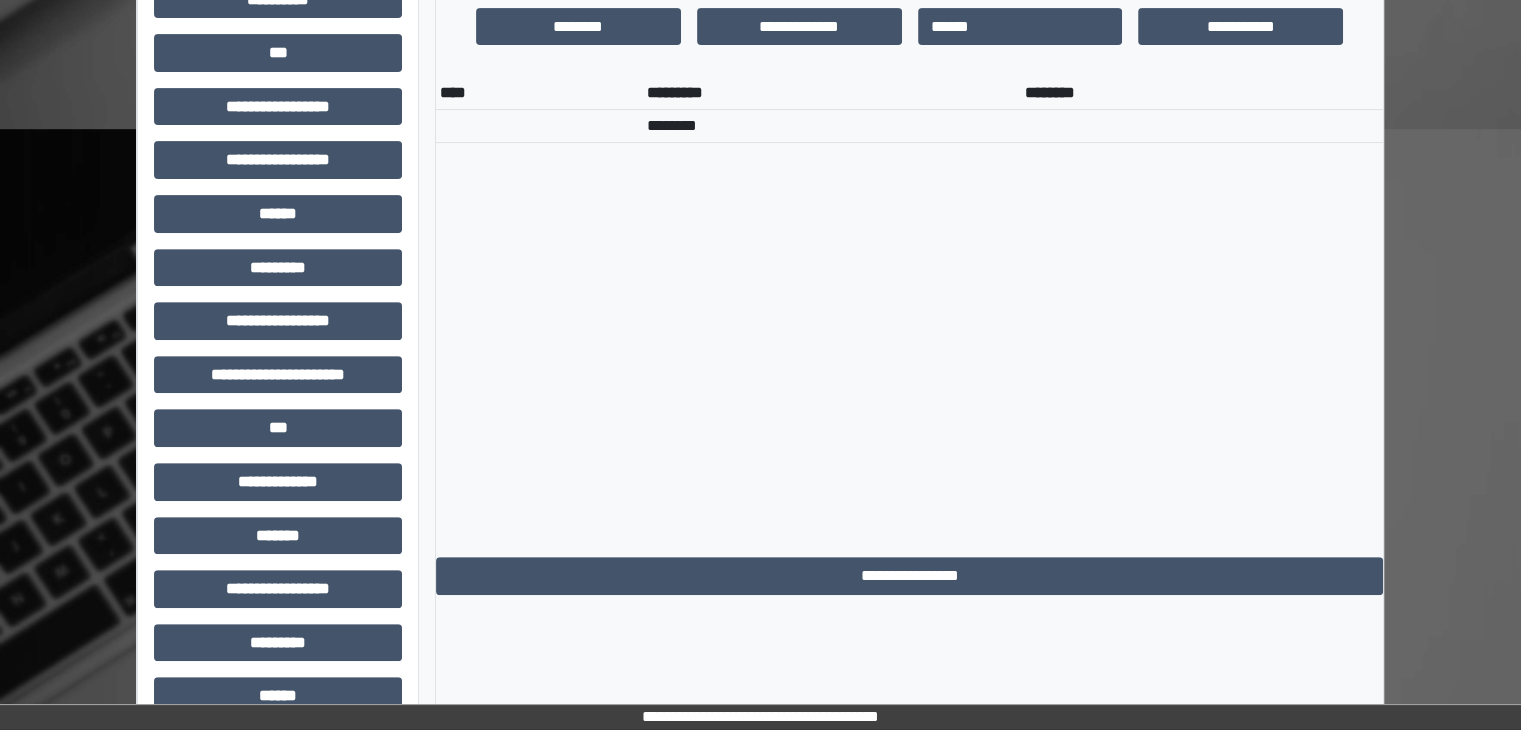 scroll, scrollTop: 724, scrollLeft: 0, axis: vertical 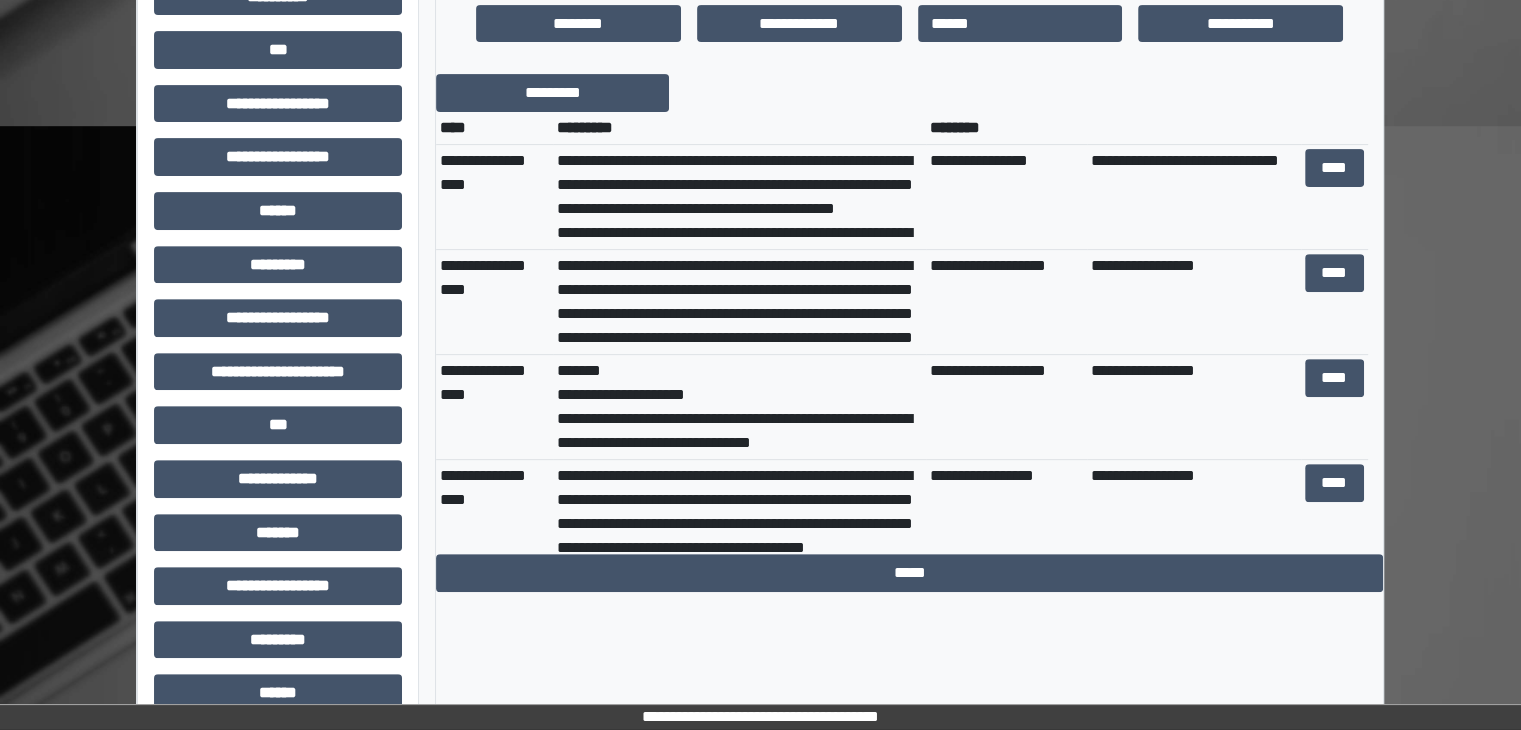 click on "*****" at bounding box center [909, 573] 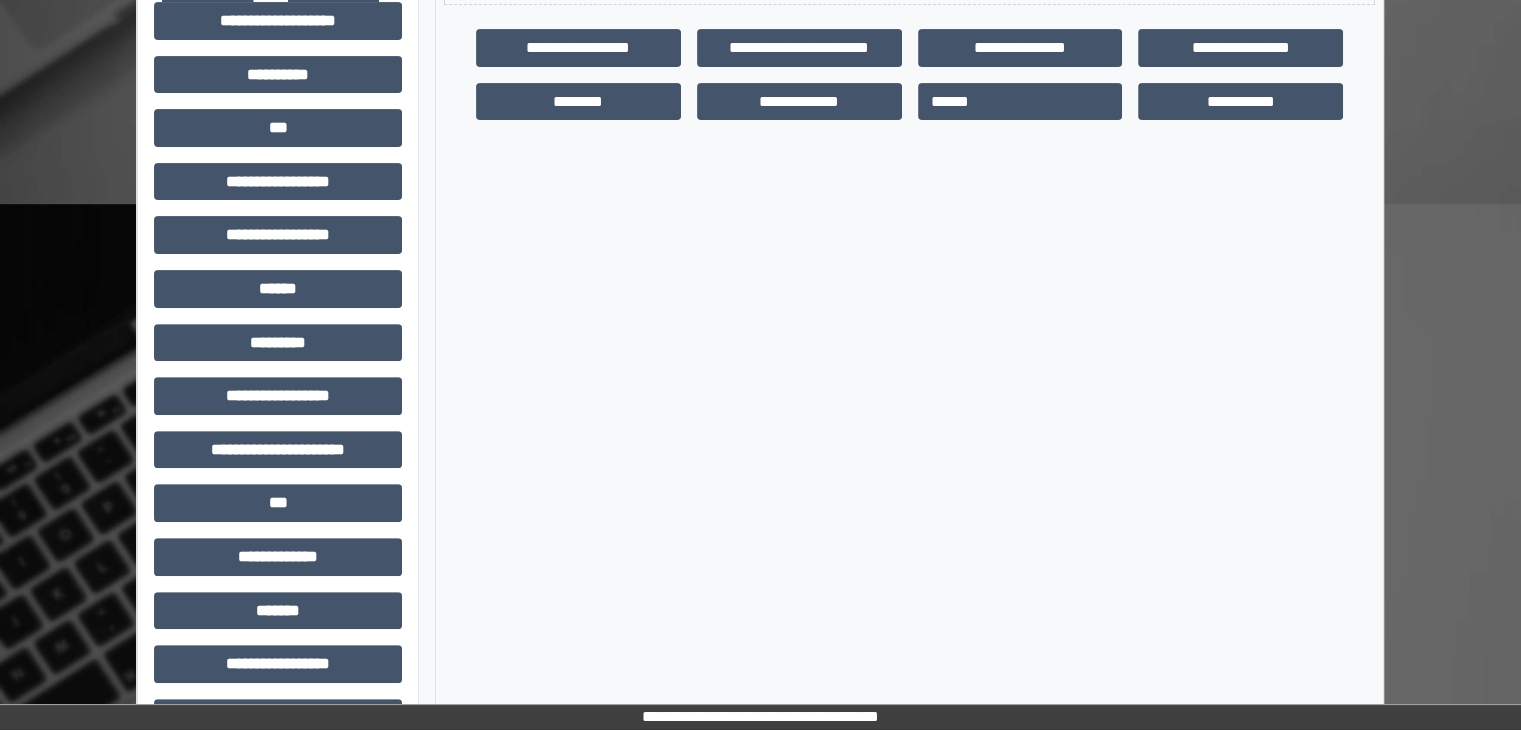 scroll, scrollTop: 224, scrollLeft: 0, axis: vertical 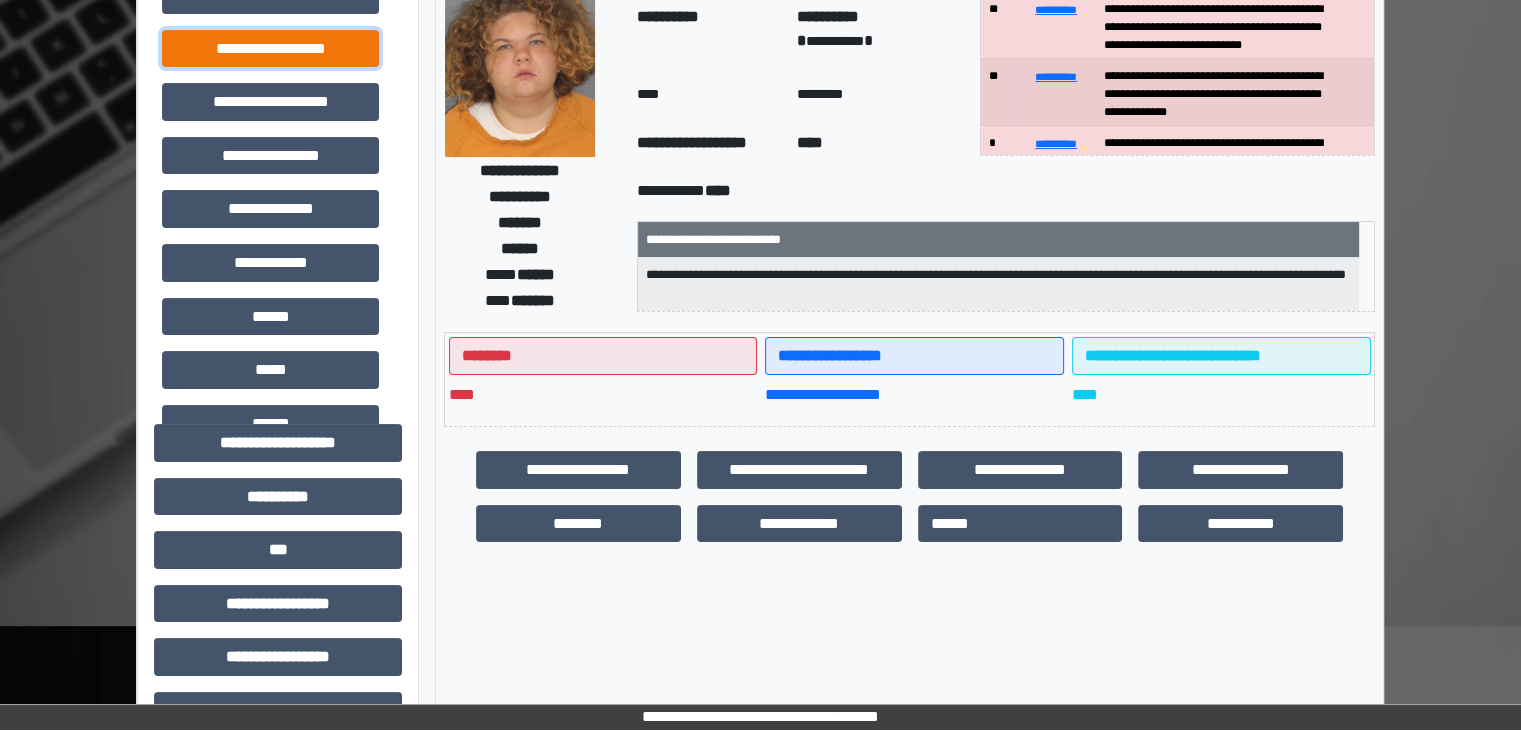 click on "**********" at bounding box center [270, 49] 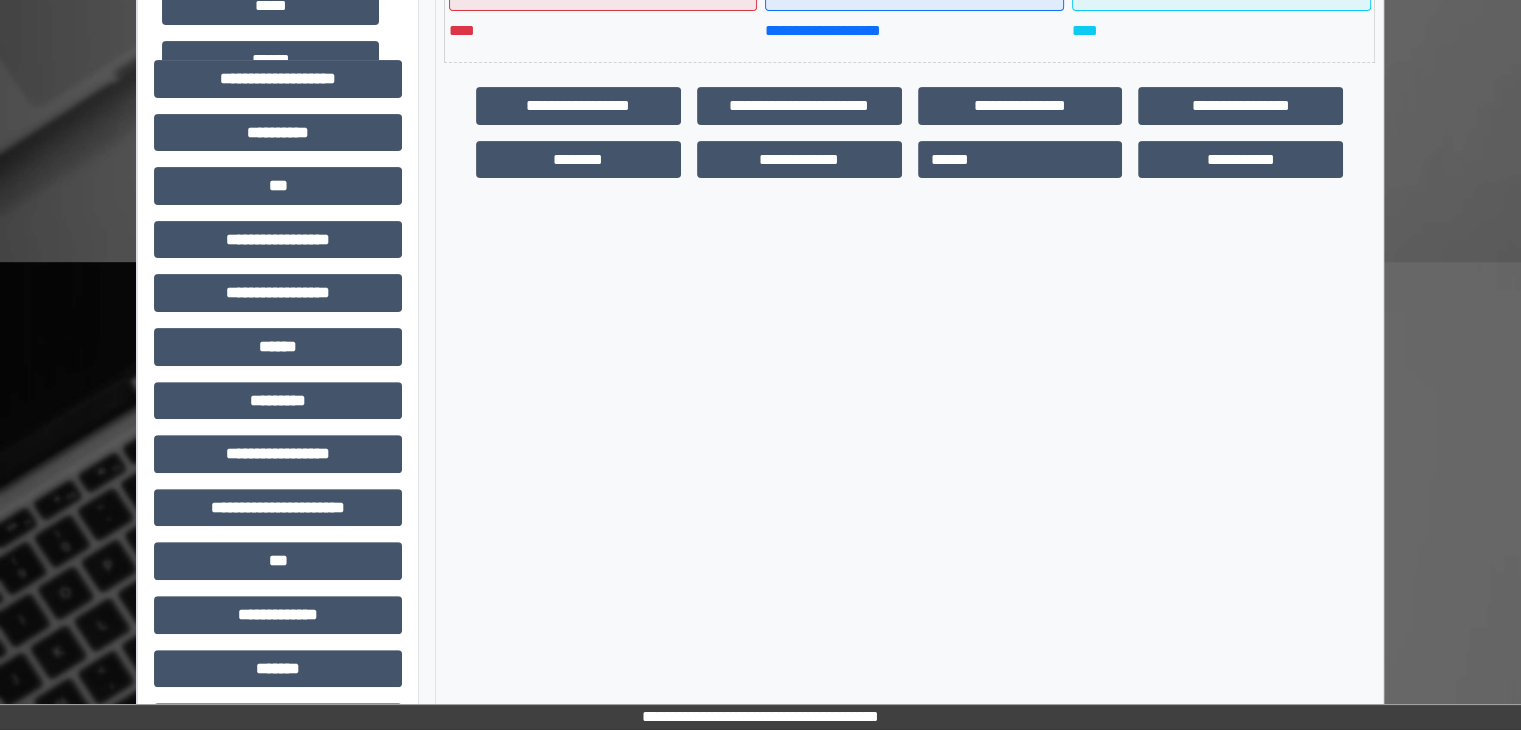 scroll, scrollTop: 624, scrollLeft: 0, axis: vertical 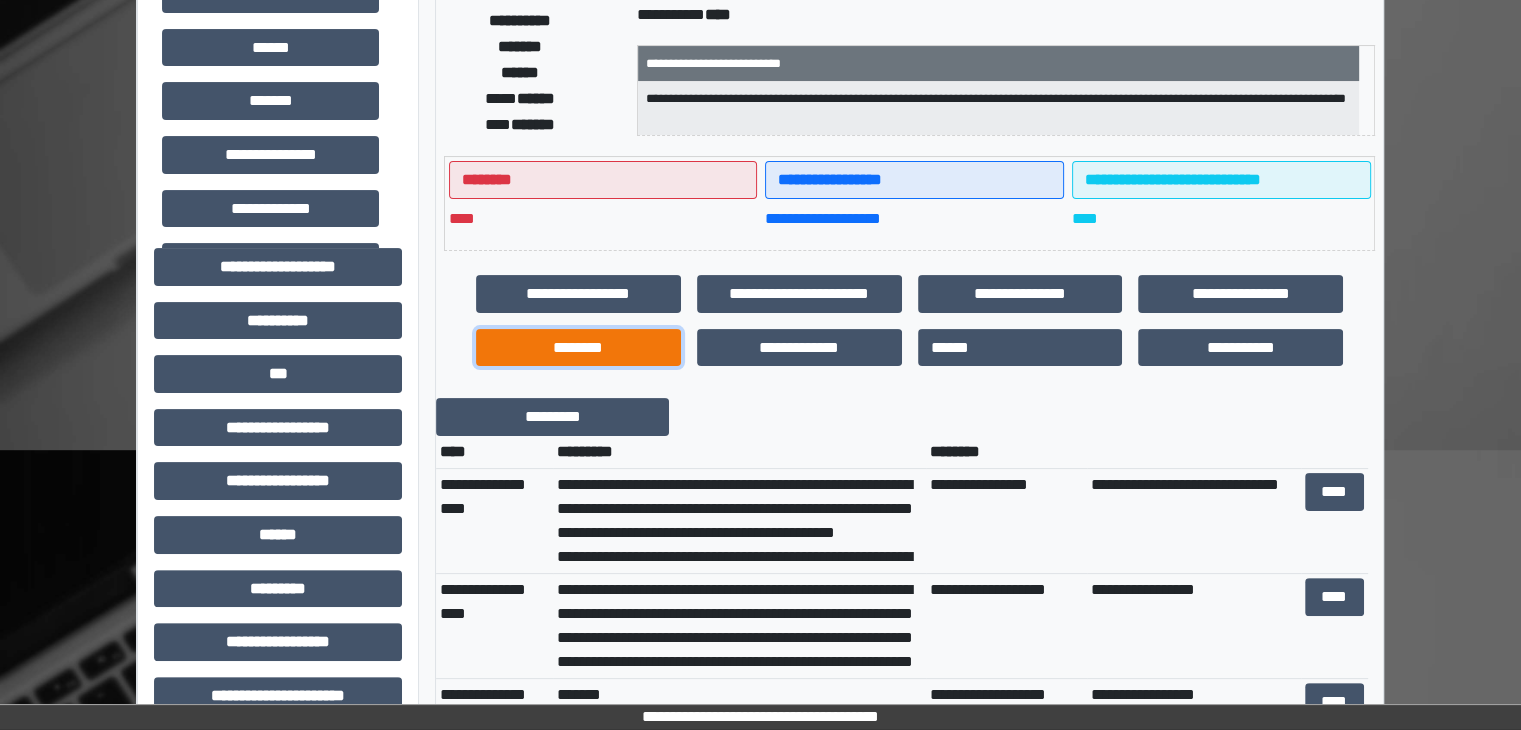 click on "********" at bounding box center (578, 348) 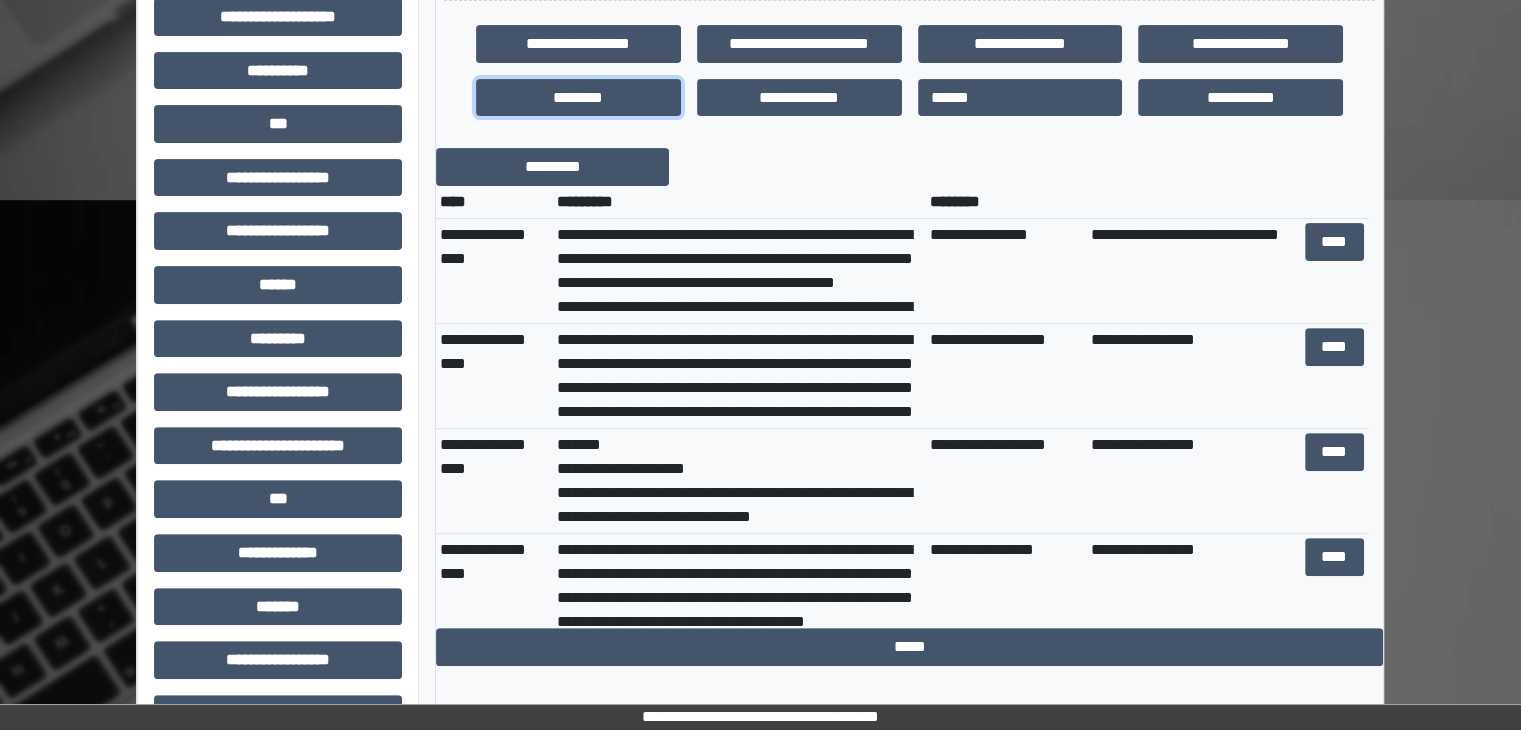 scroll, scrollTop: 700, scrollLeft: 0, axis: vertical 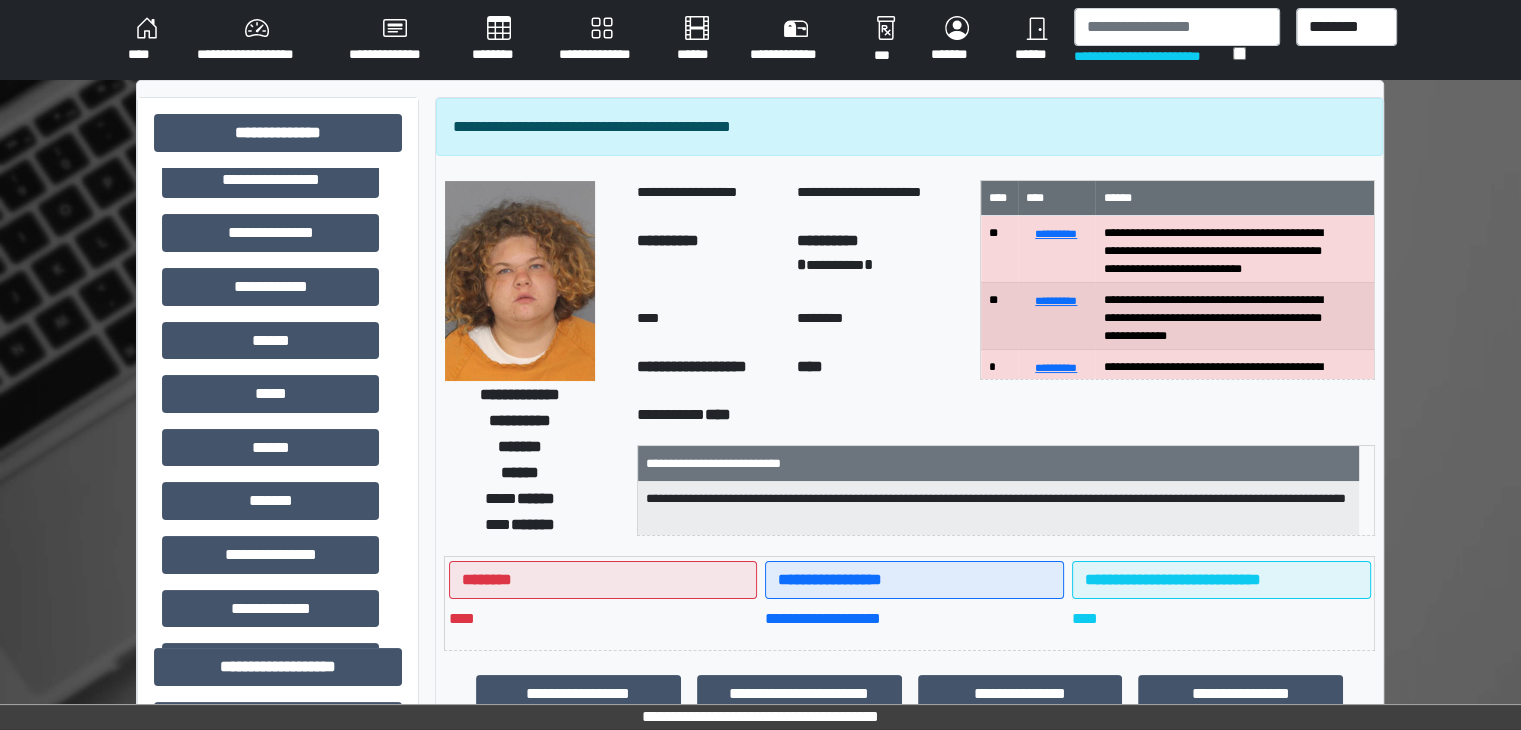 click on "***" at bounding box center [886, 40] 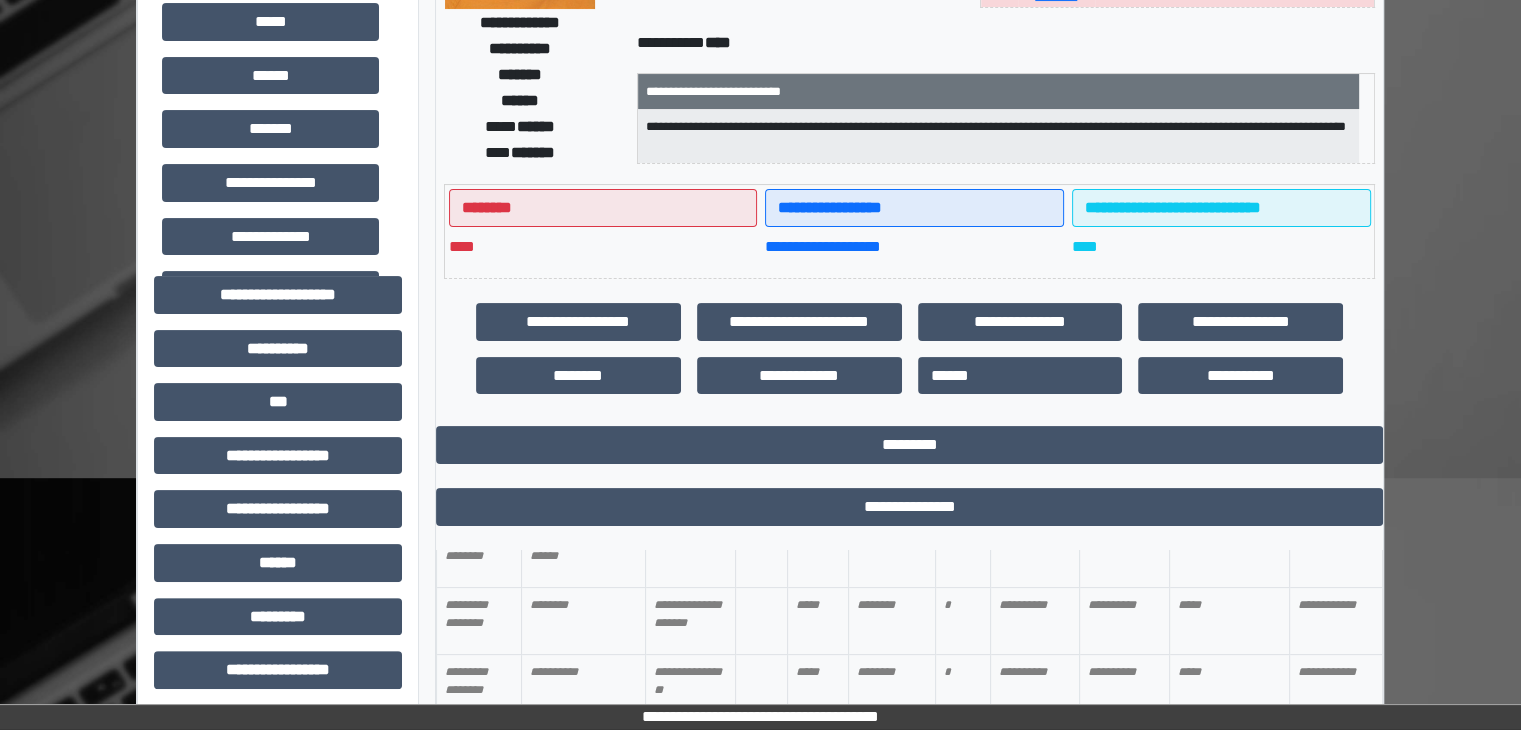 scroll, scrollTop: 500, scrollLeft: 0, axis: vertical 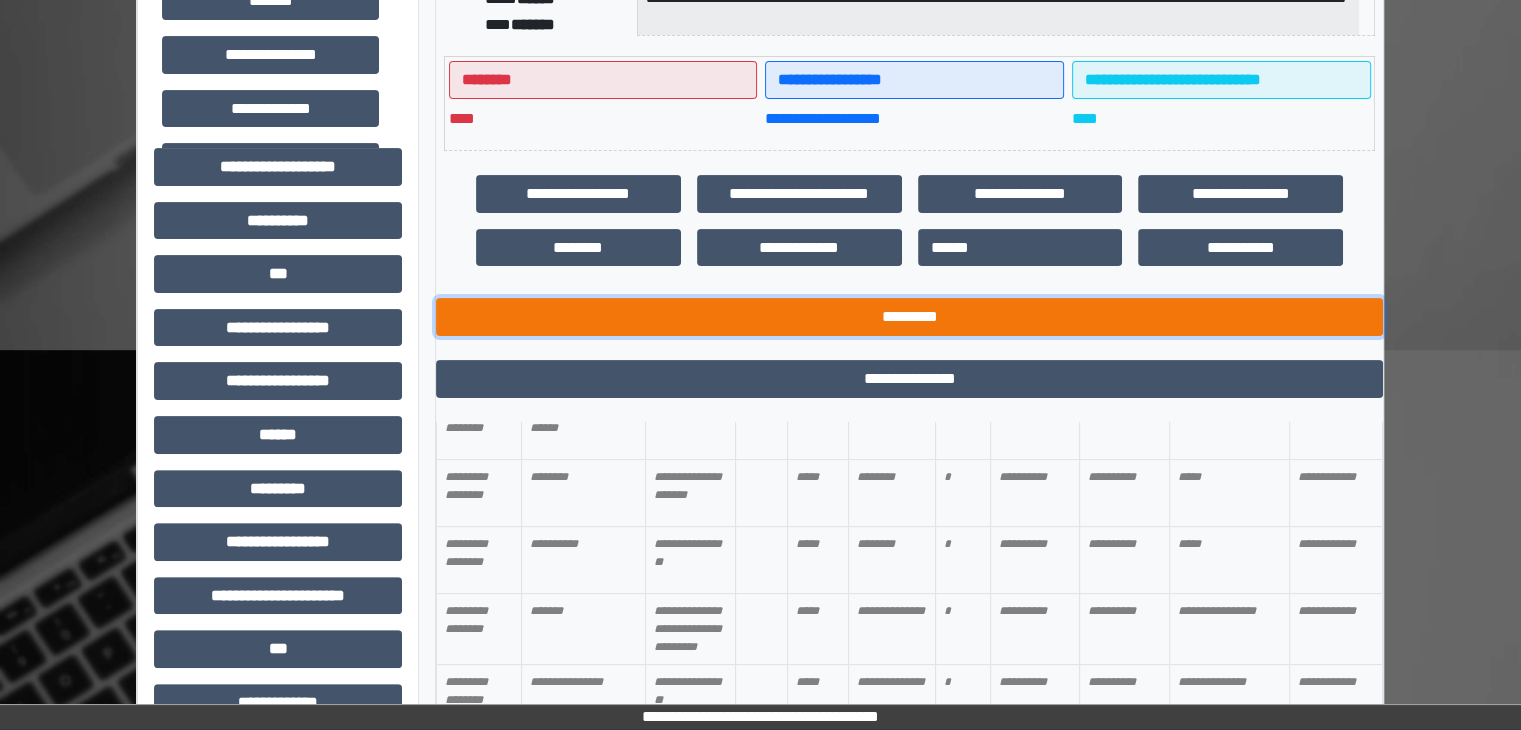click on "*********" at bounding box center (909, 317) 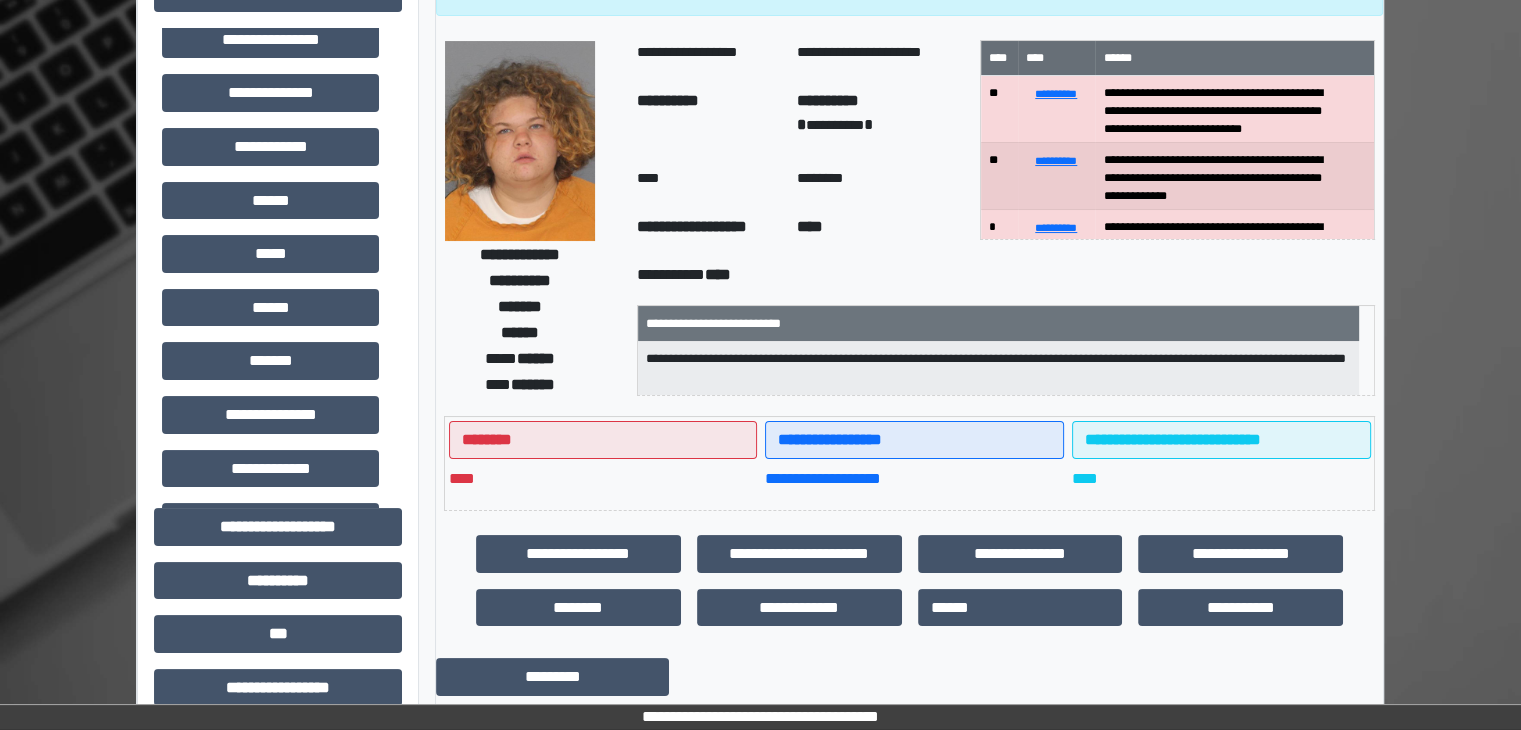 scroll, scrollTop: 100, scrollLeft: 0, axis: vertical 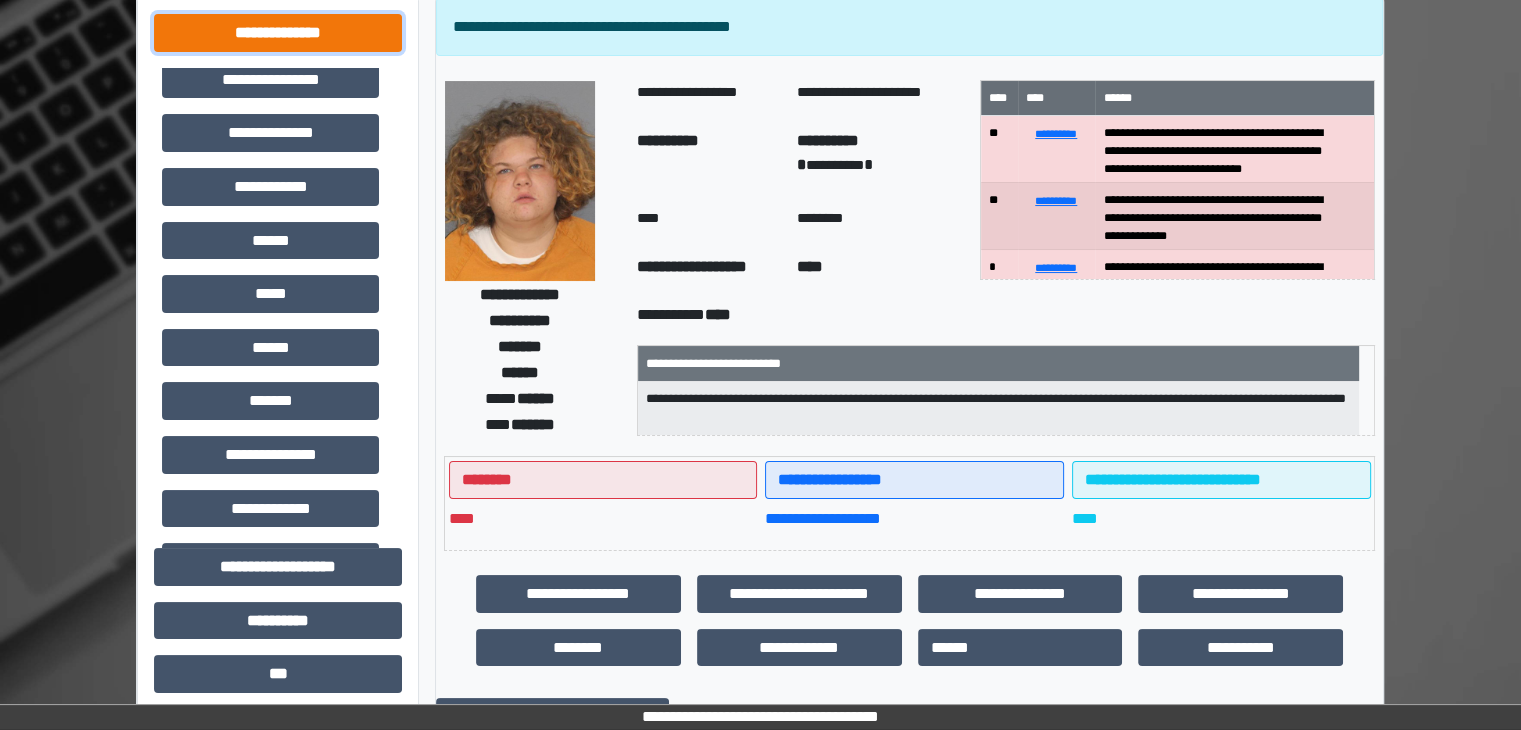 click on "**********" at bounding box center [278, 33] 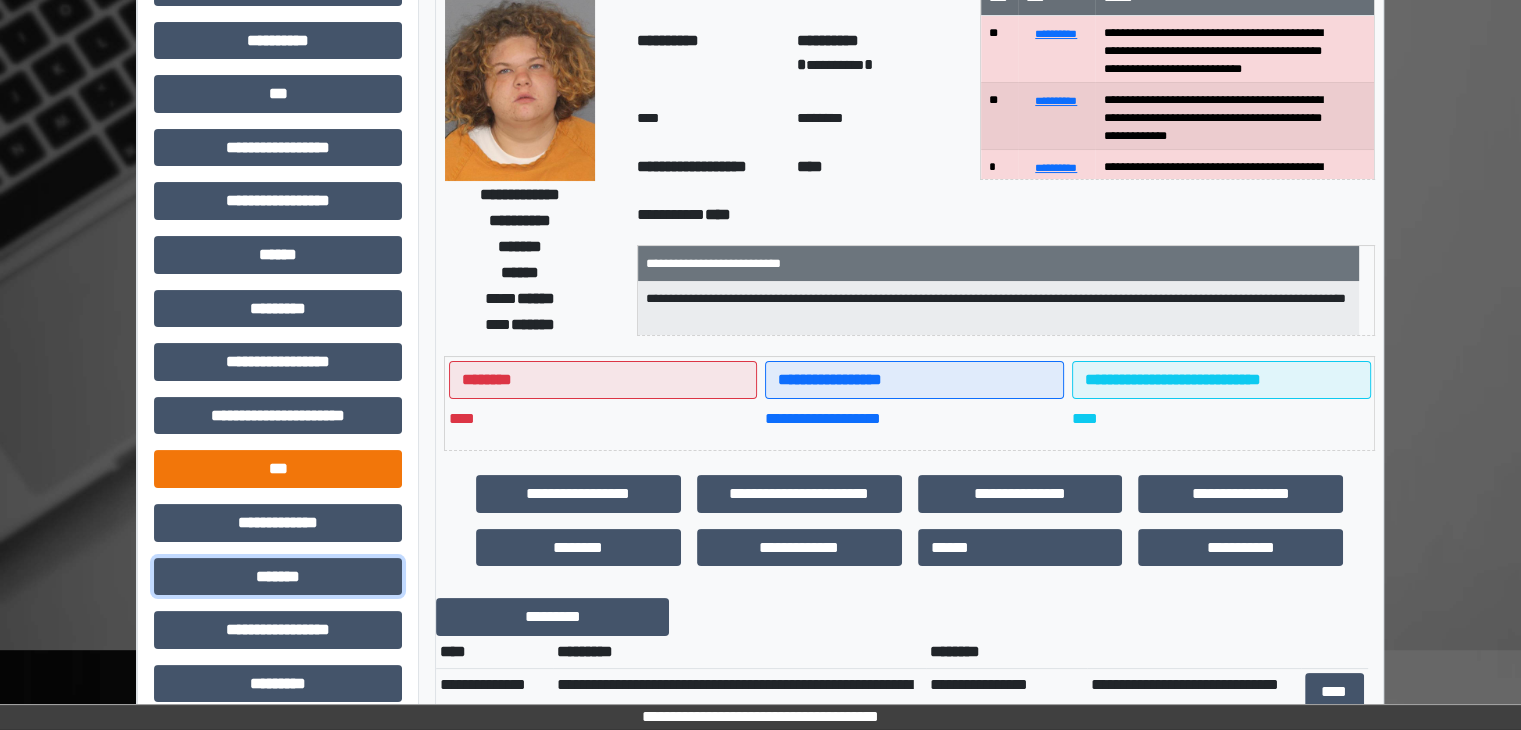 drag, startPoint x: 276, startPoint y: 565, endPoint x: 296, endPoint y: 475, distance: 92.19544 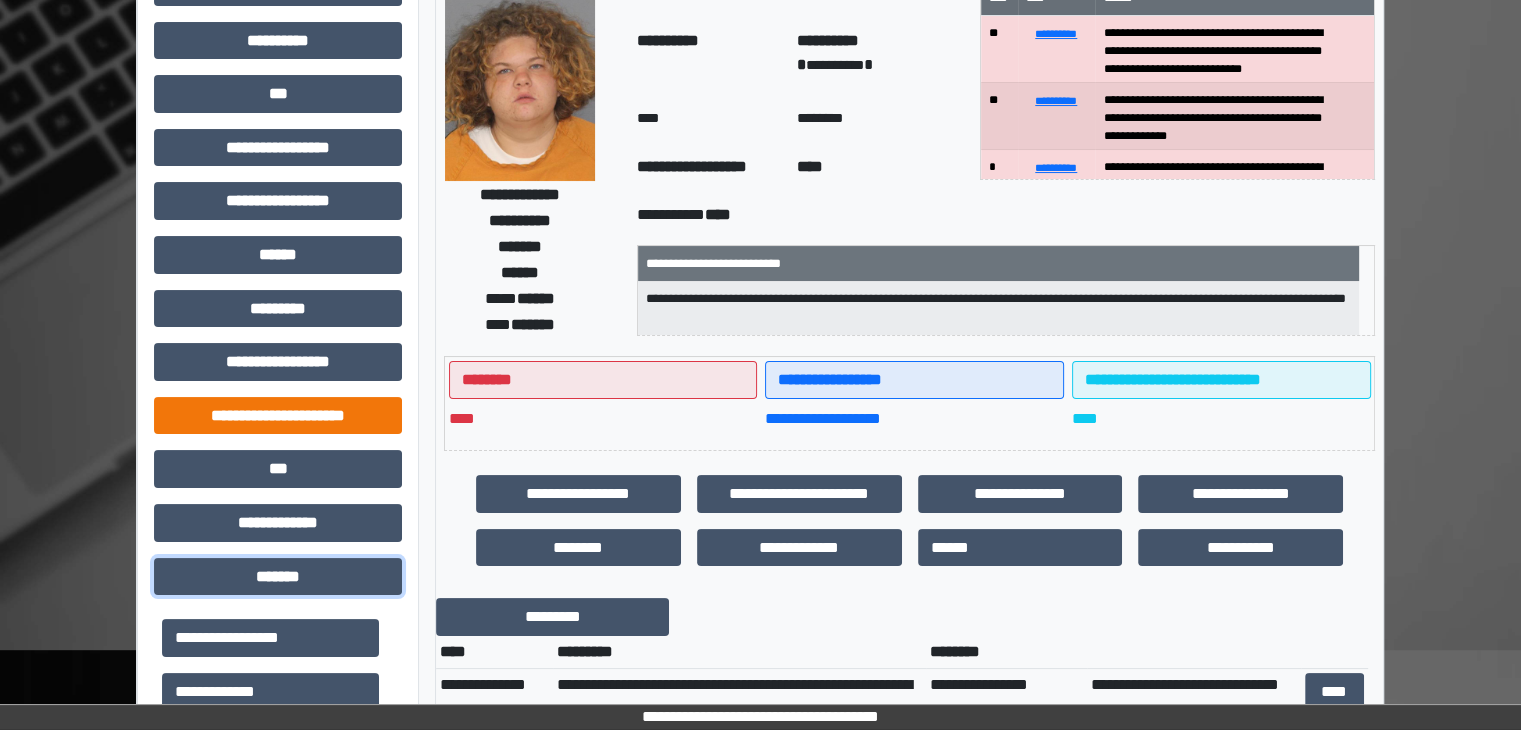 scroll, scrollTop: 600, scrollLeft: 0, axis: vertical 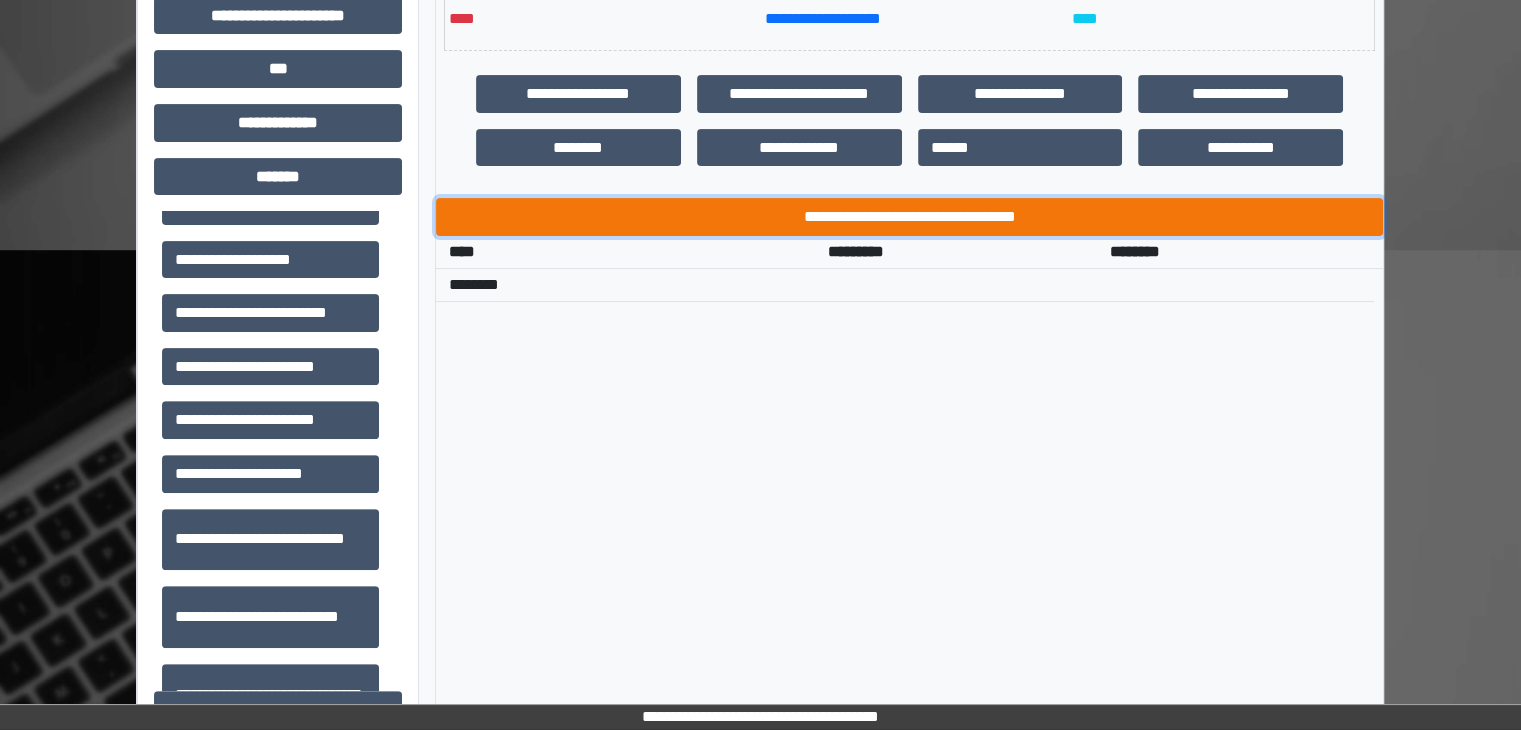 click on "**********" at bounding box center (909, 217) 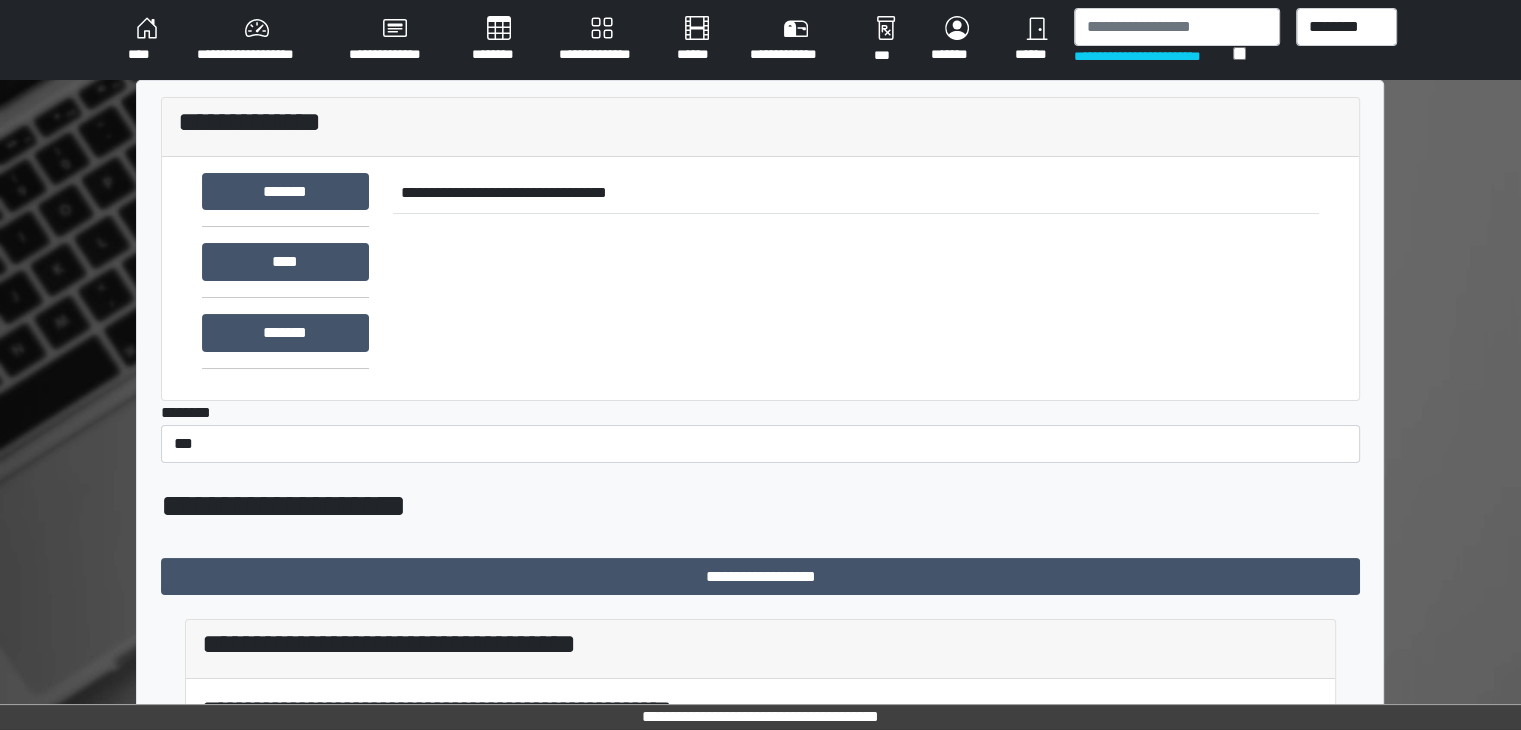 scroll, scrollTop: 400, scrollLeft: 0, axis: vertical 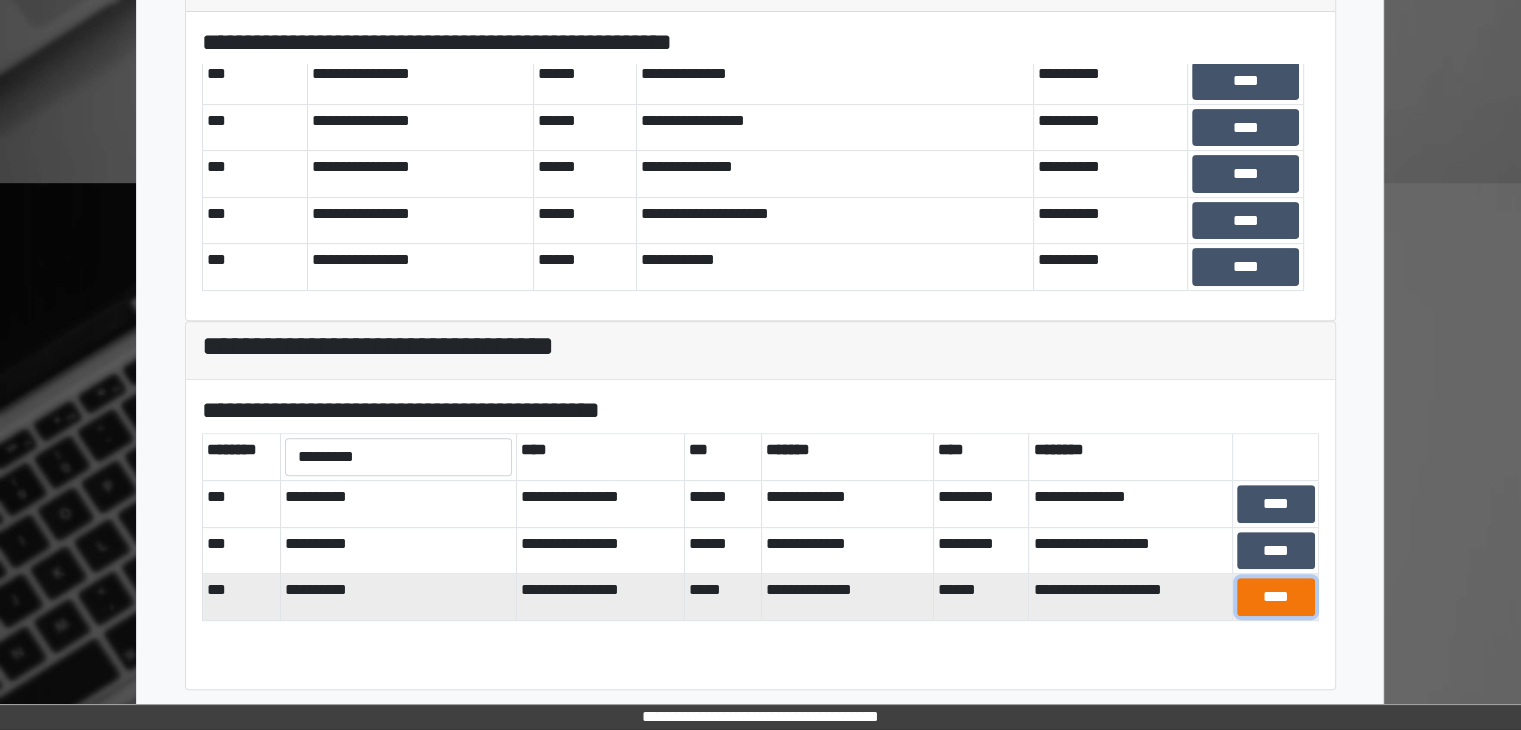click on "****" at bounding box center [1276, 597] 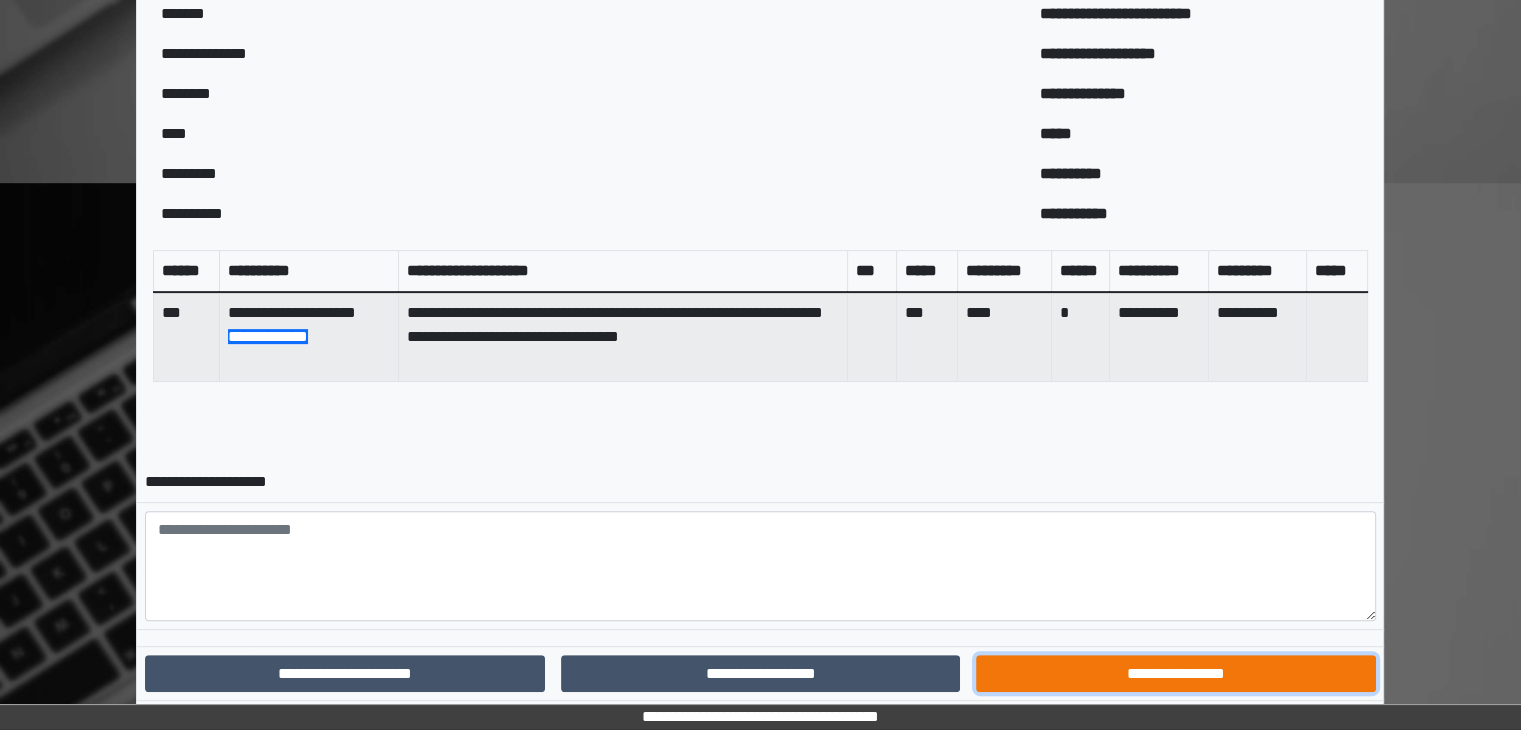 click on "**********" at bounding box center [1175, 674] 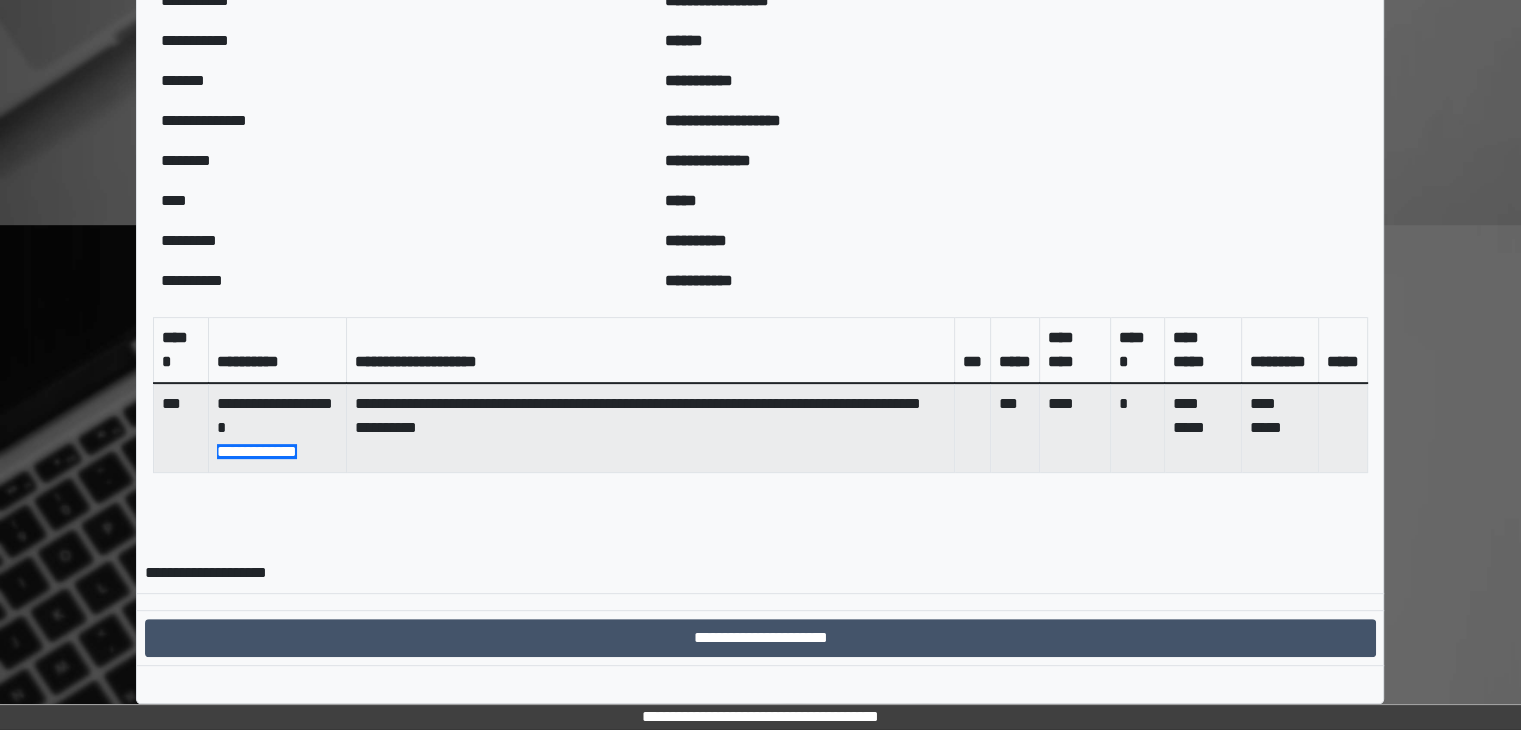 scroll, scrollTop: 616, scrollLeft: 0, axis: vertical 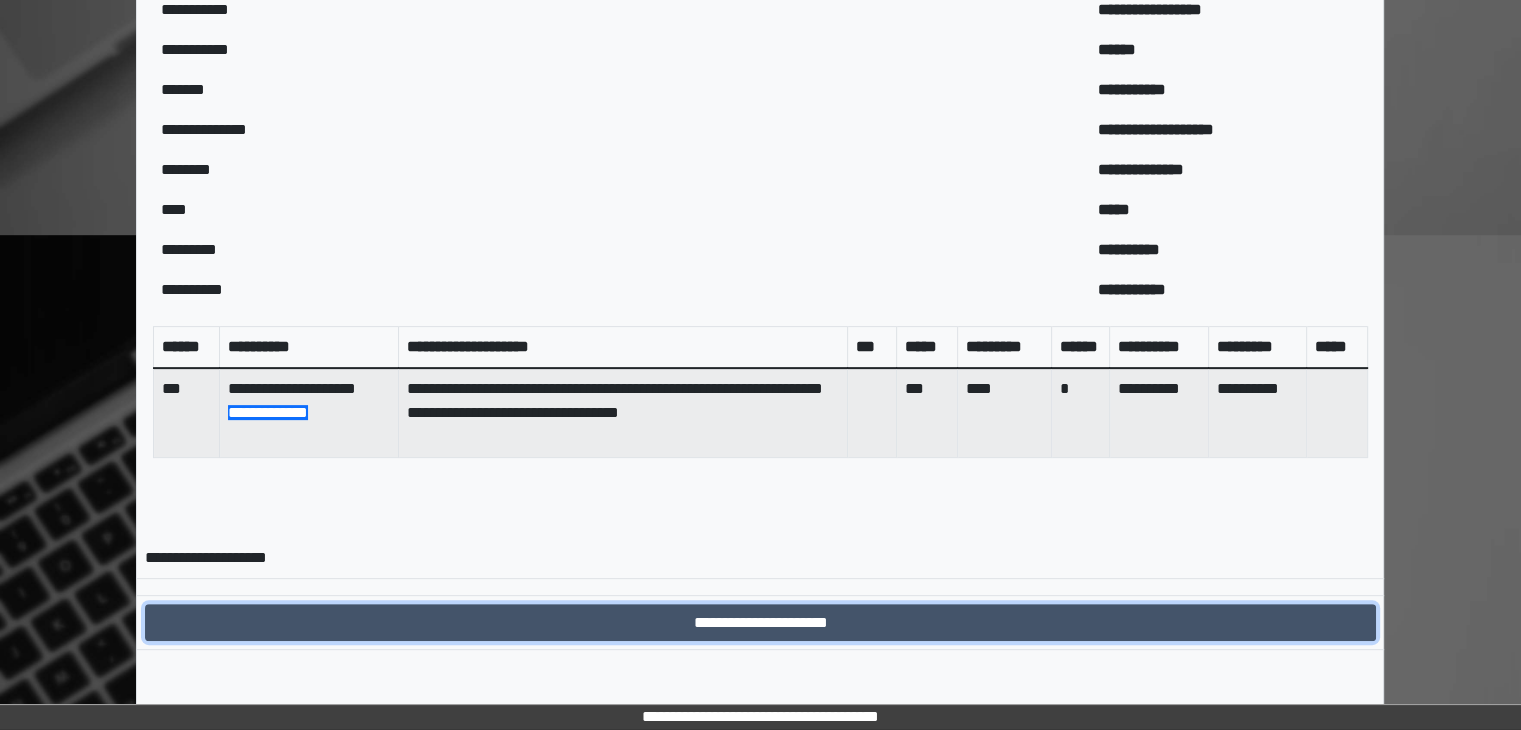 drag, startPoint x: 692, startPoint y: 621, endPoint x: 648, endPoint y: 428, distance: 197.95201 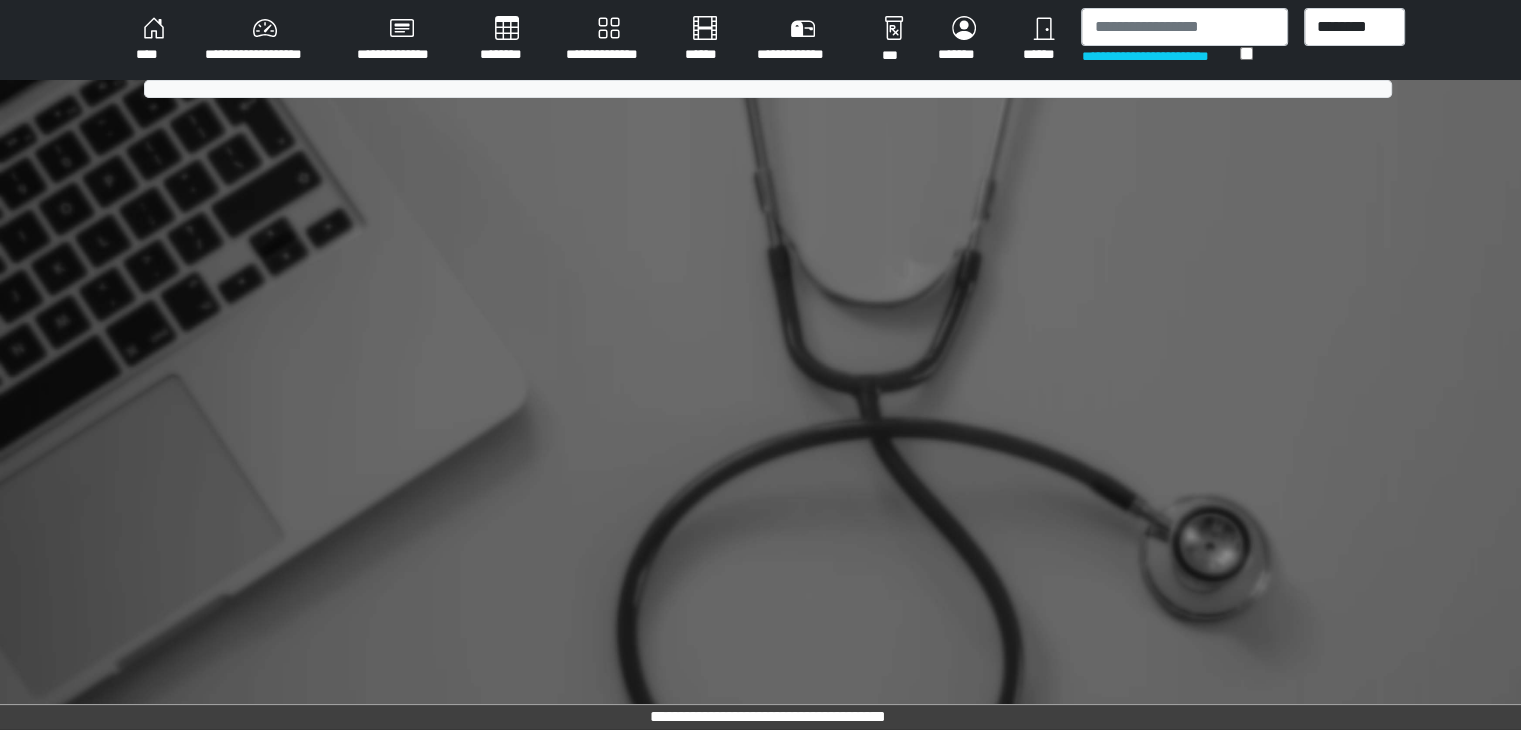 scroll, scrollTop: 0, scrollLeft: 0, axis: both 